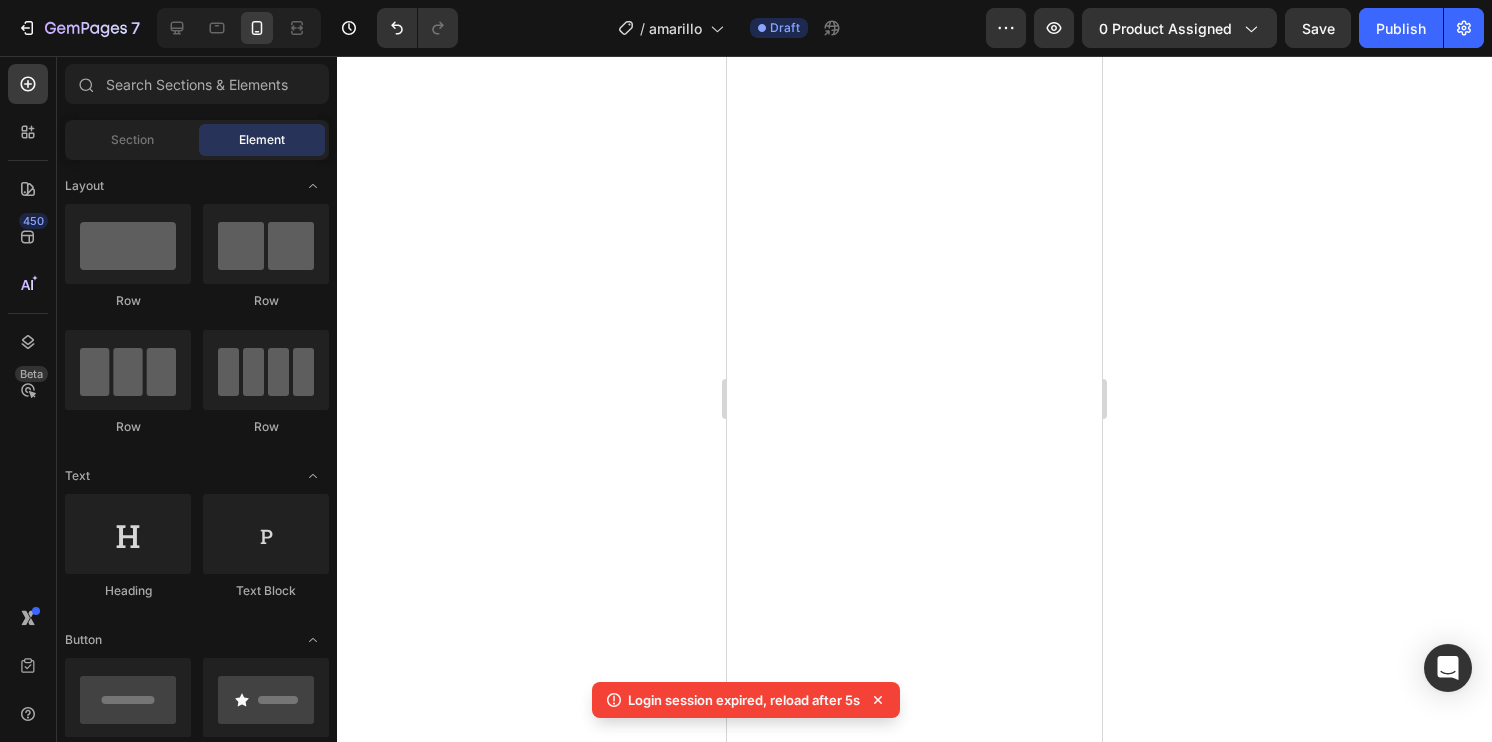 scroll, scrollTop: 0, scrollLeft: 0, axis: both 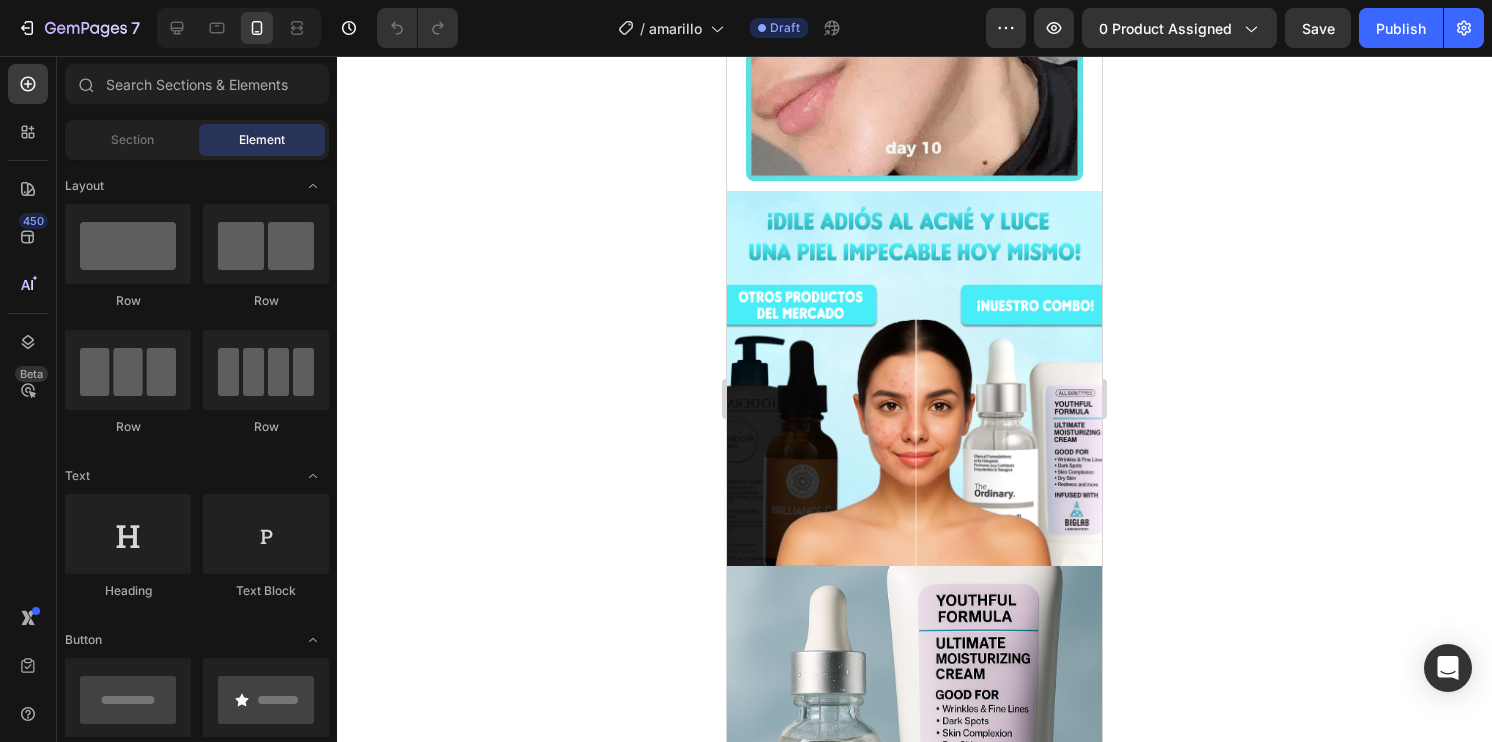 click 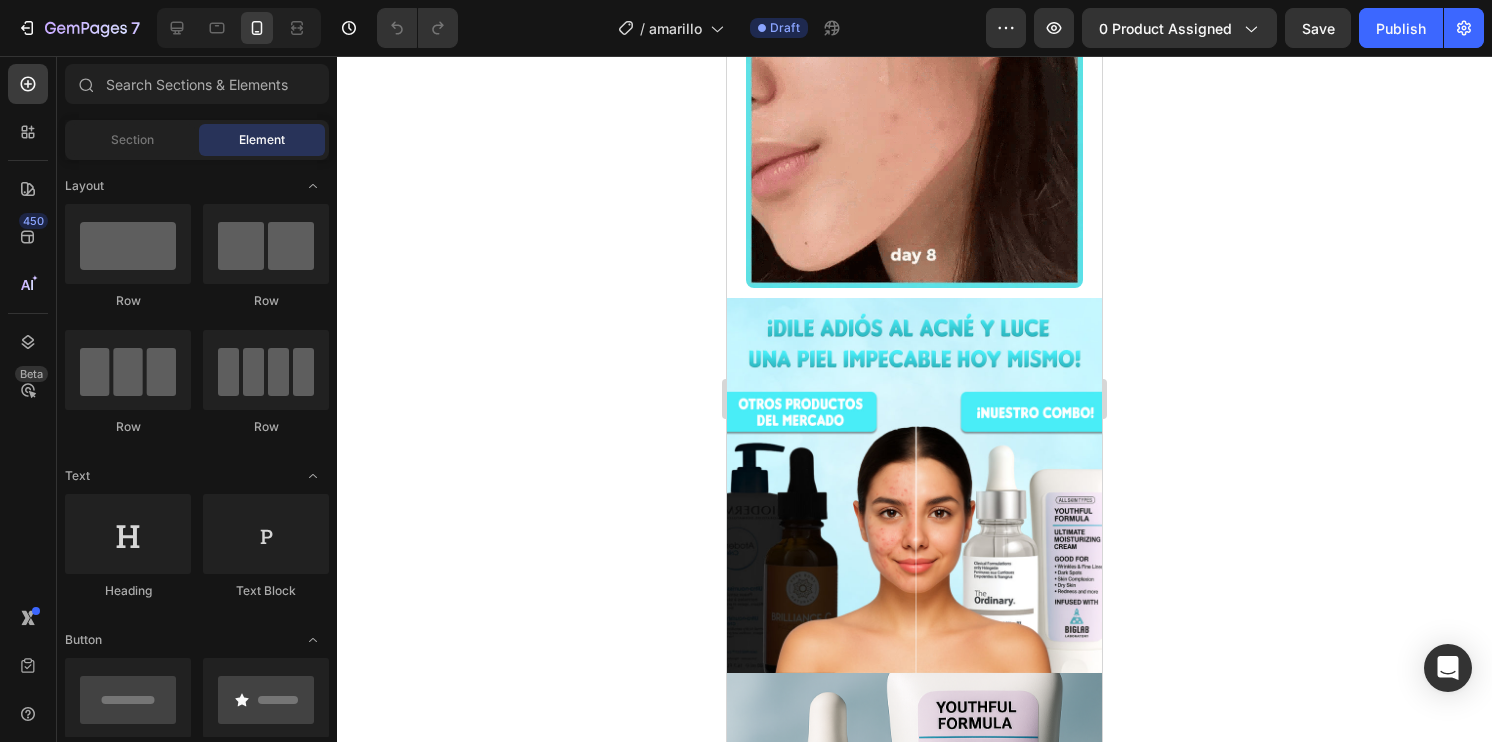 scroll, scrollTop: 700, scrollLeft: 0, axis: vertical 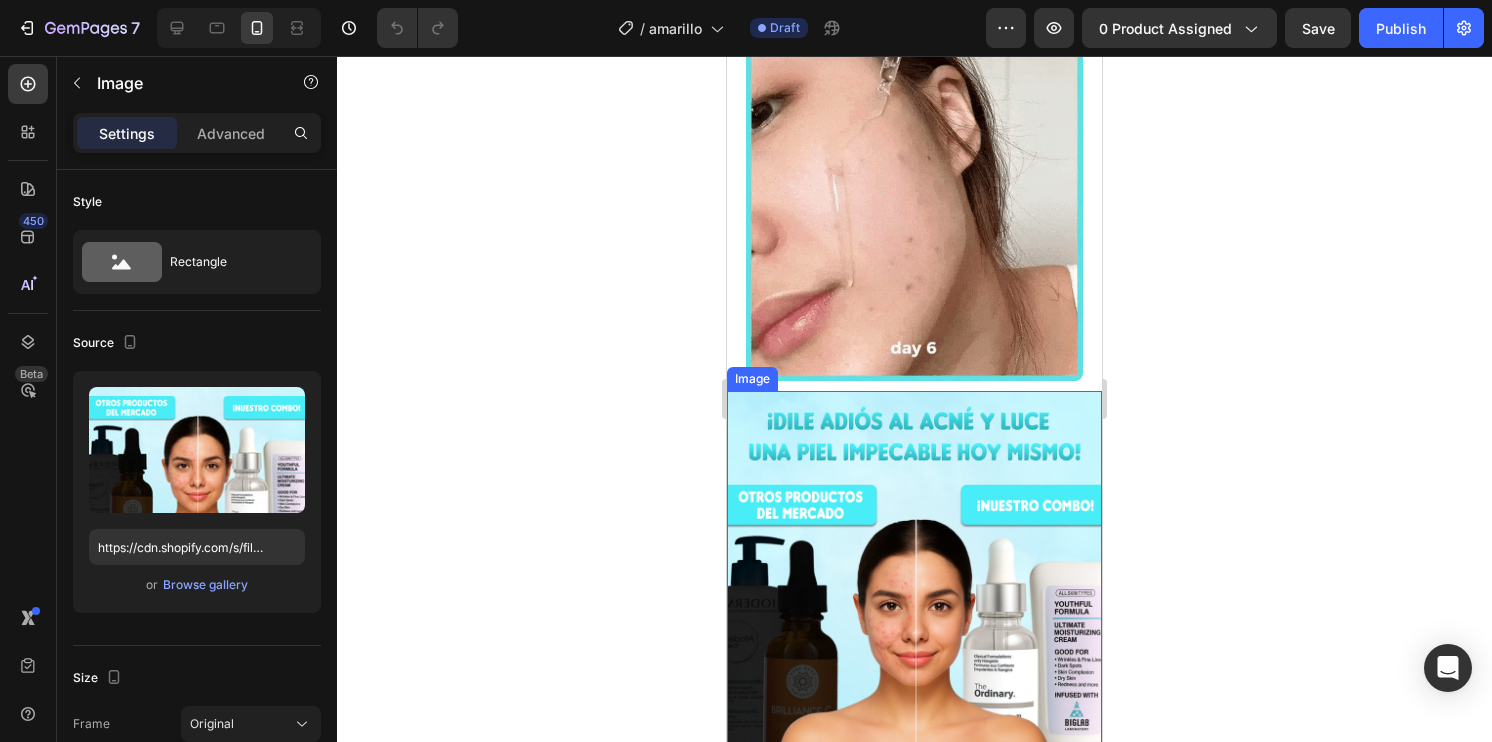 click at bounding box center (914, 578) 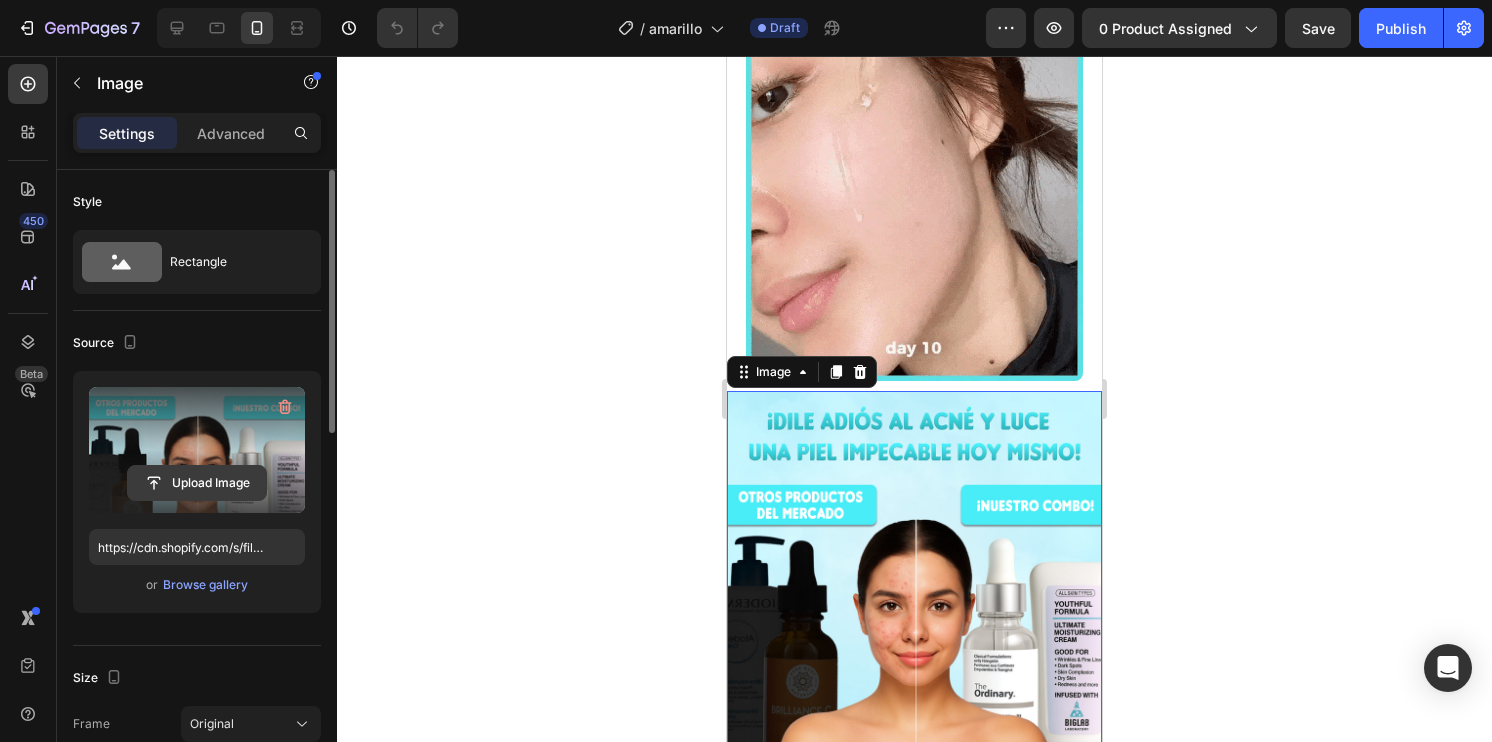 click 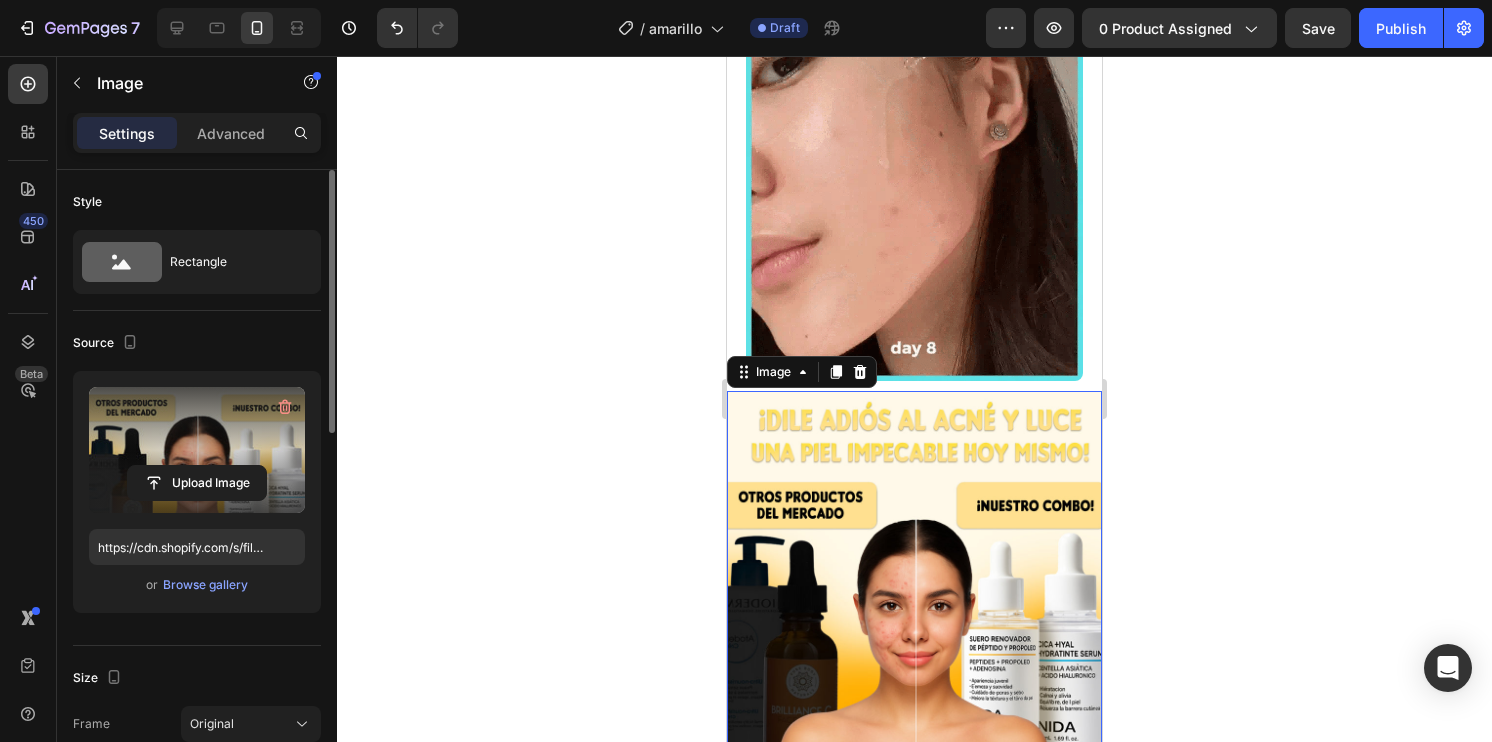 type on "https://cdn.shopify.com/s/files/1/0744/7950/1565/files/gempages_575031653676614431-f6a46c24-52b5-46a9-929f-22c9df6c3f83.jpg" 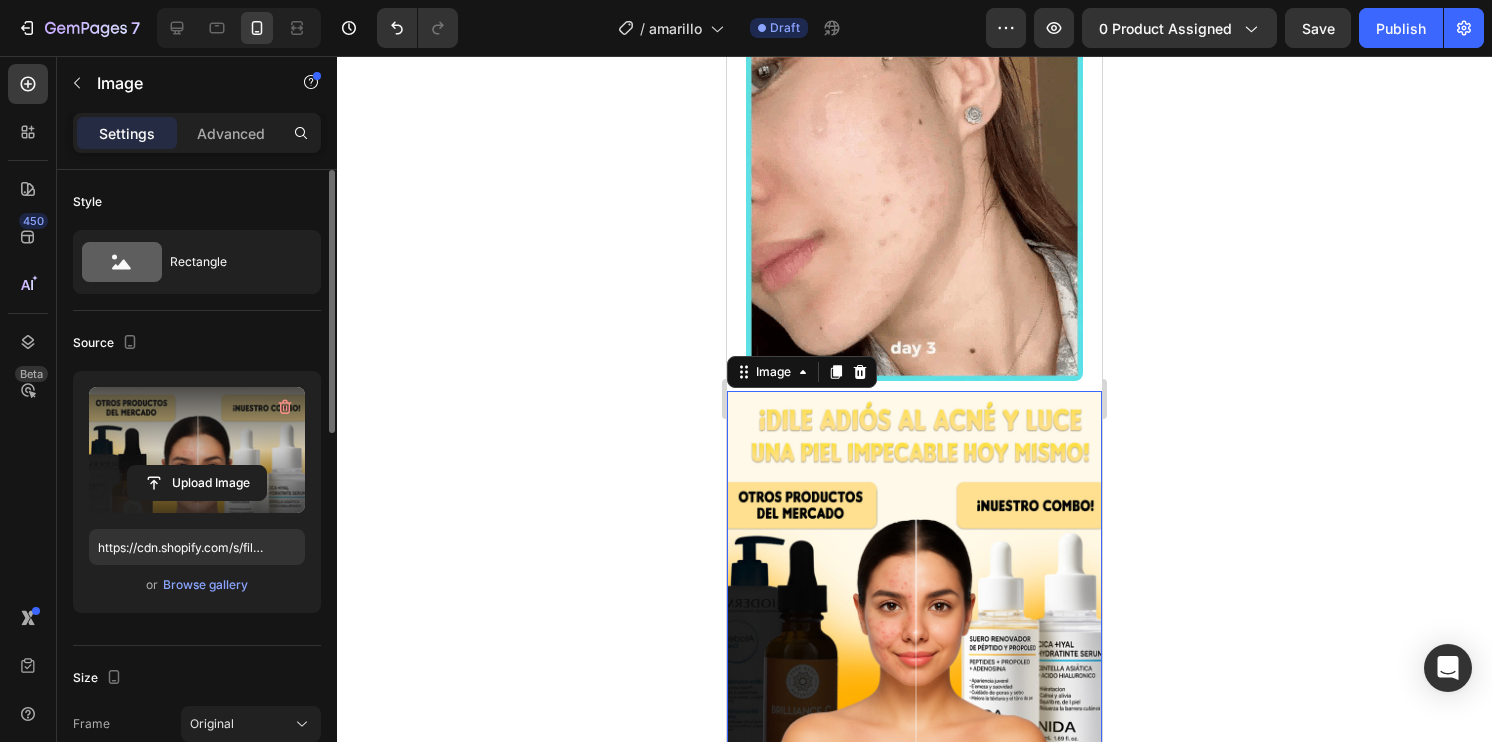 drag, startPoint x: 1441, startPoint y: 499, endPoint x: 77, endPoint y: 130, distance: 1413.0311 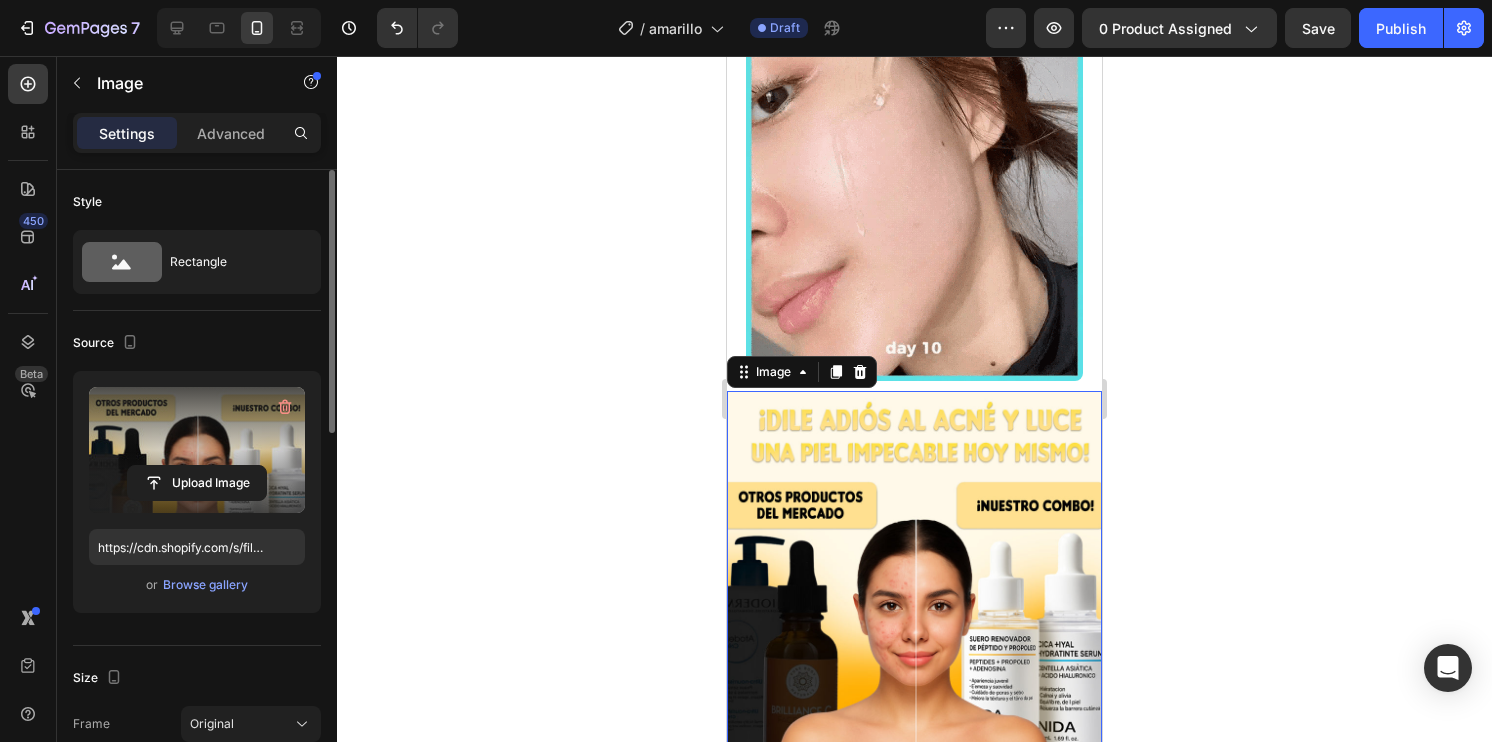 click 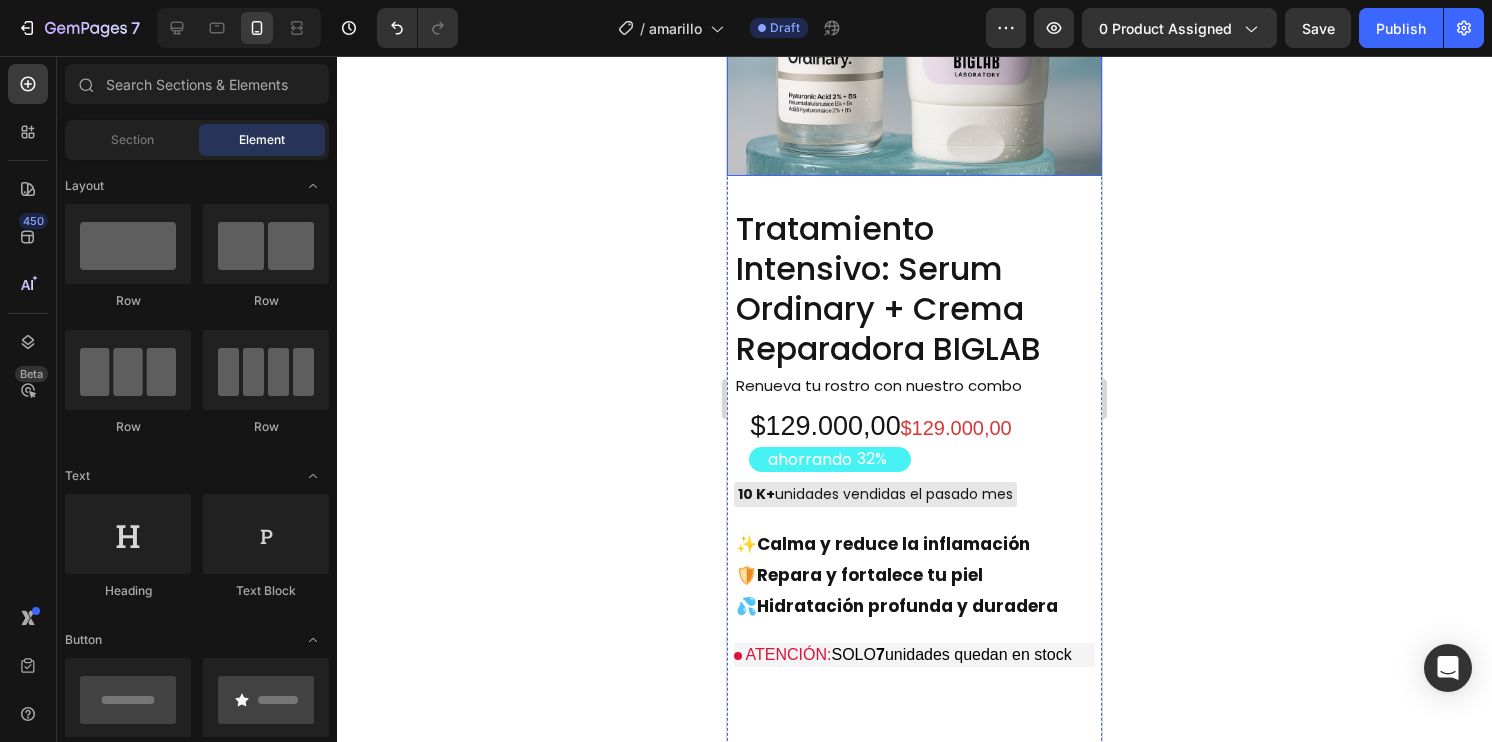 scroll, scrollTop: 1700, scrollLeft: 0, axis: vertical 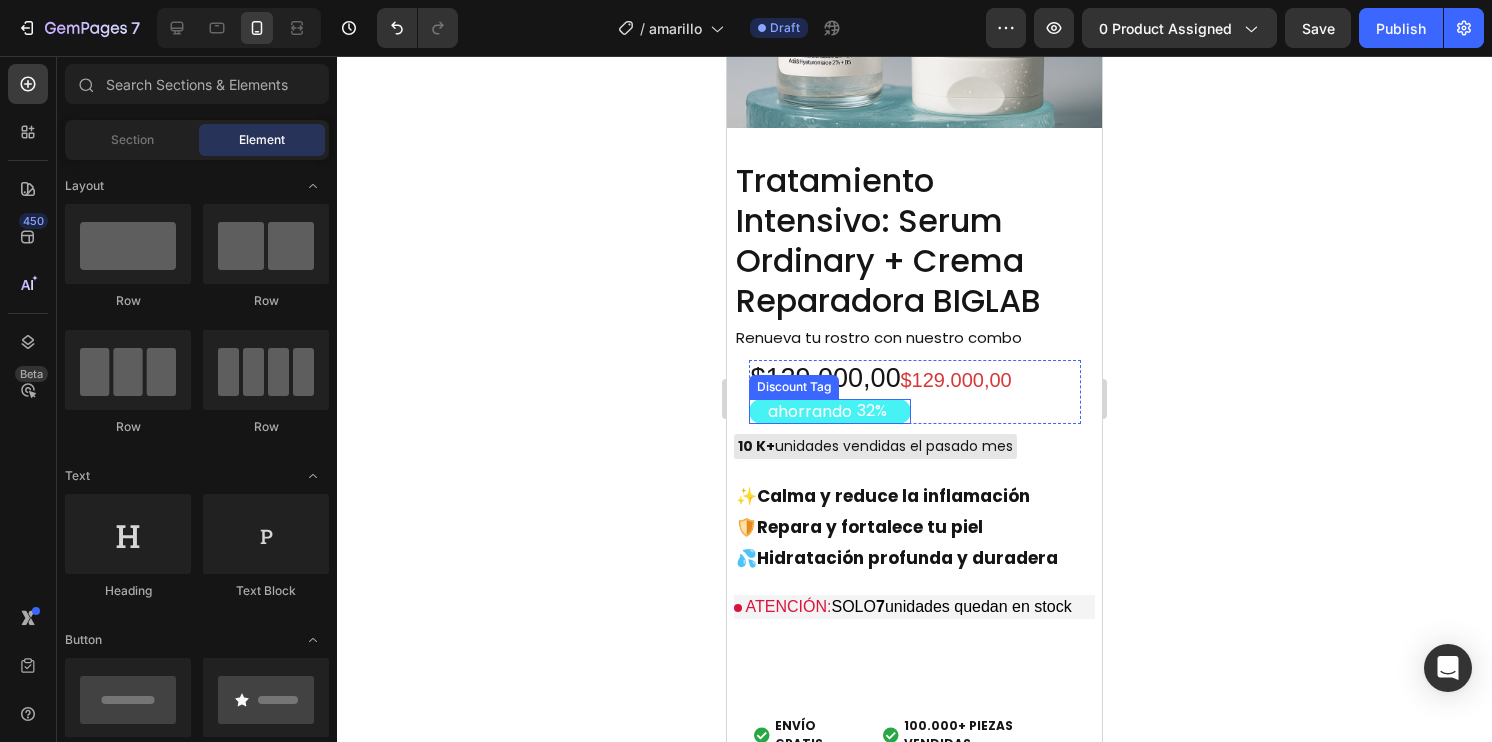 click on "ahorrando 32%" at bounding box center [830, 411] 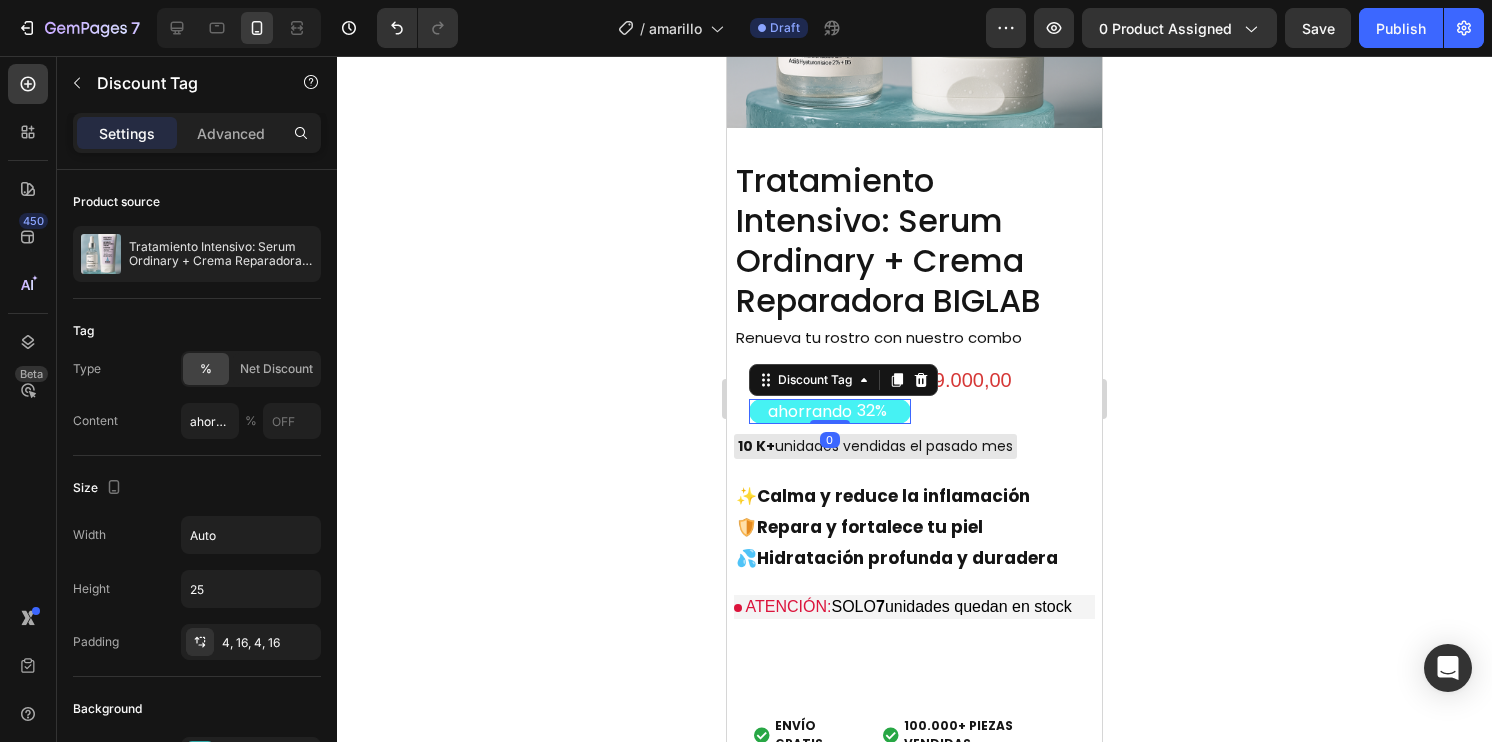 click on "ahorrando 32%" at bounding box center (830, 411) 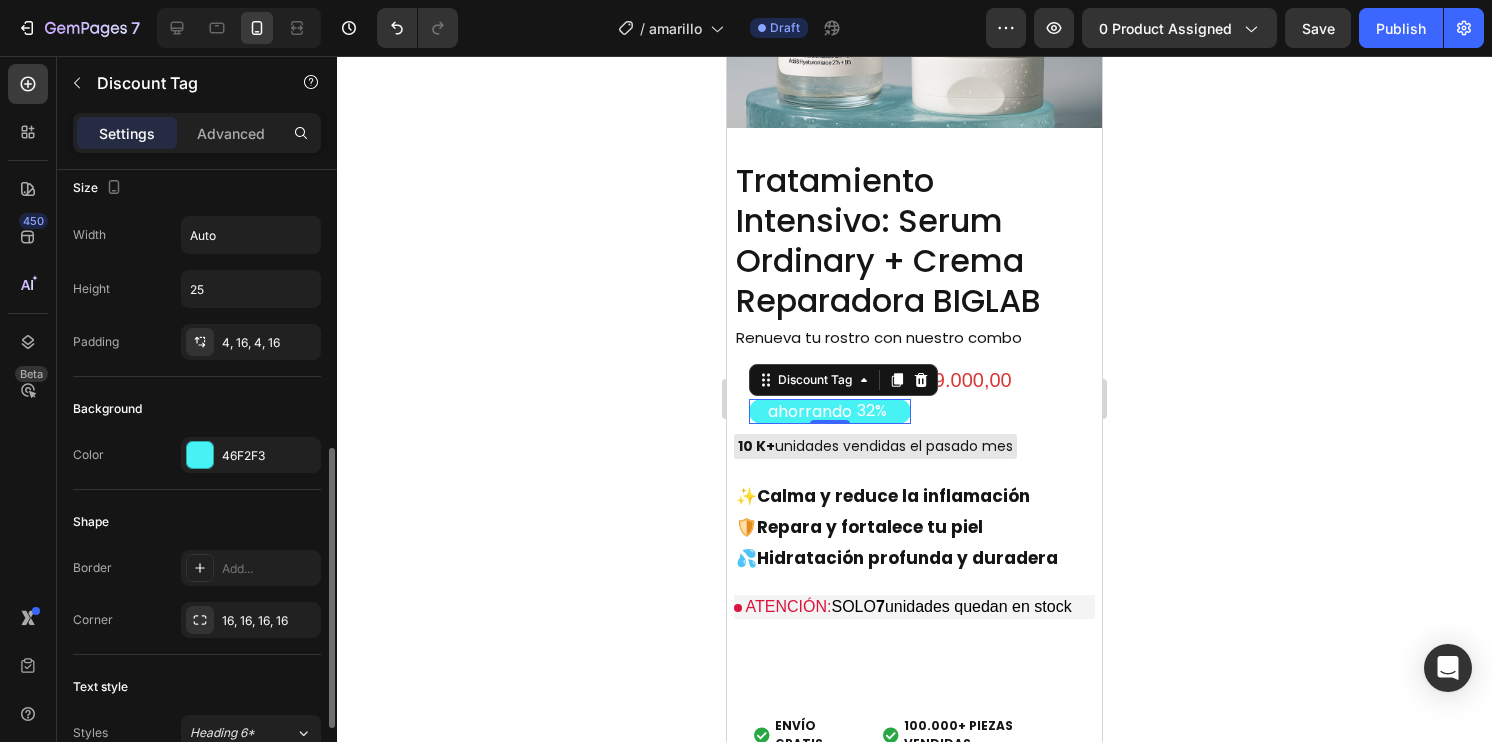 scroll, scrollTop: 400, scrollLeft: 0, axis: vertical 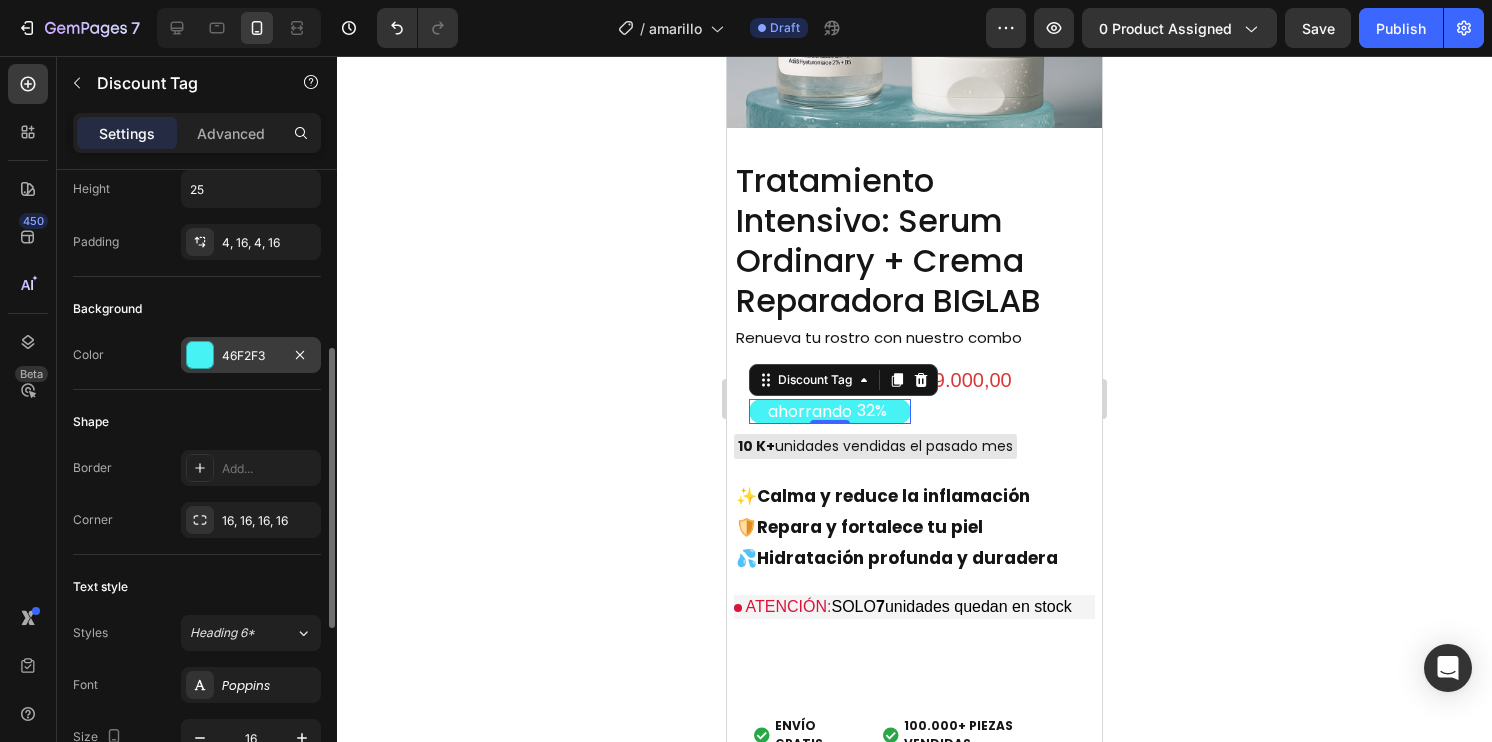click at bounding box center (200, 355) 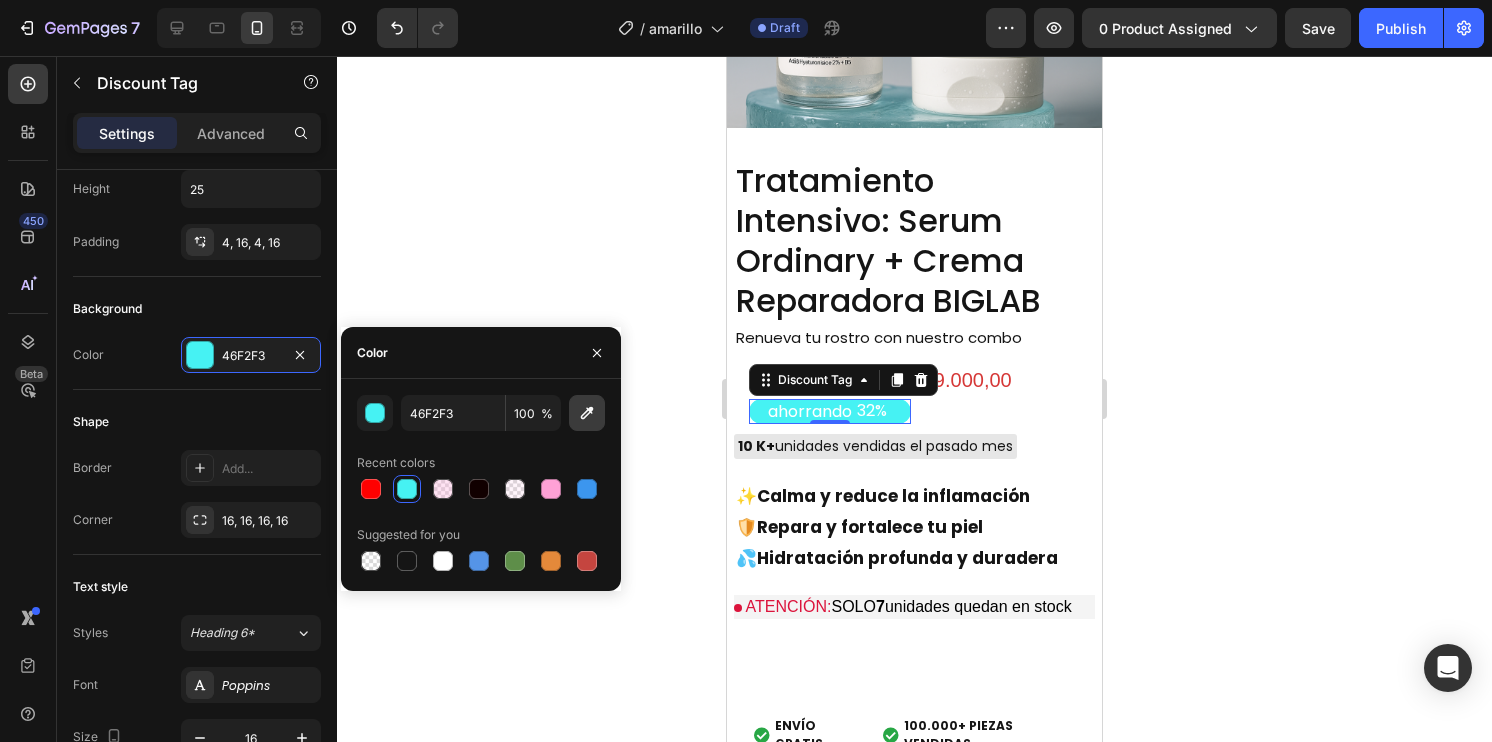 click 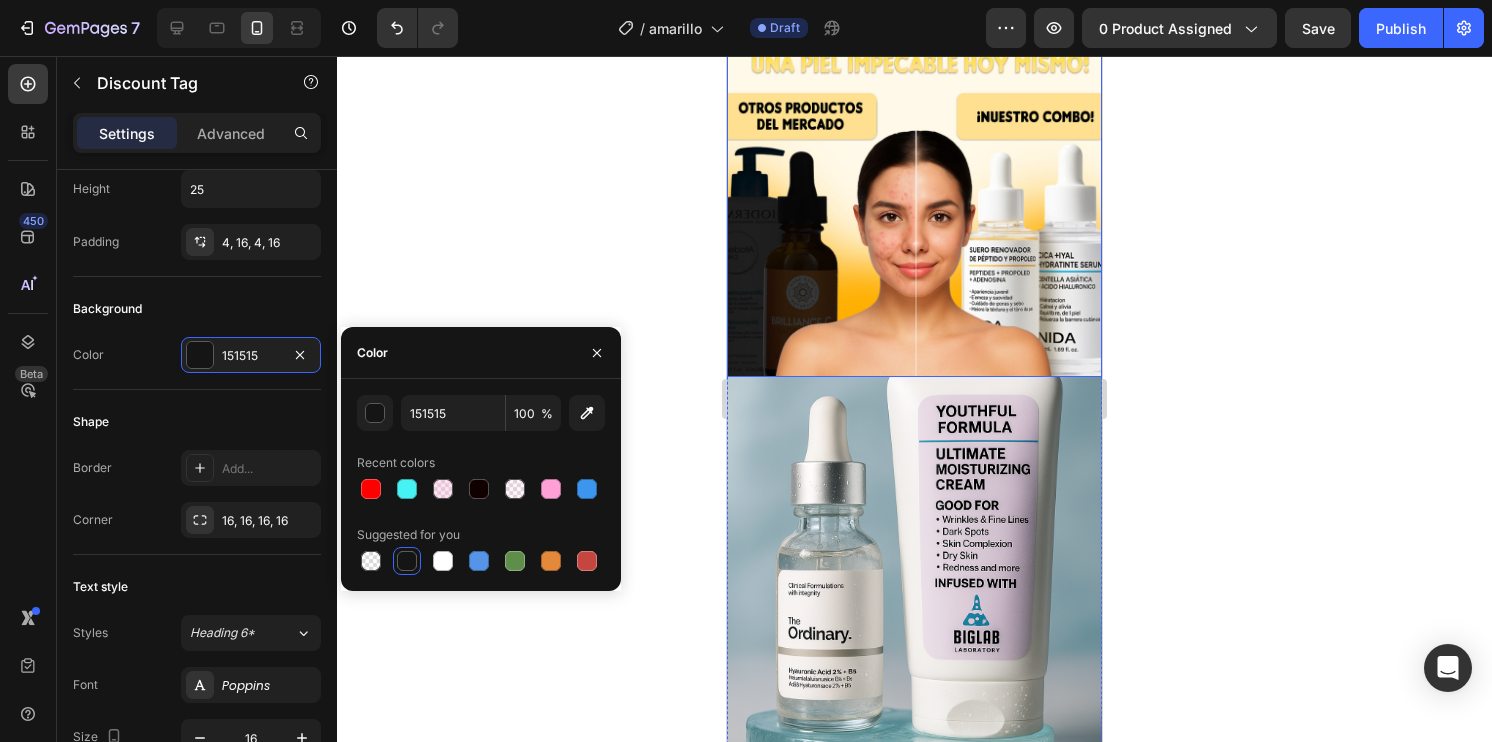 scroll, scrollTop: 100, scrollLeft: 0, axis: vertical 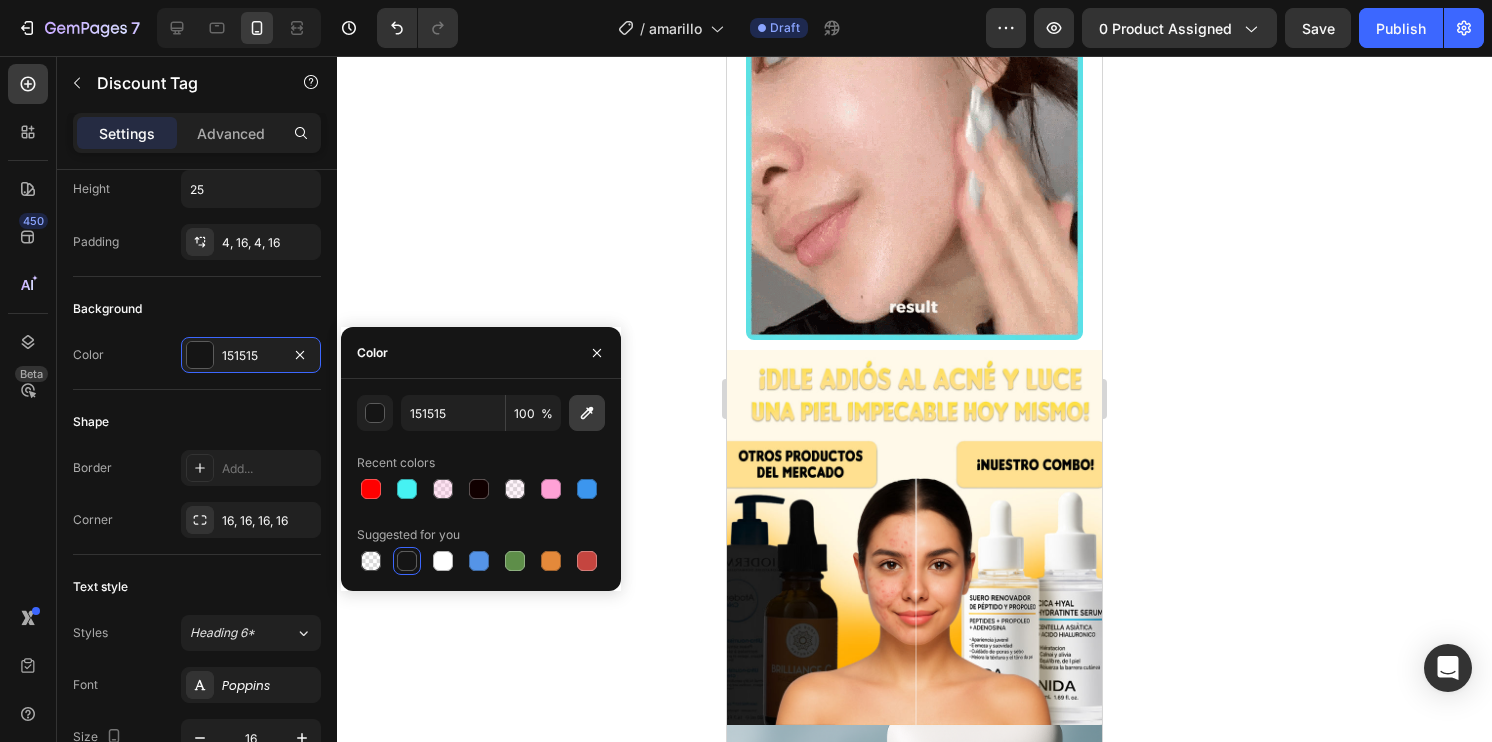 click 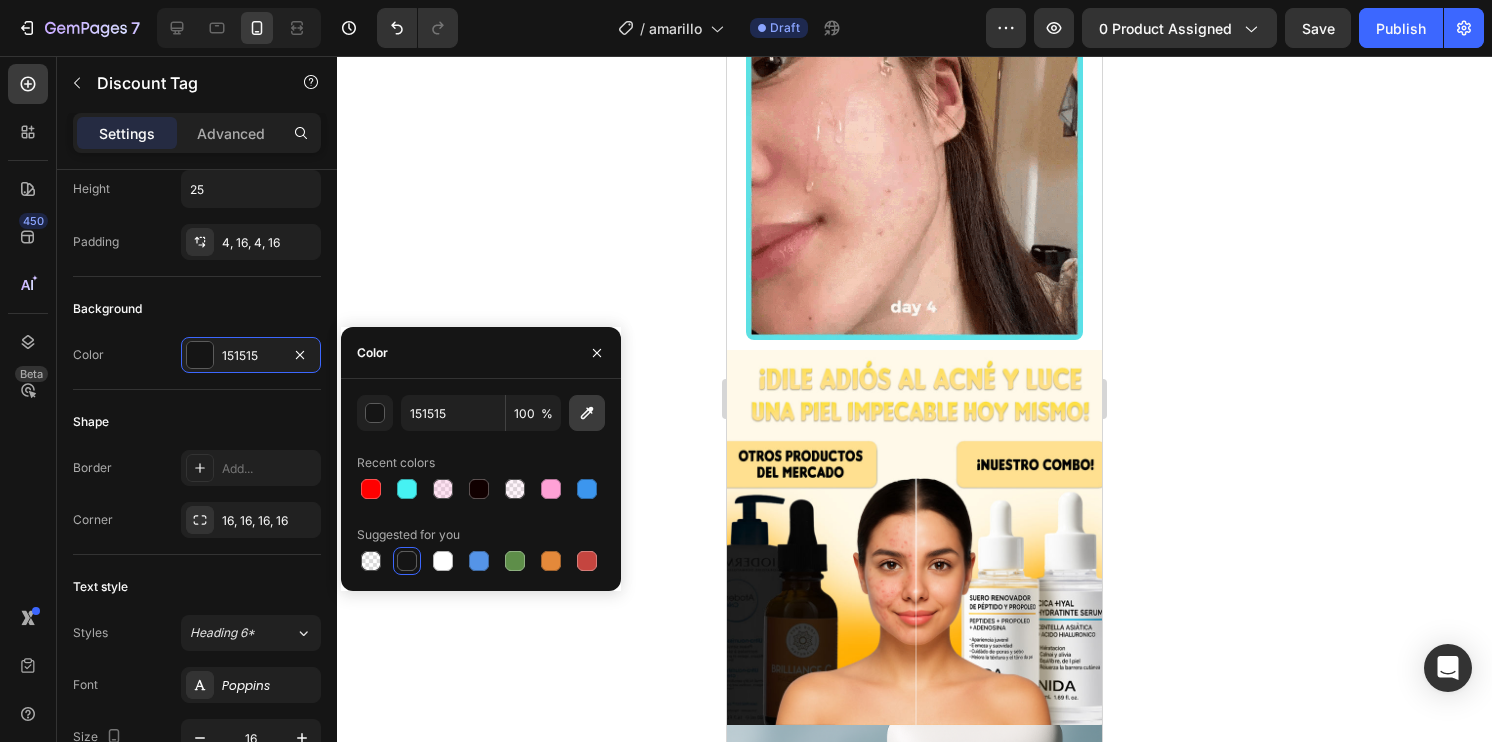 type on "FFE190" 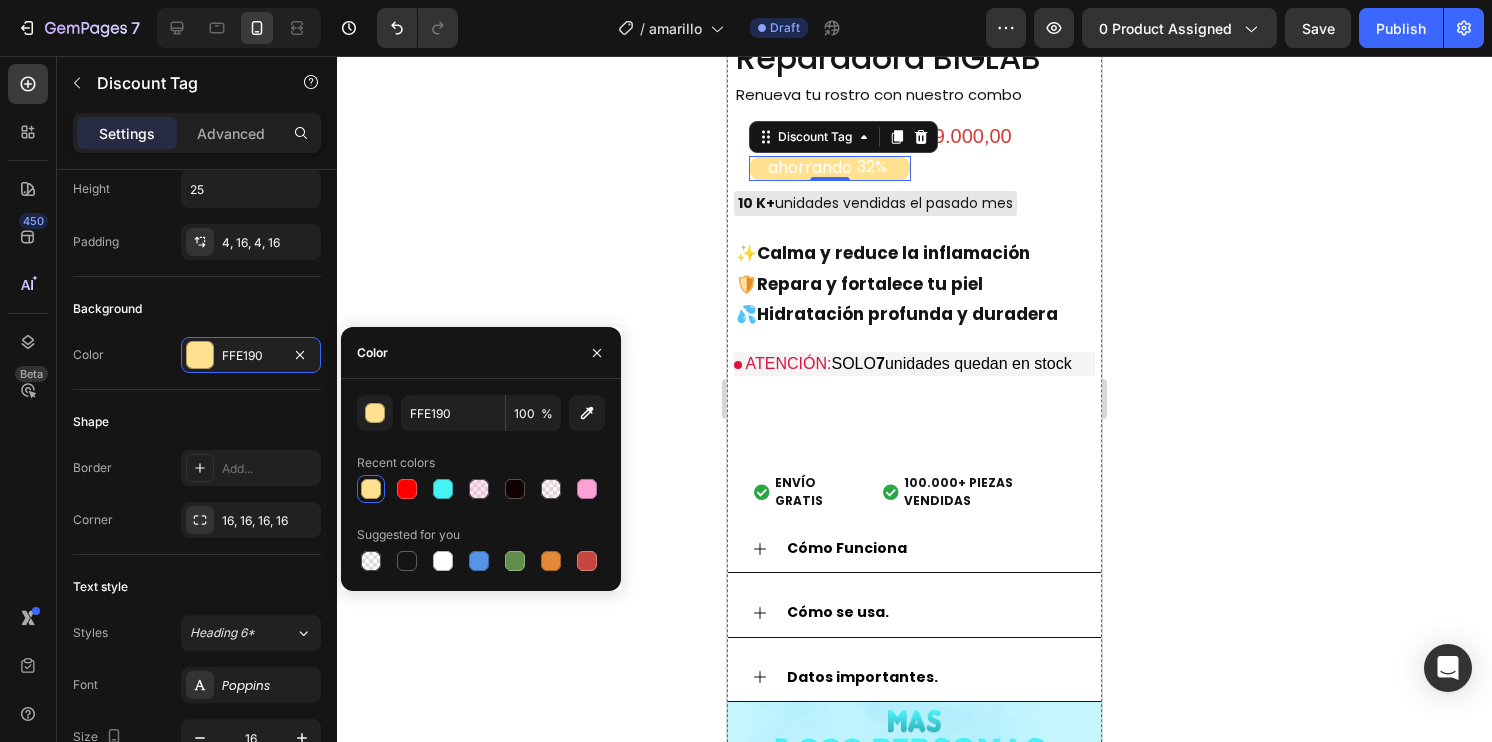 scroll, scrollTop: 1100, scrollLeft: 0, axis: vertical 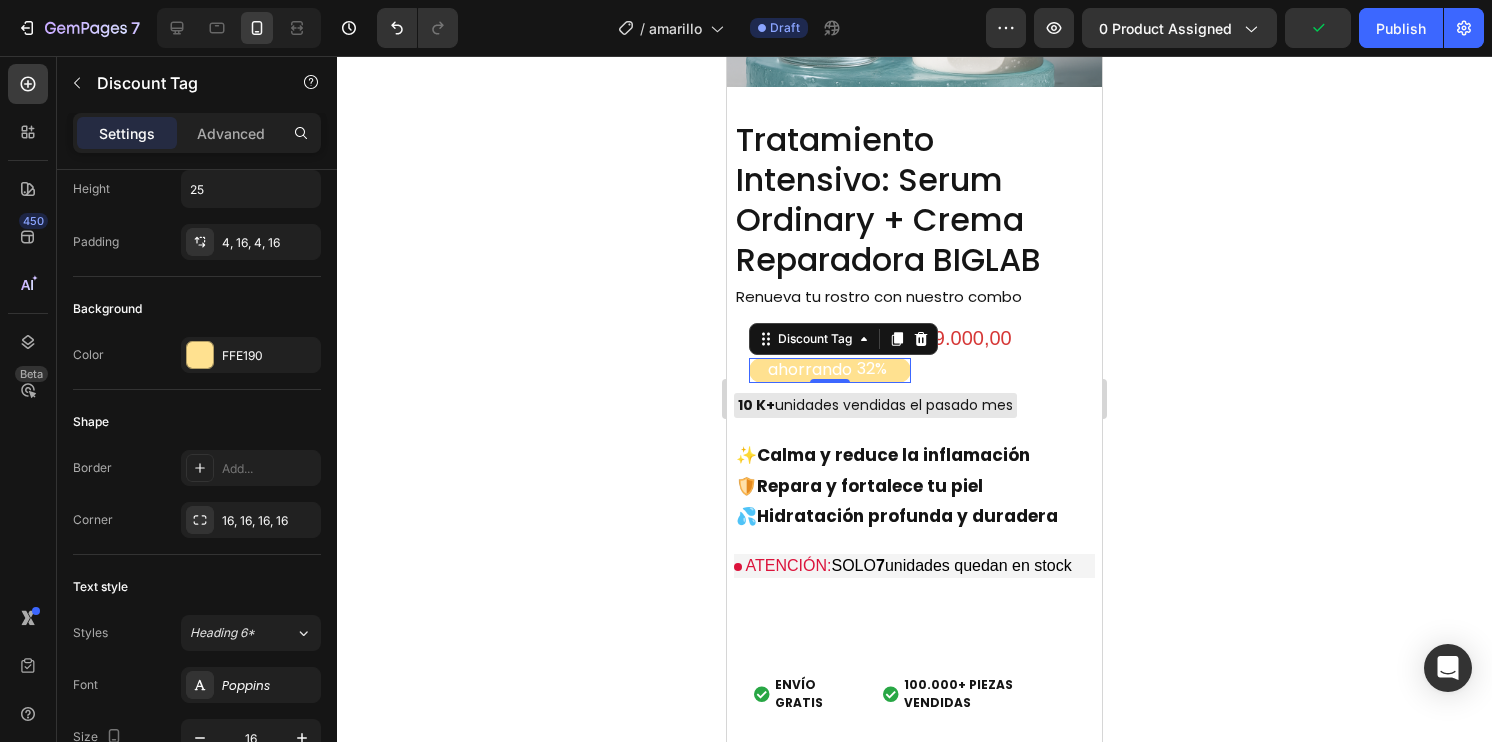 click 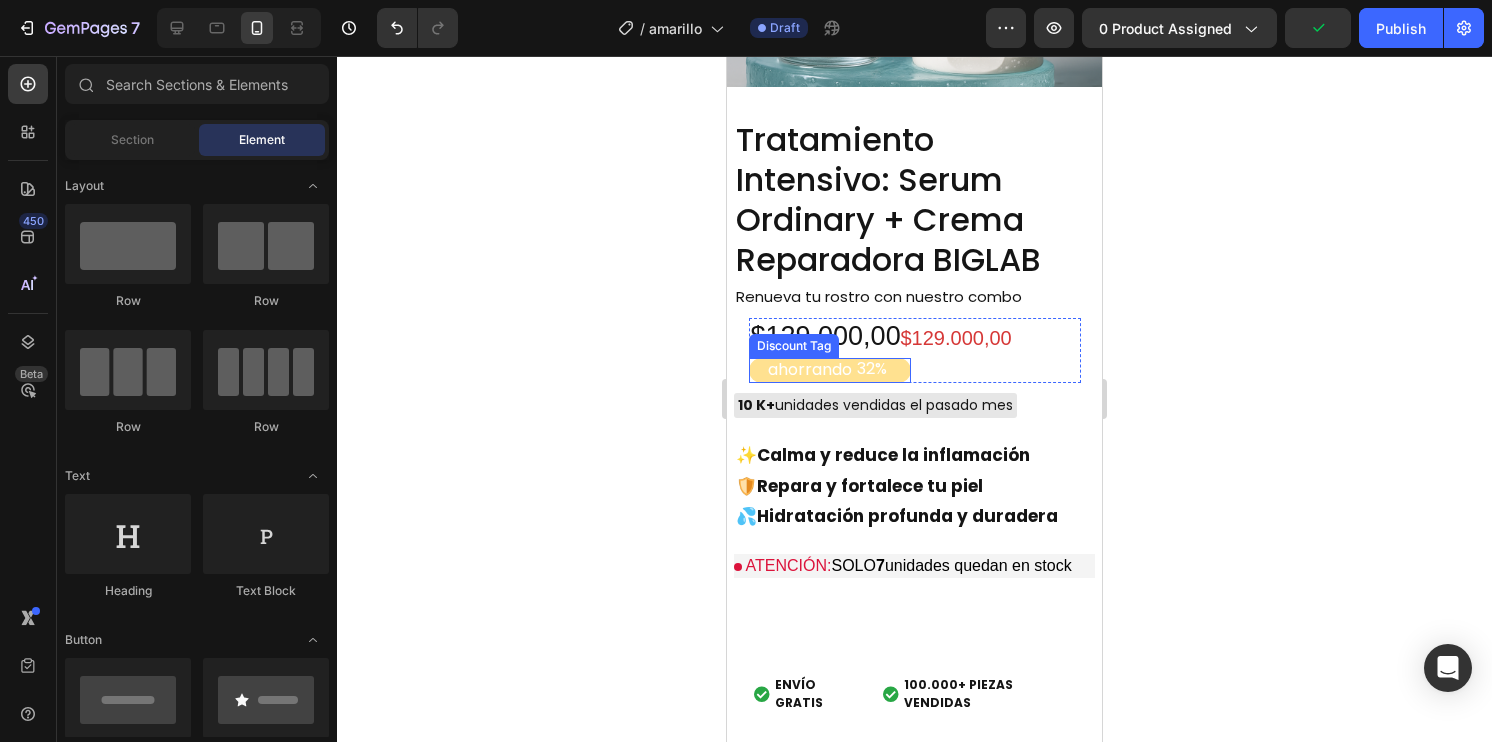 click on "32%" at bounding box center [872, 369] 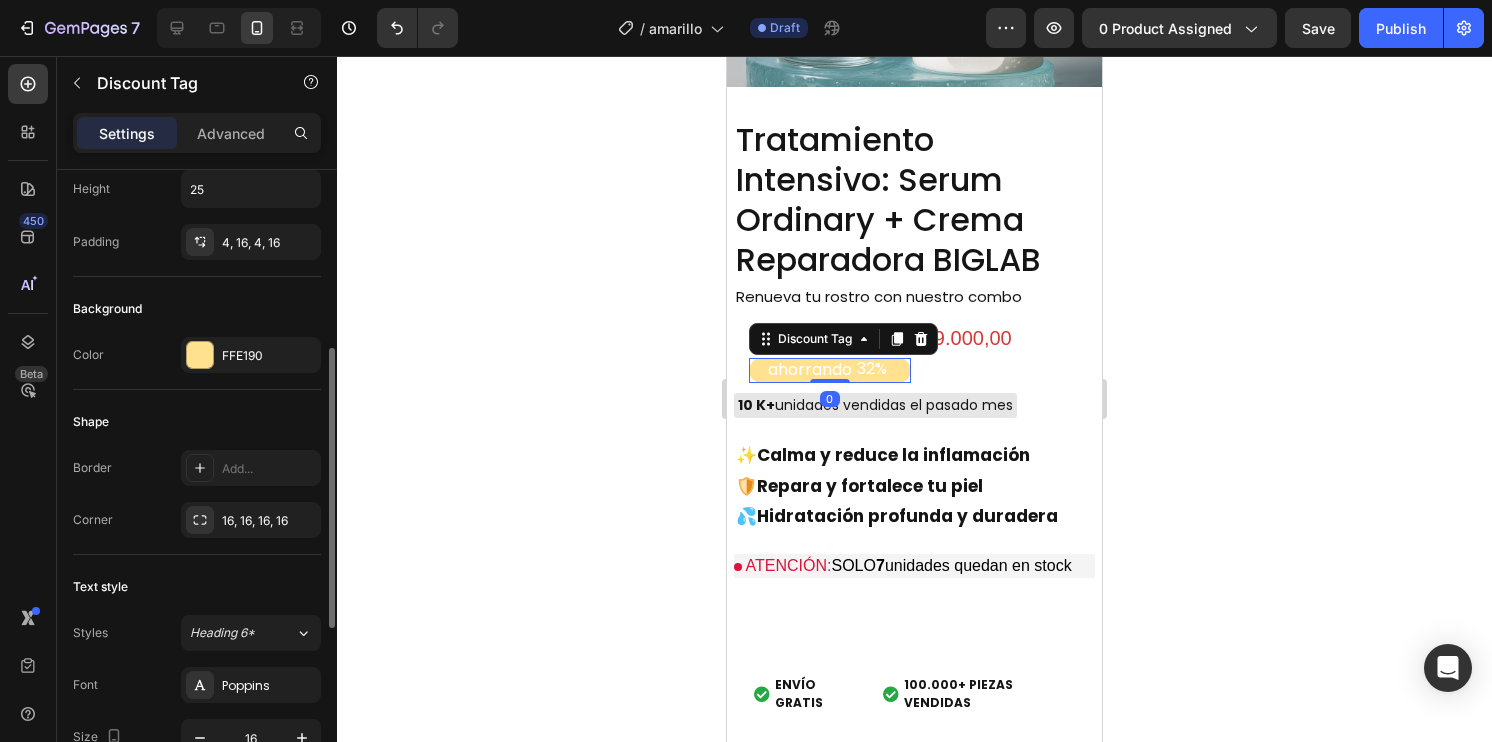 scroll, scrollTop: 700, scrollLeft: 0, axis: vertical 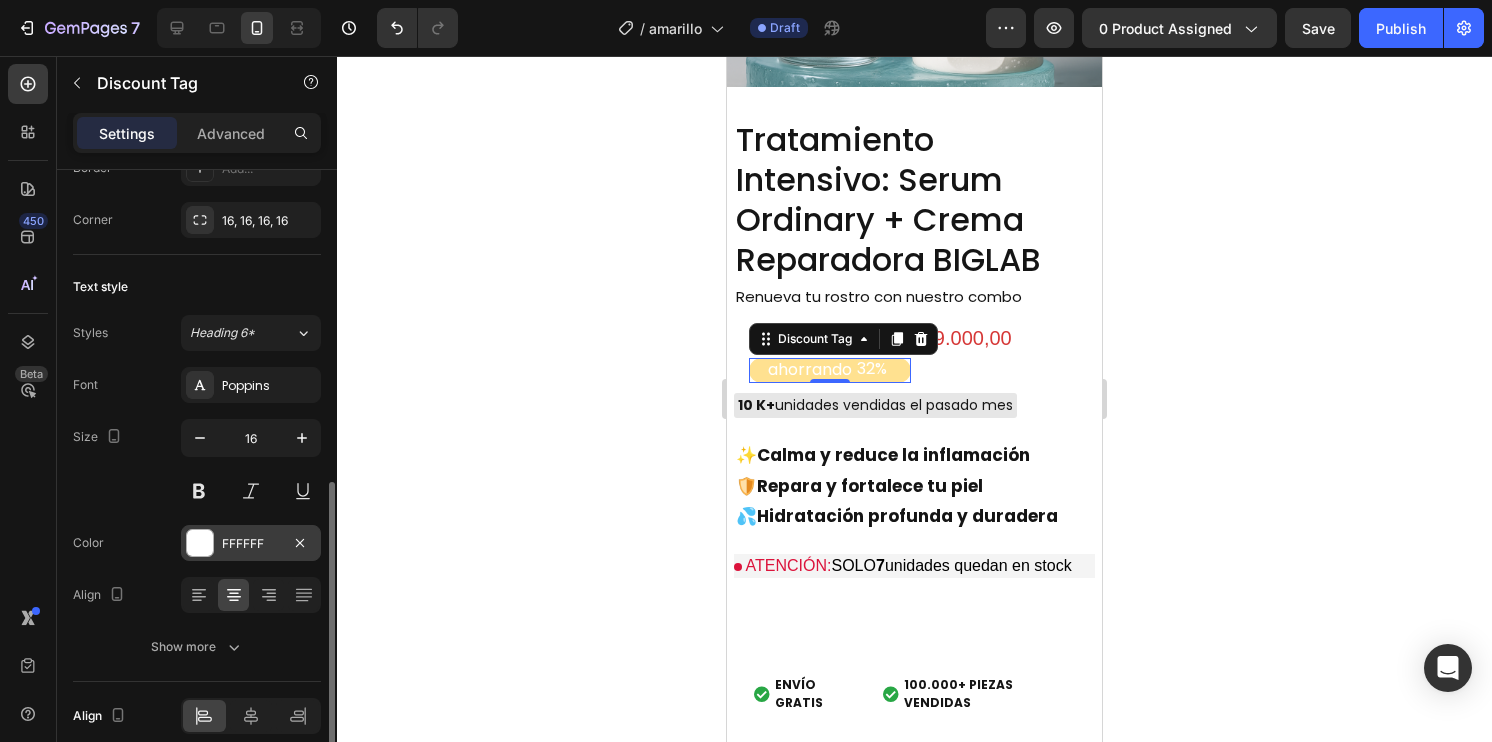 click at bounding box center (200, 543) 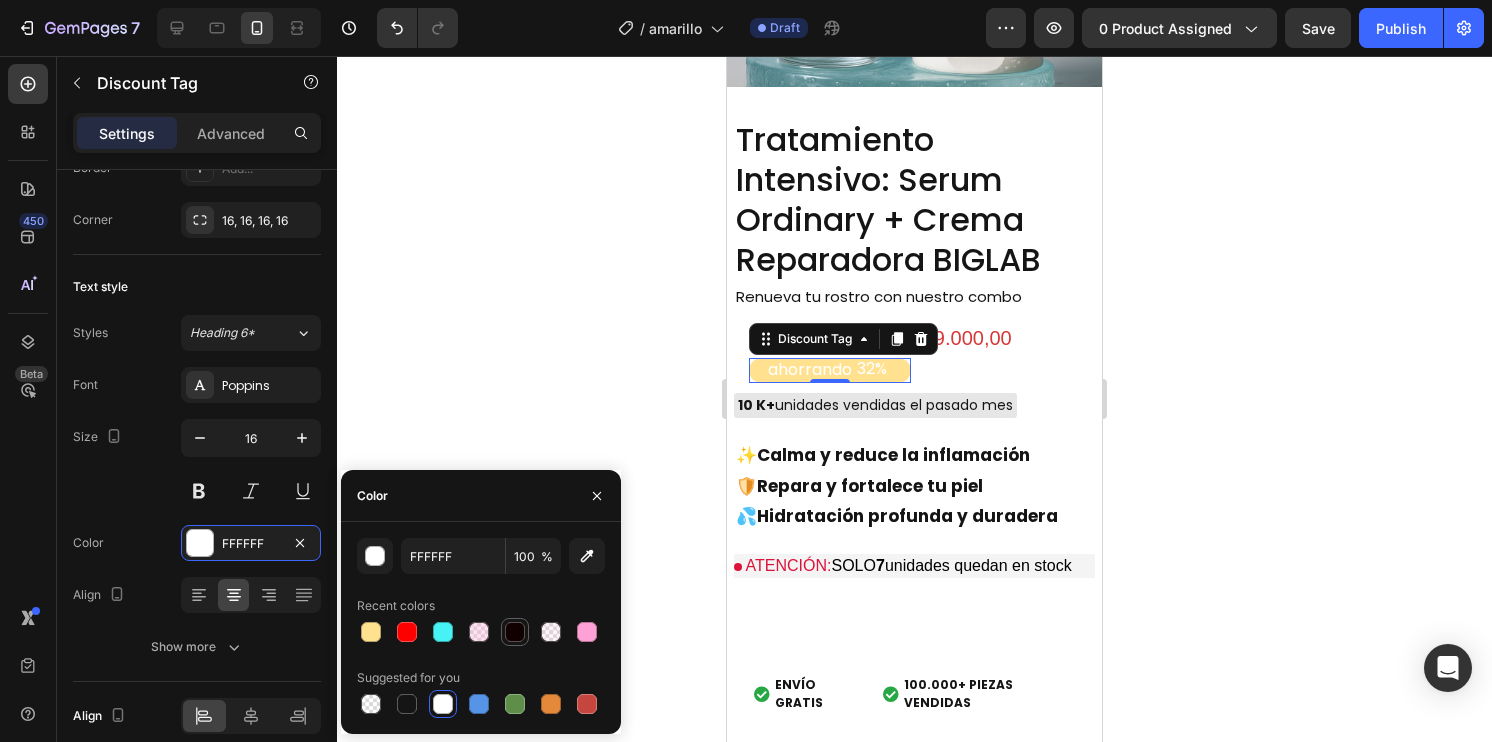 click at bounding box center [515, 632] 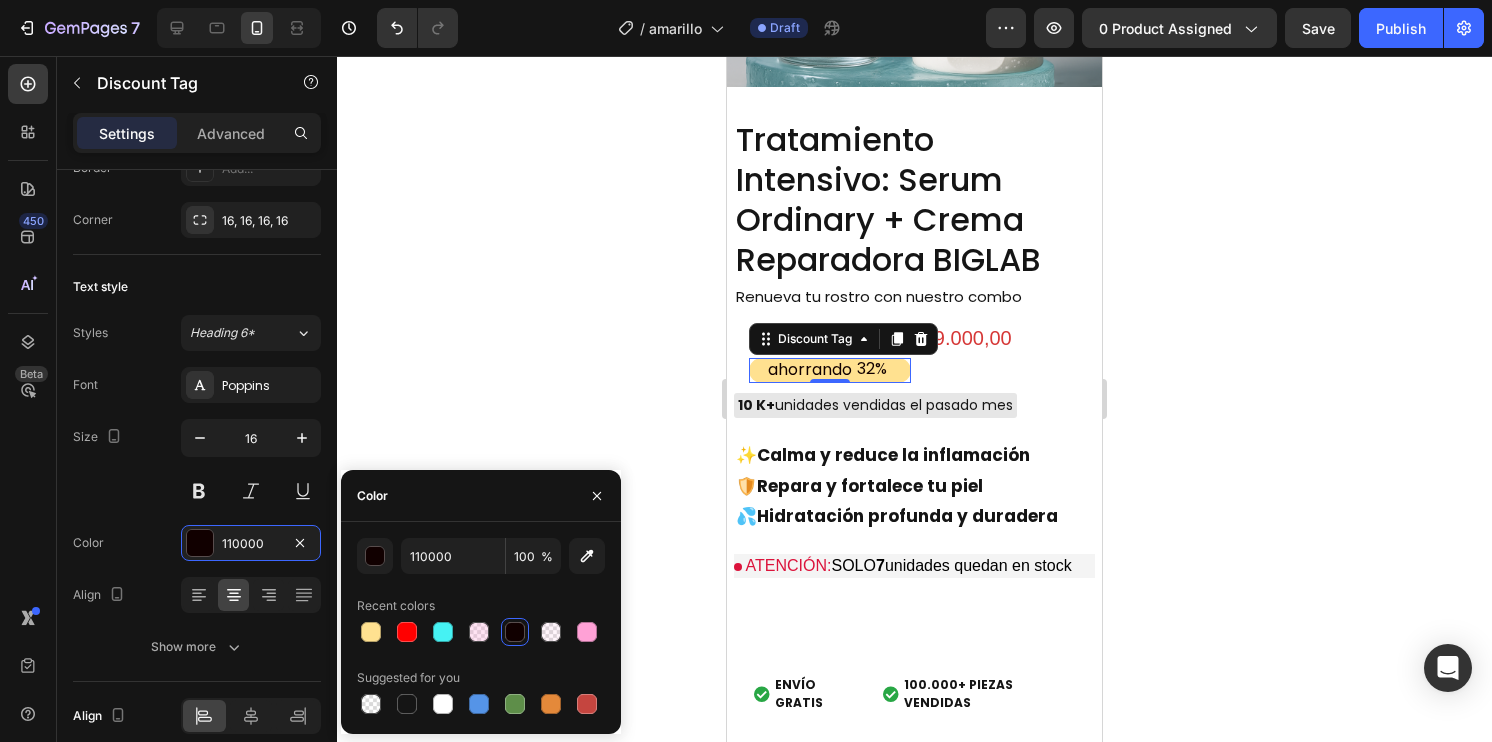 click 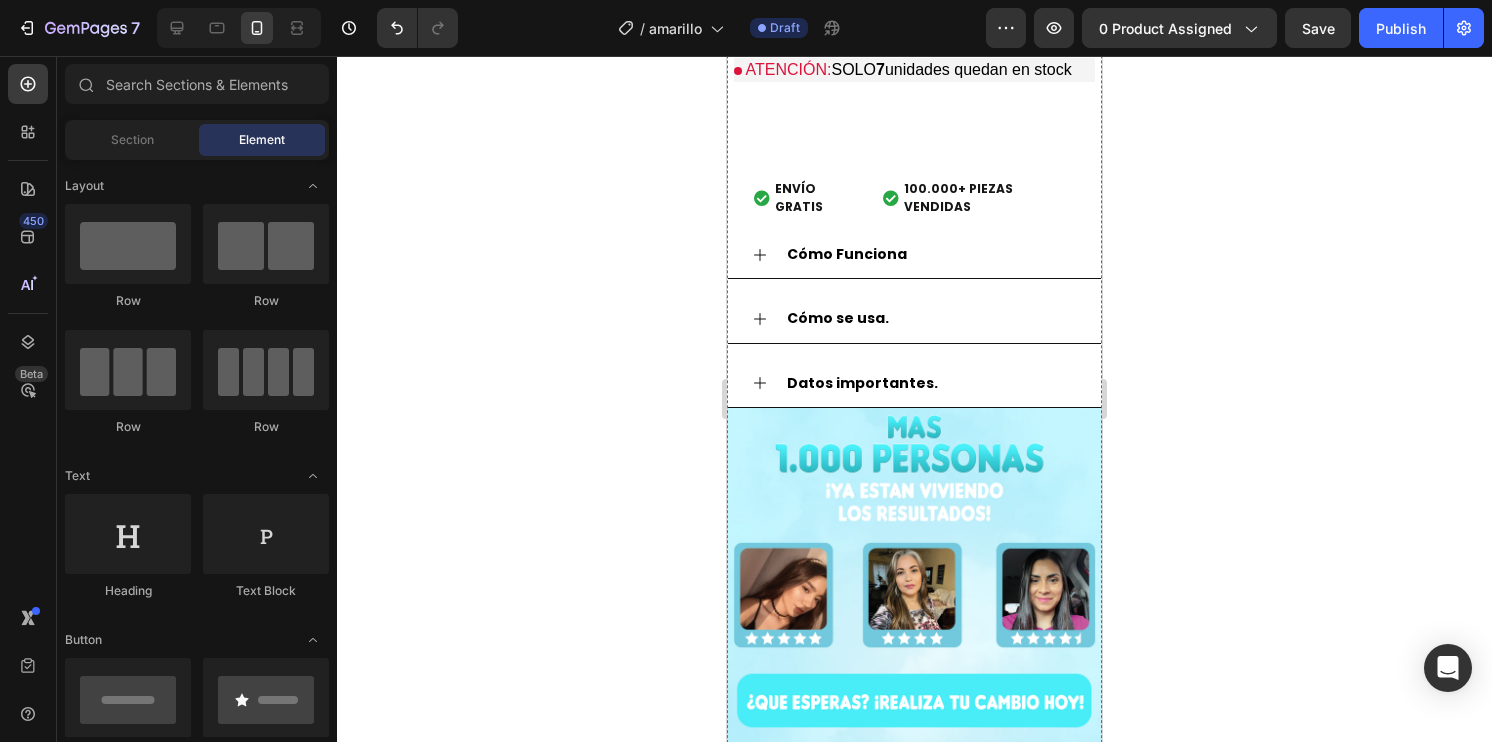 scroll, scrollTop: 1600, scrollLeft: 0, axis: vertical 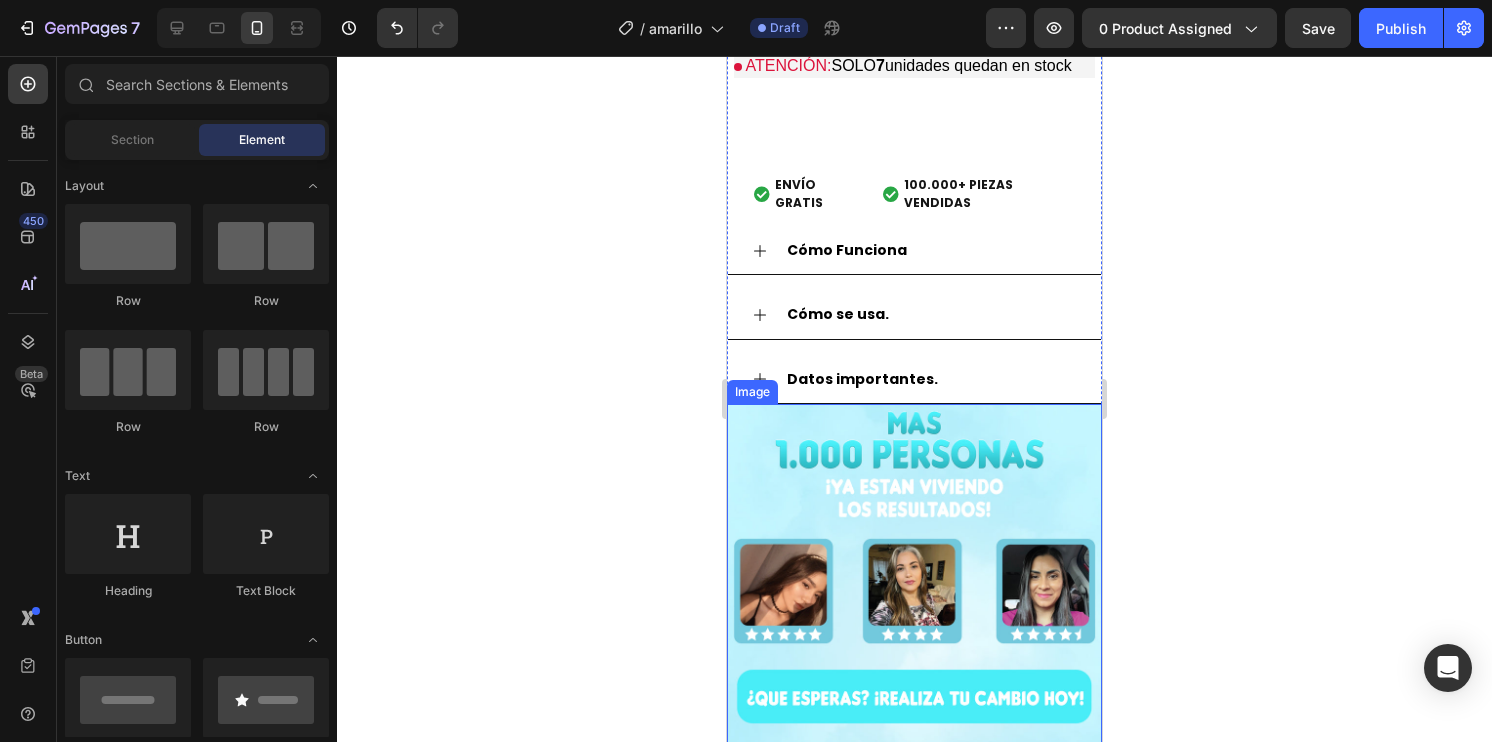 click at bounding box center [914, 591] 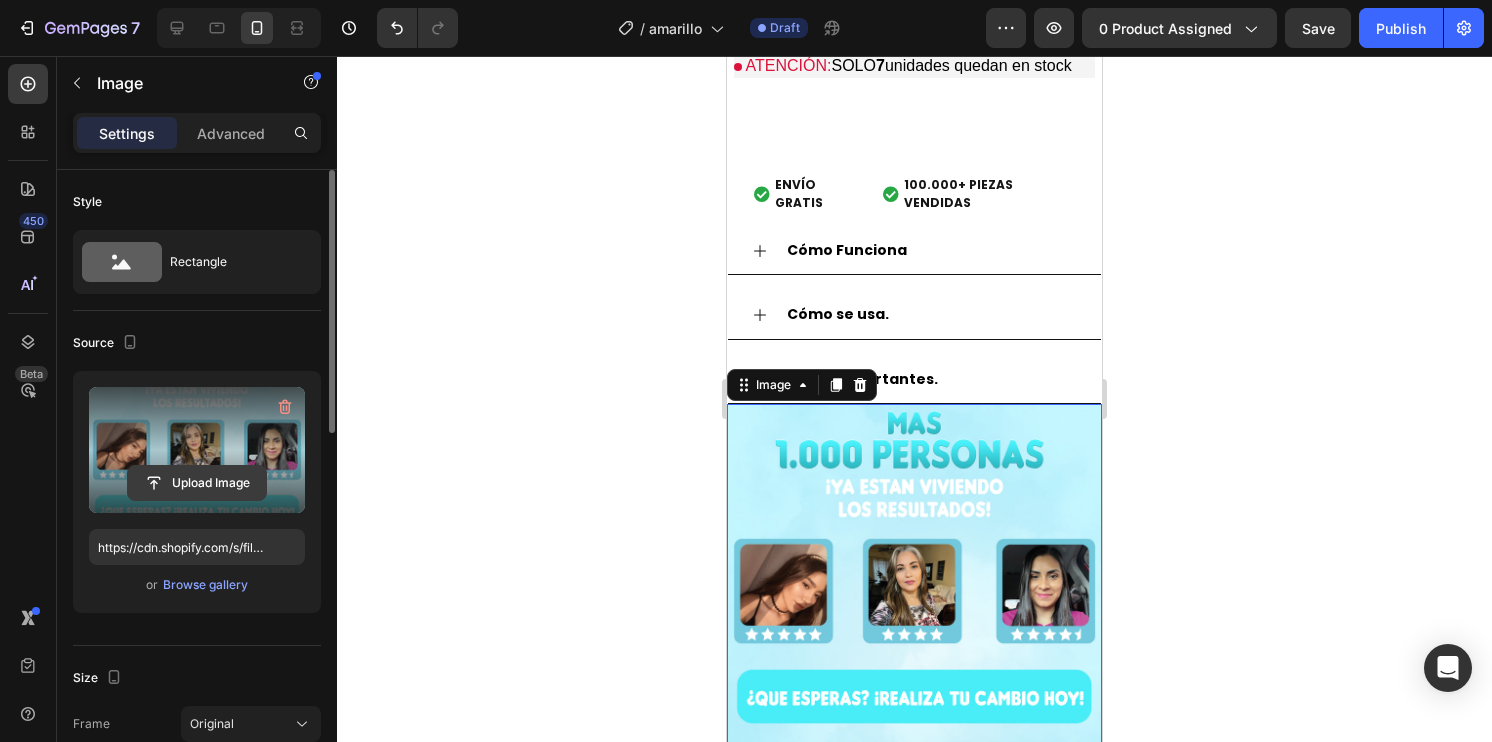 click 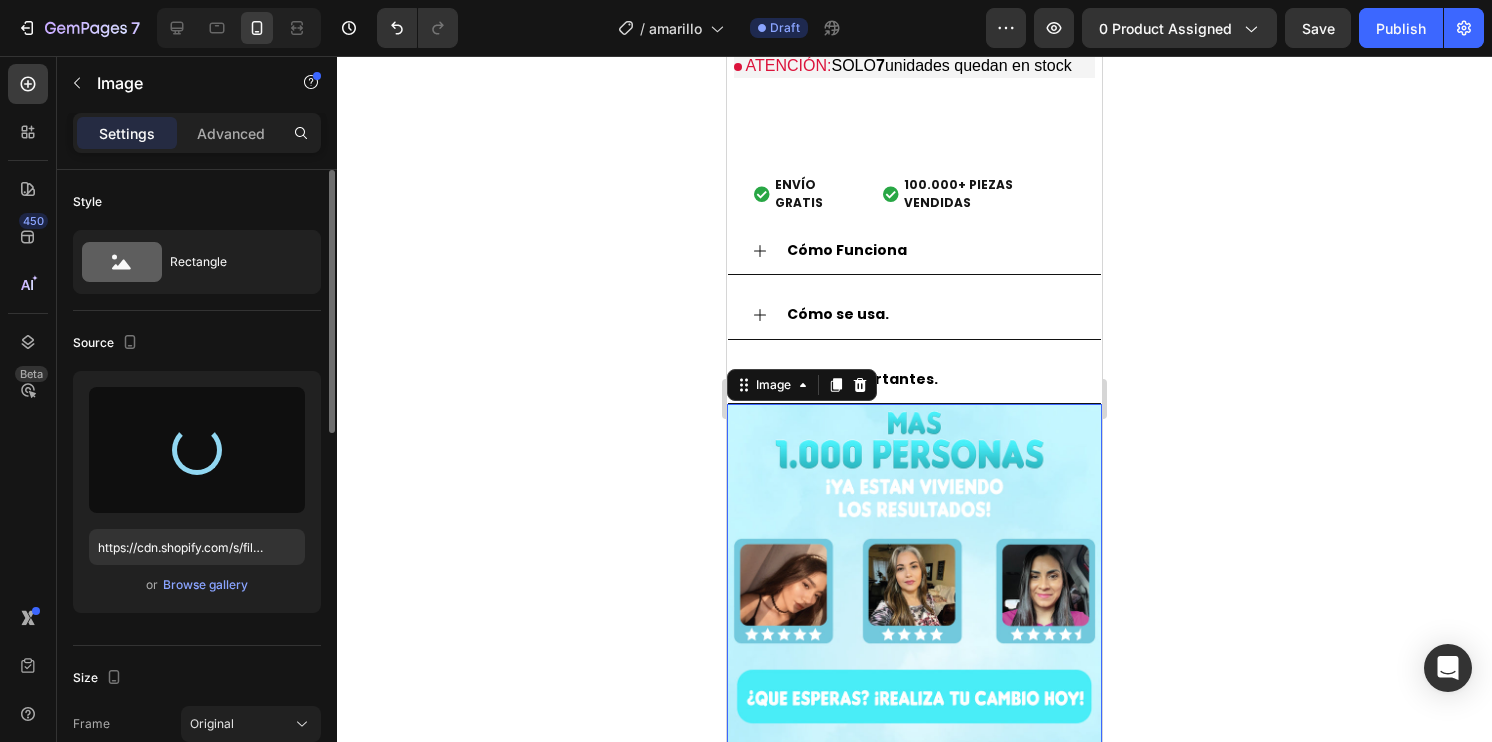 type on "https://cdn.shopify.com/s/files/1/0744/7950/1565/files/gempages_575031653676614431-276c2aea-7cab-41bd-a314-b5badbc7b1b9.jpg" 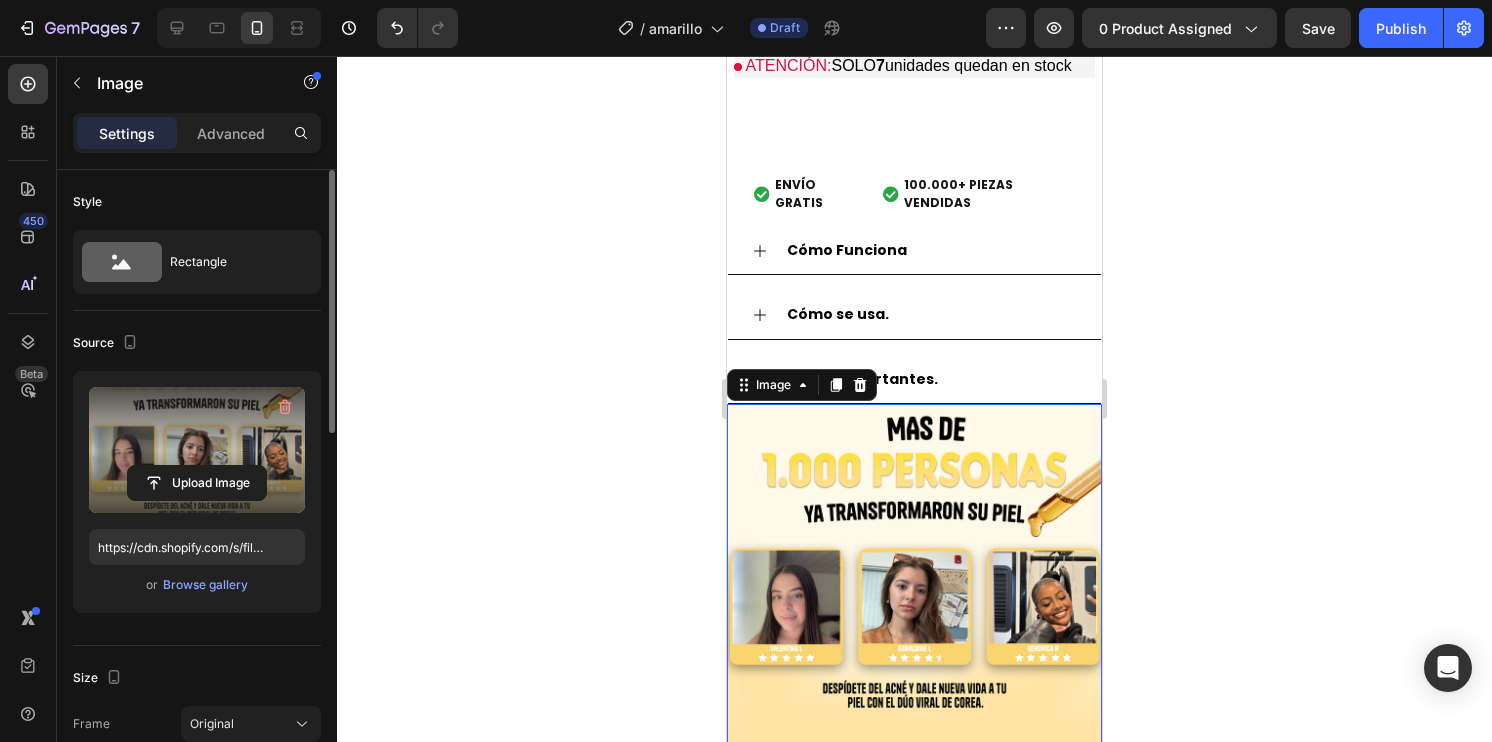 click 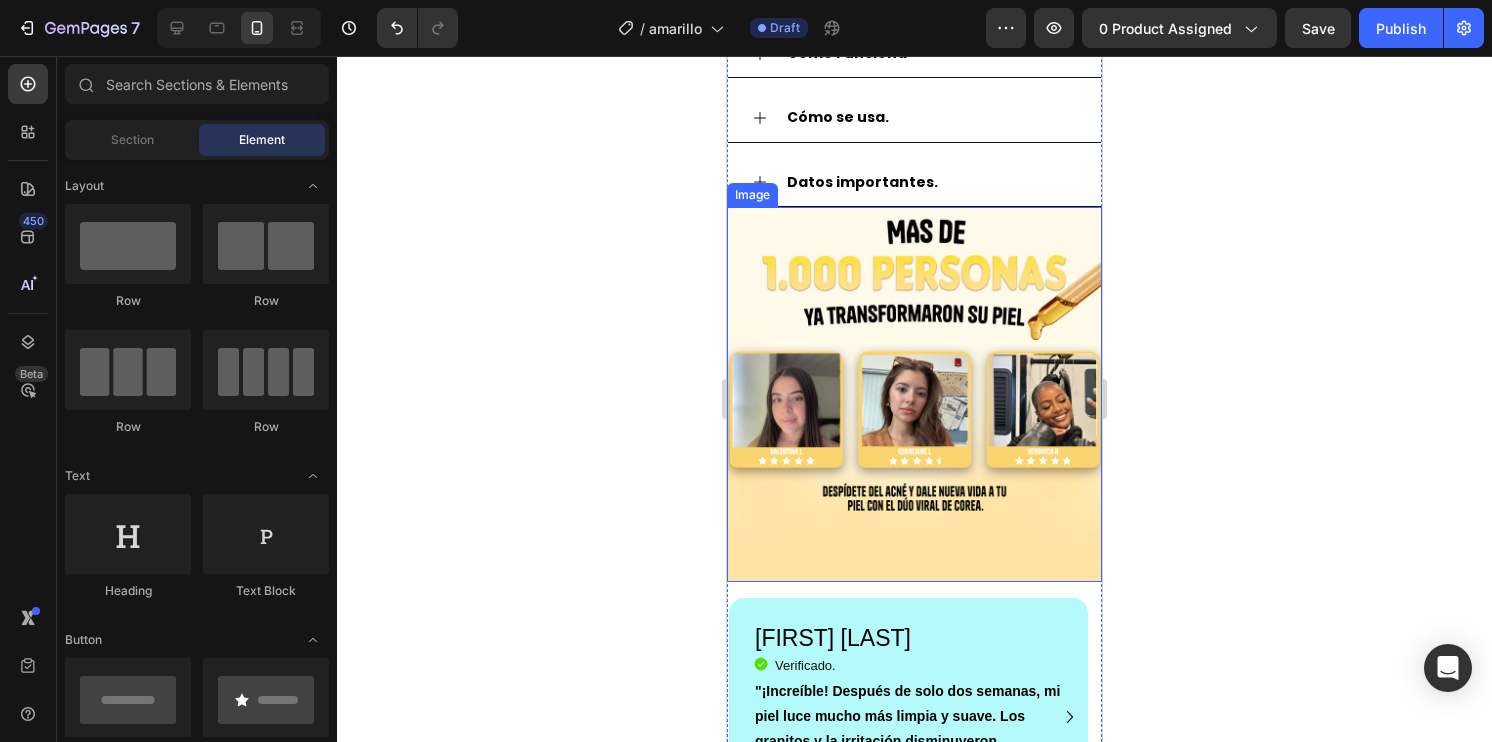 scroll, scrollTop: 1800, scrollLeft: 0, axis: vertical 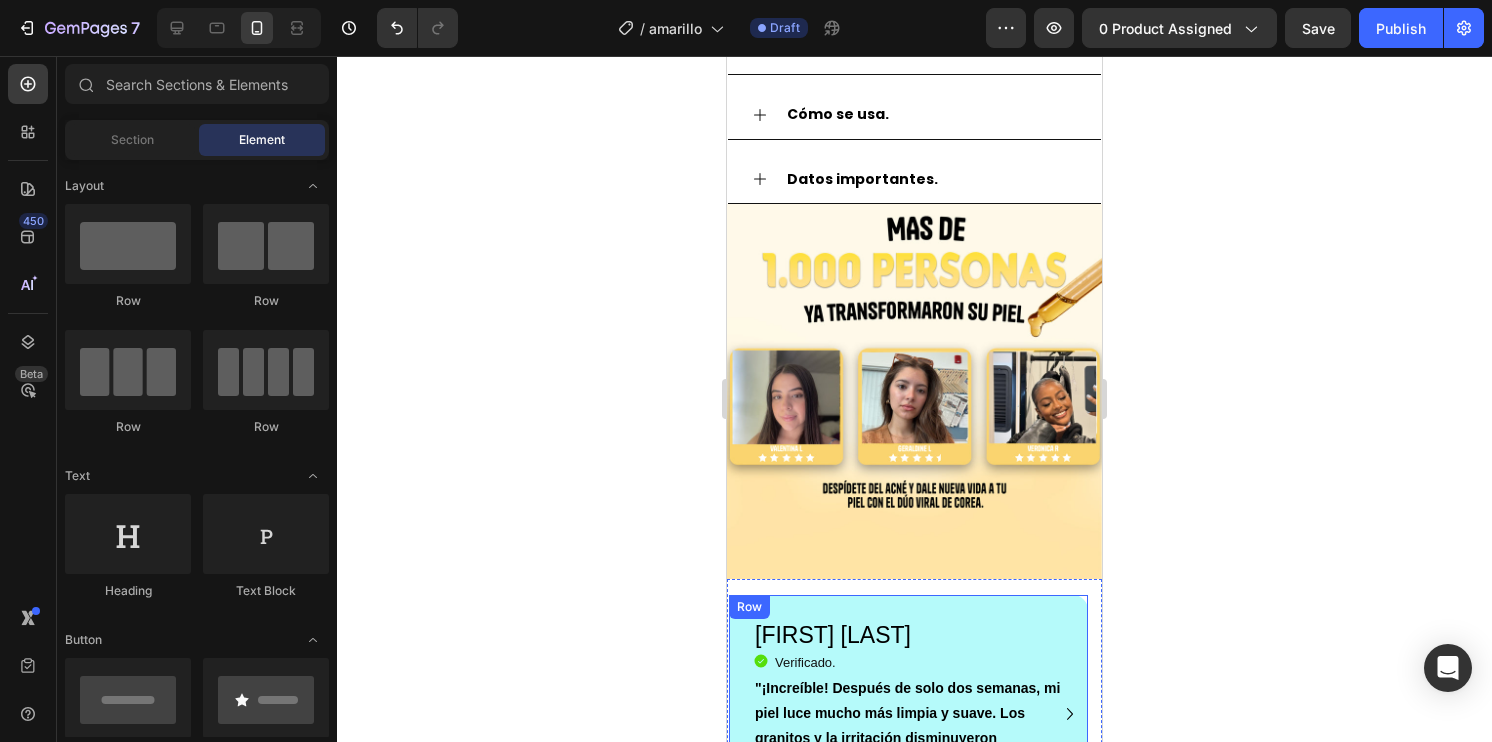 click 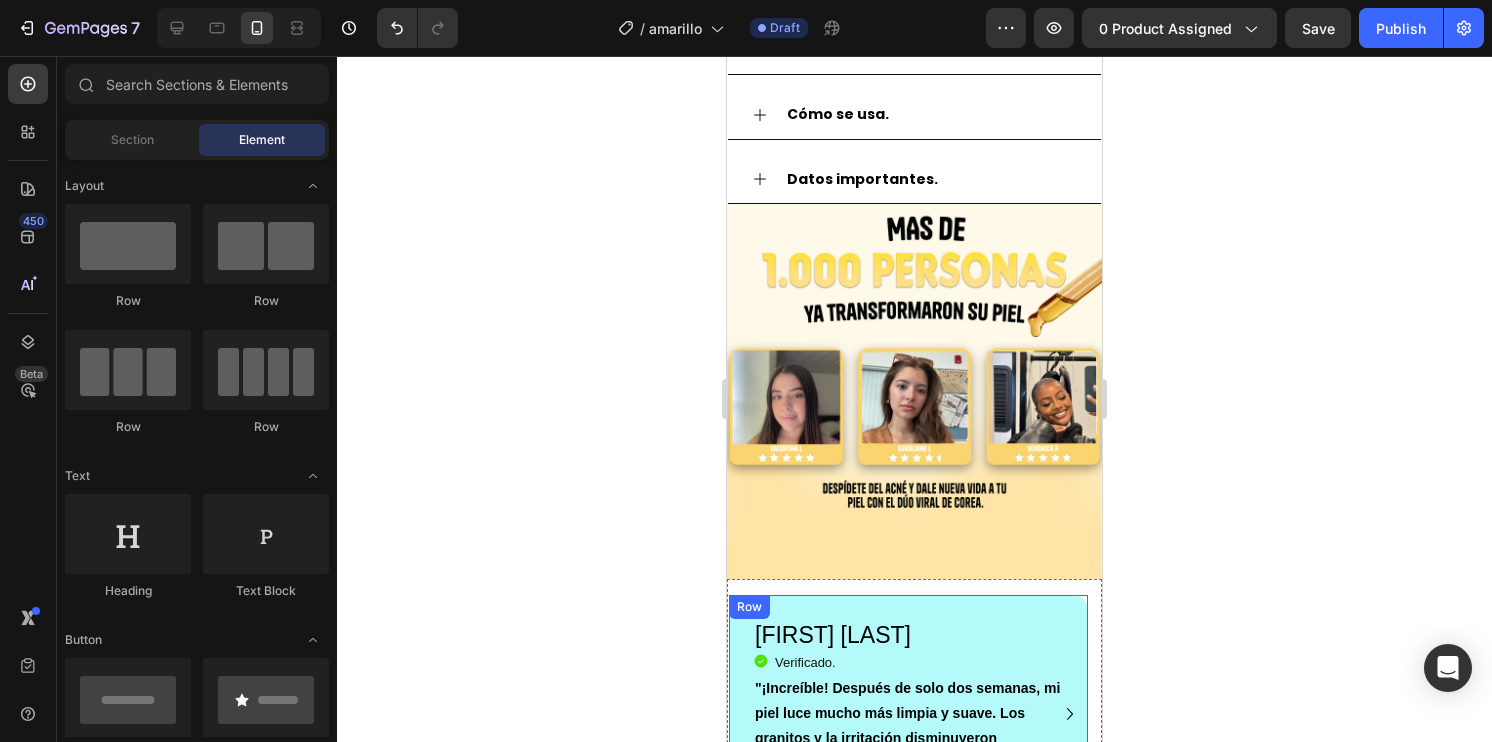 click 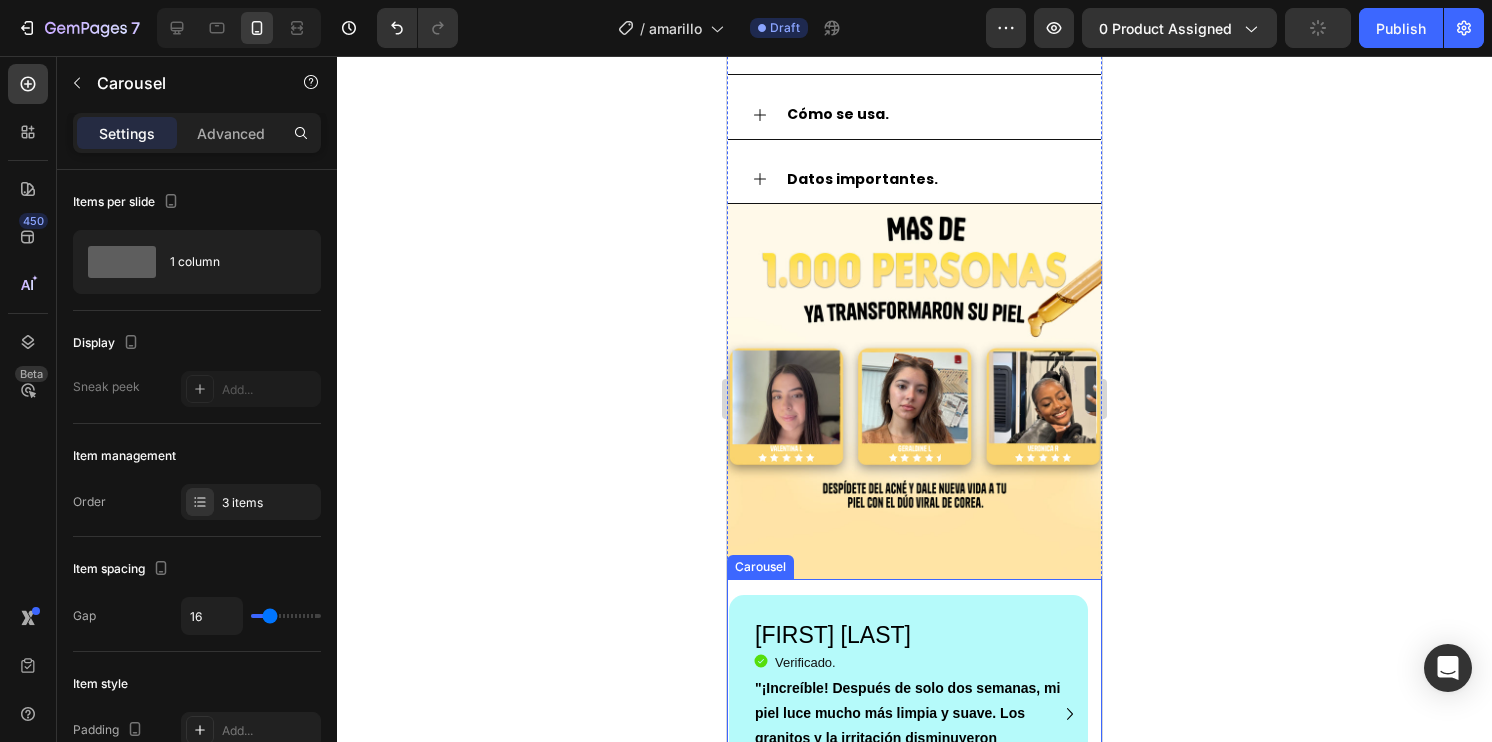 click 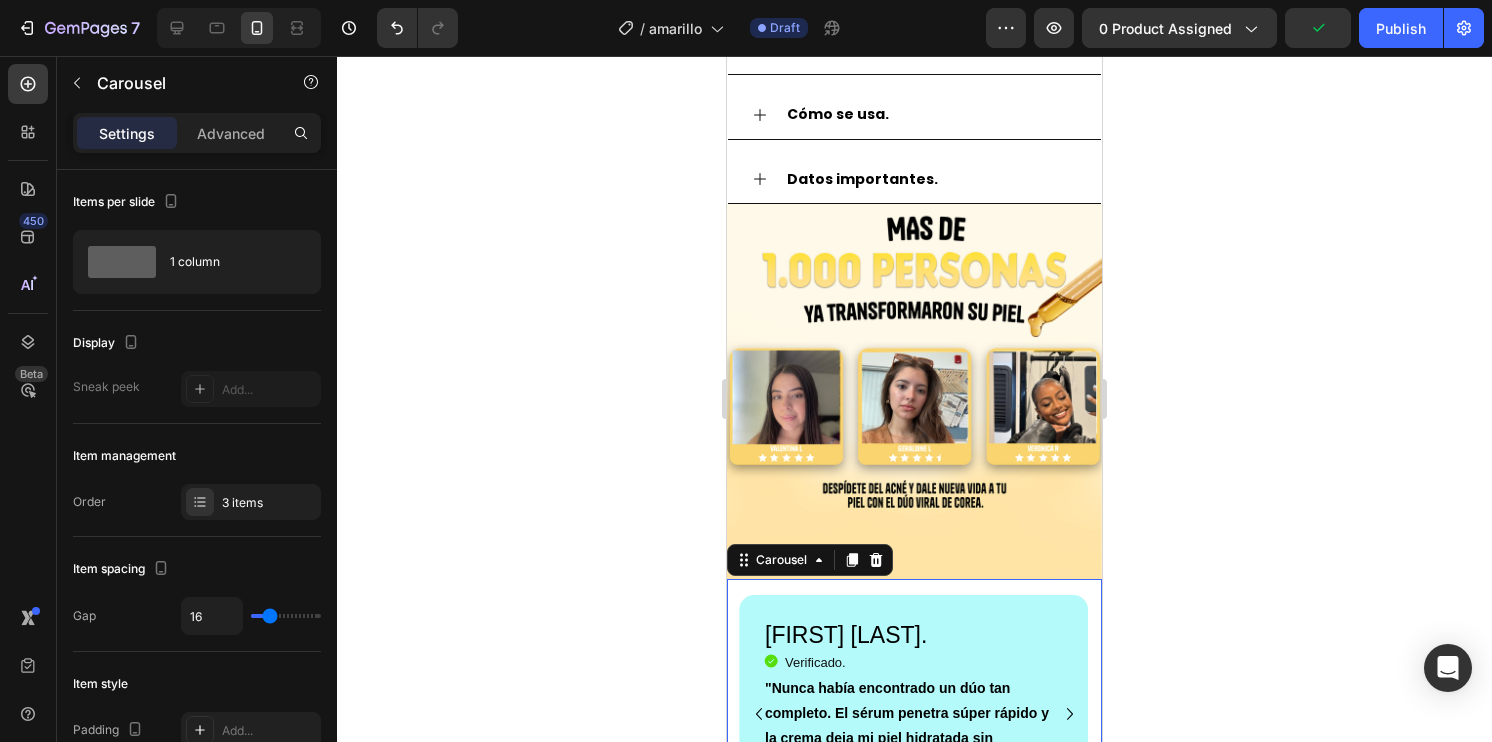 click 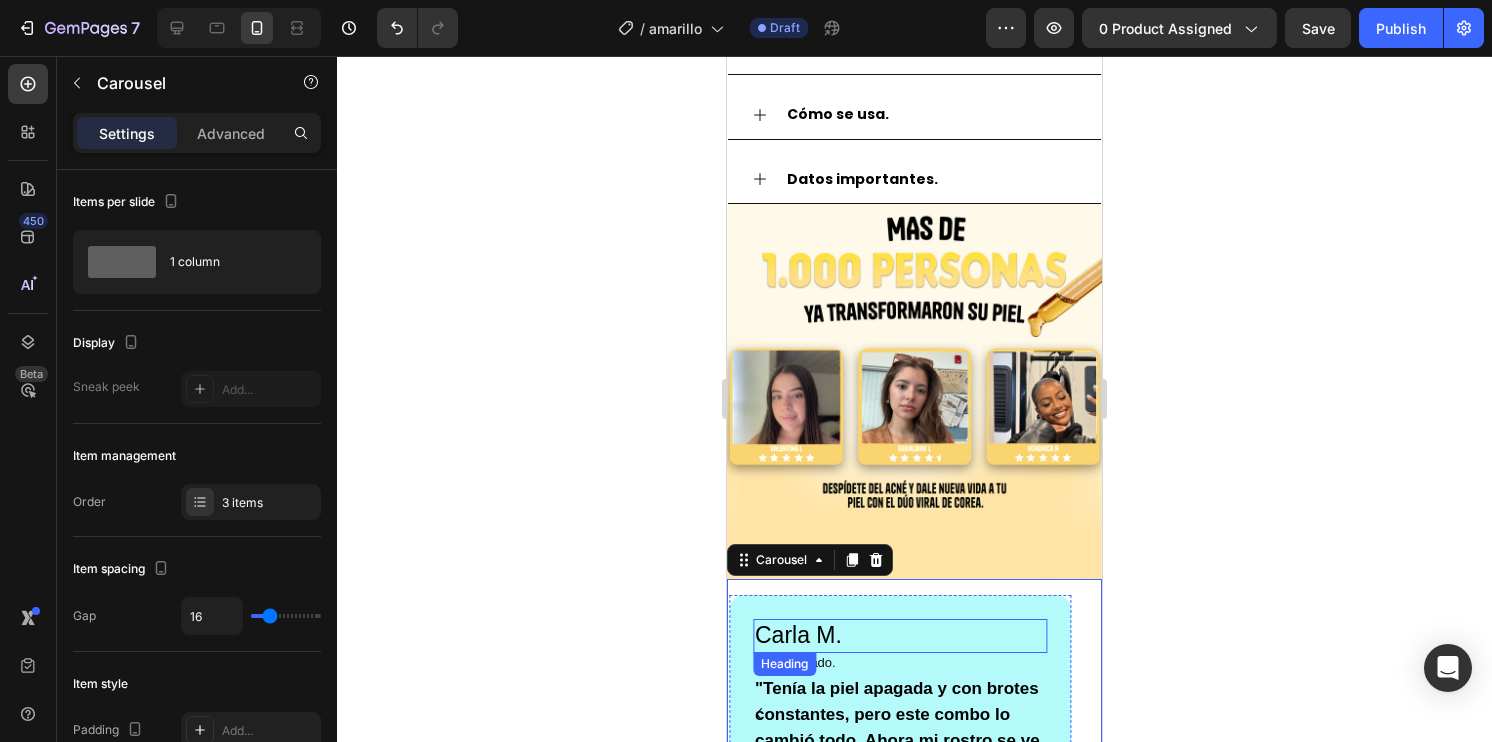 click on "Carla M." at bounding box center (900, 636) 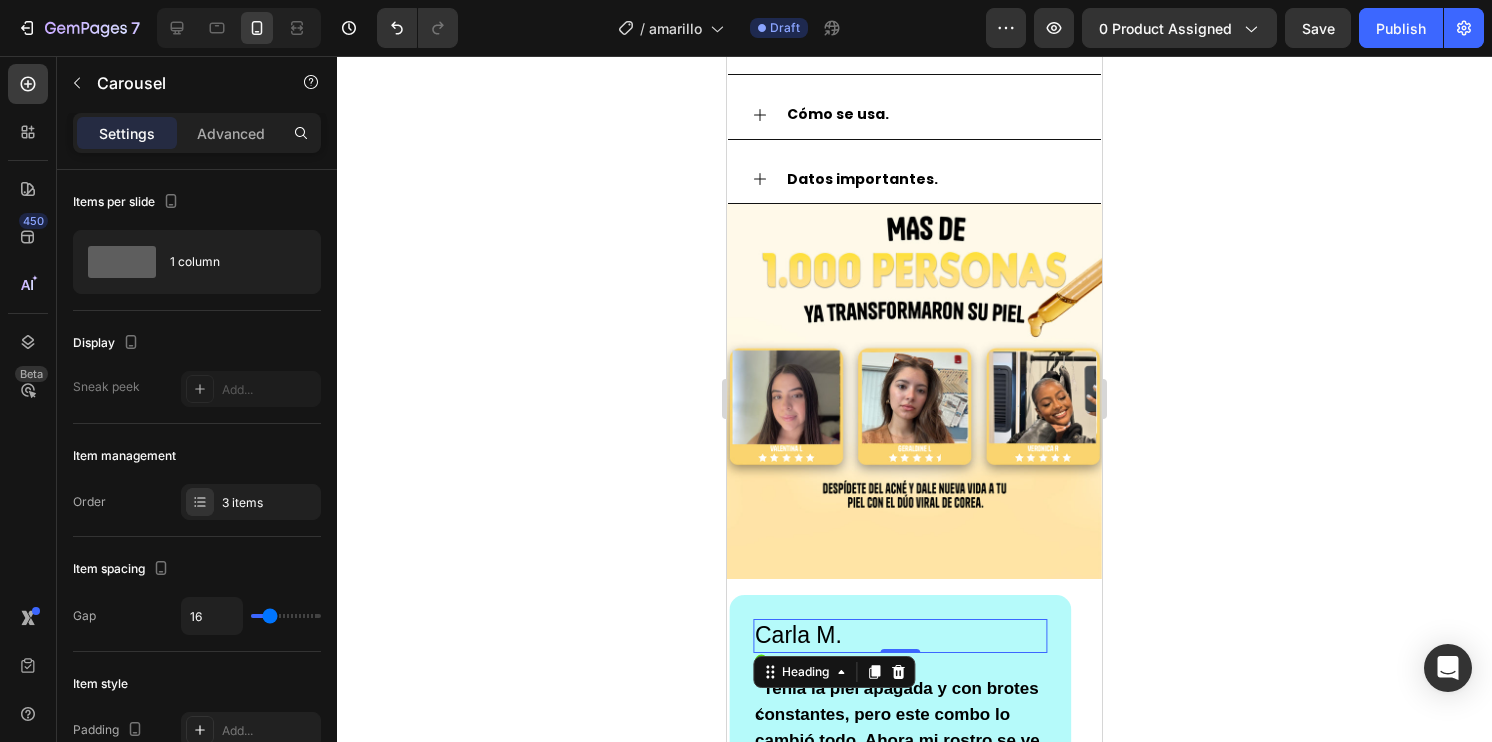 click on "Carla M." at bounding box center [900, 636] 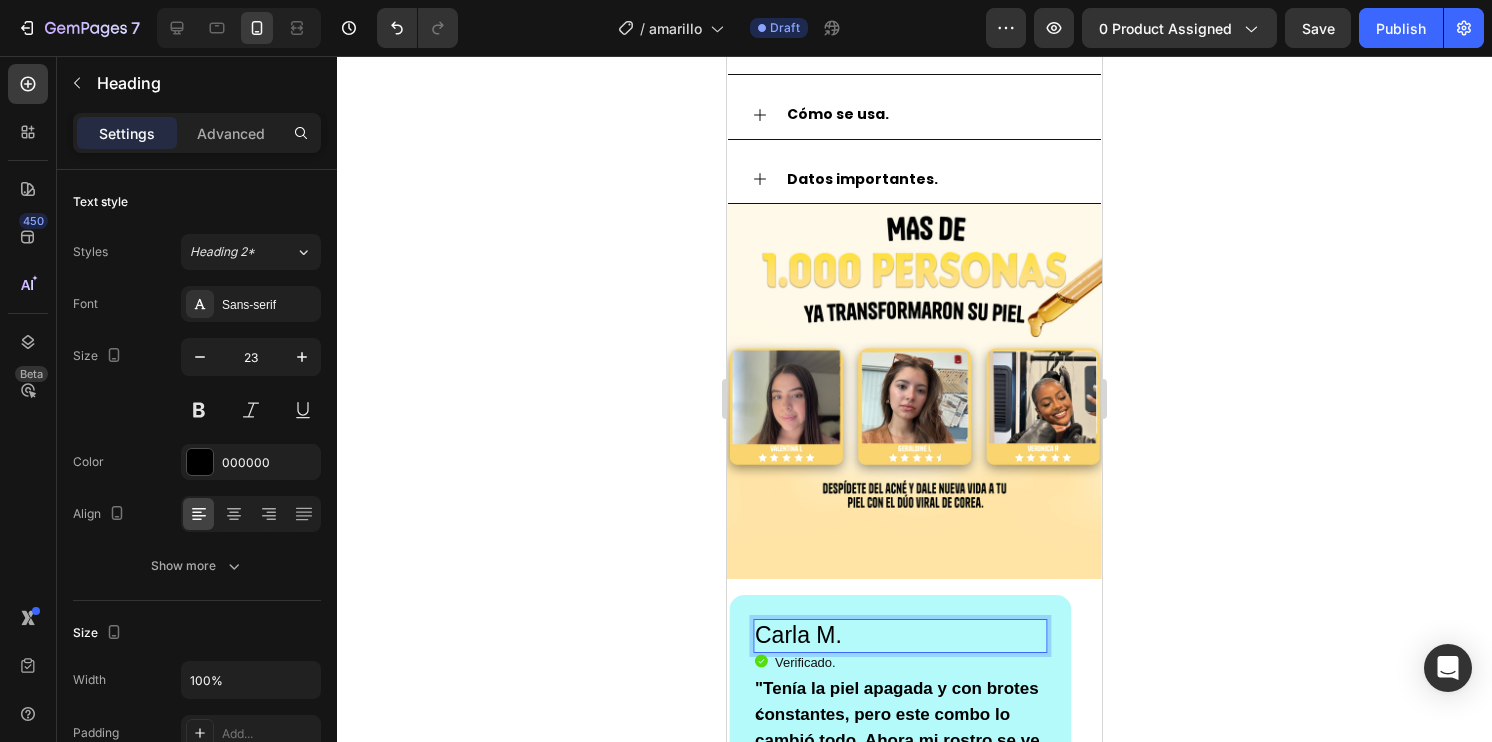 click on "Carla M." at bounding box center [900, 636] 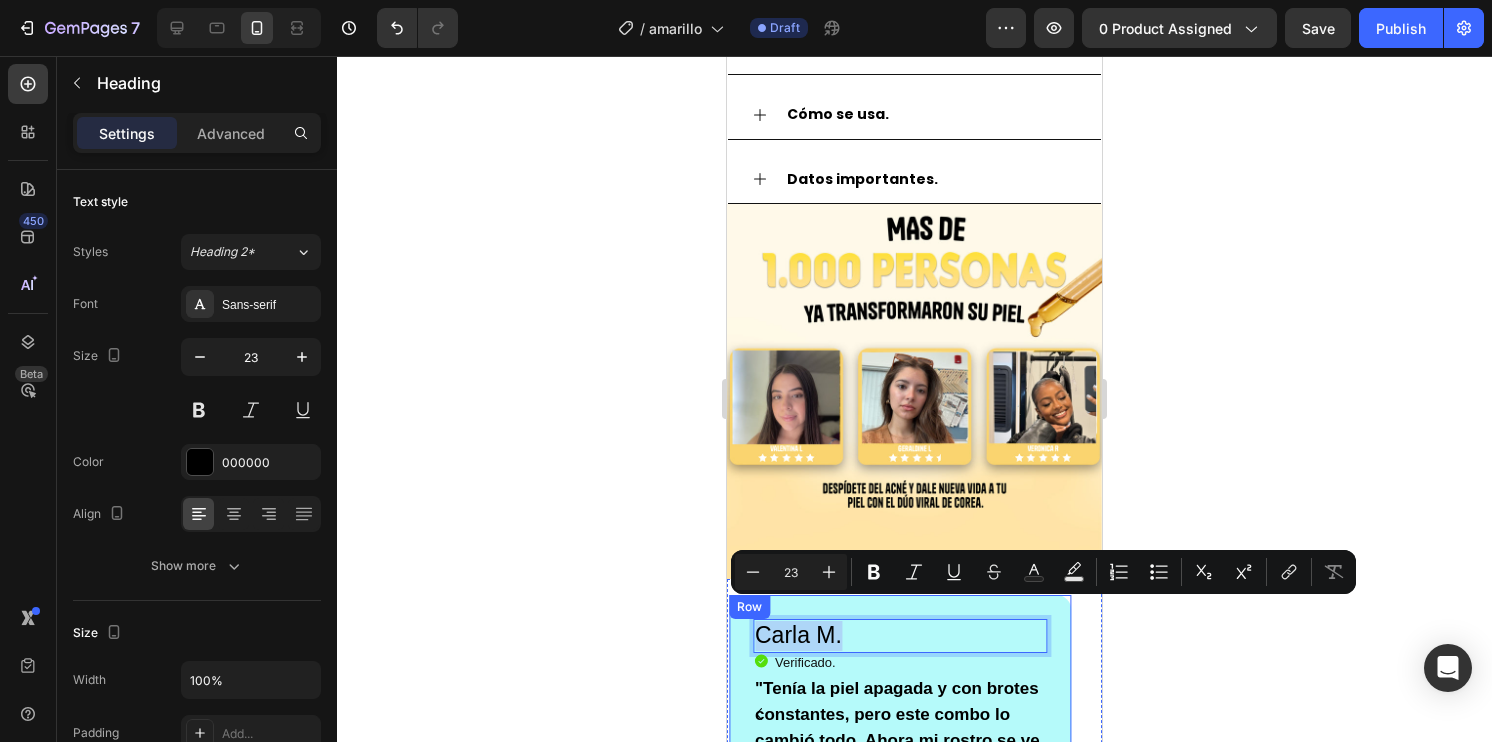 drag, startPoint x: 843, startPoint y: 618, endPoint x: 746, endPoint y: 621, distance: 97.04638 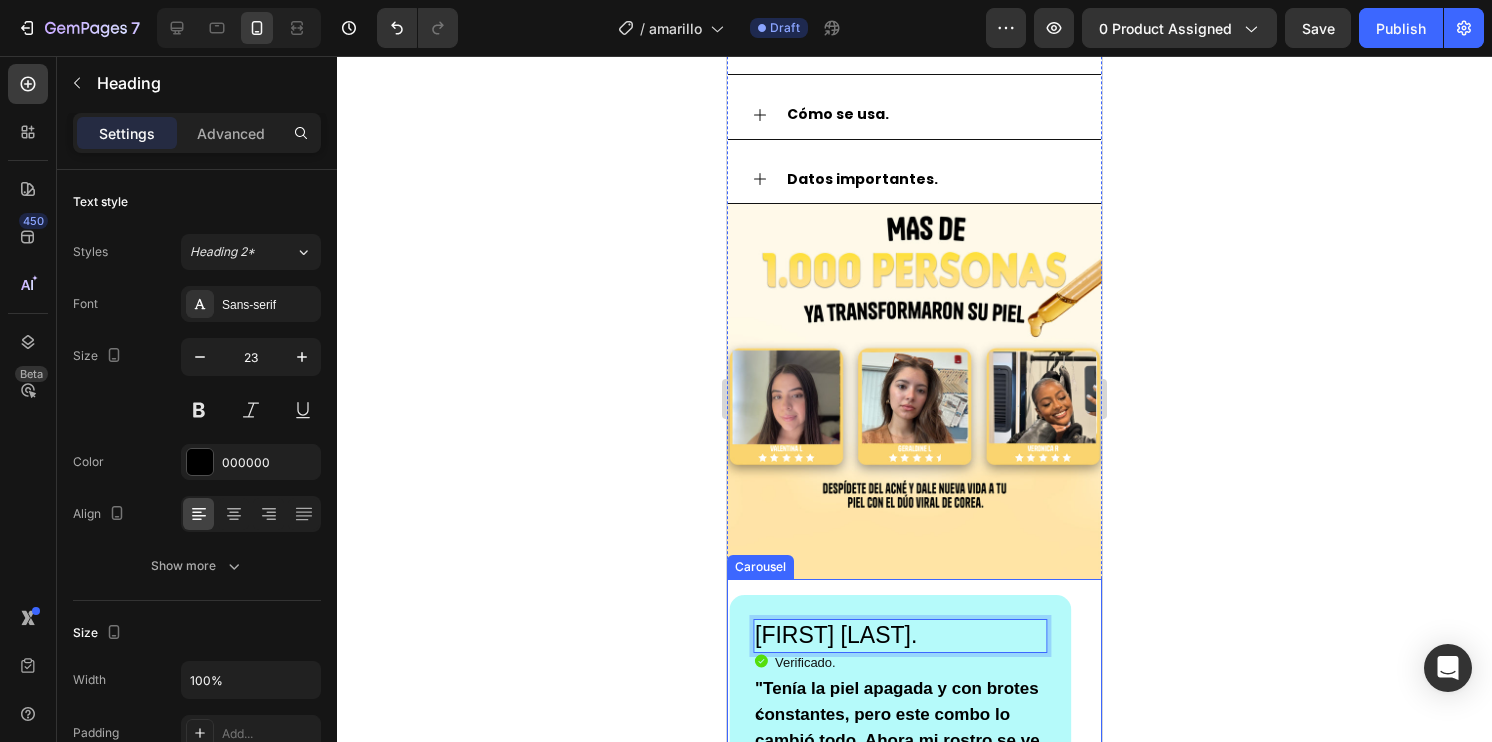 click 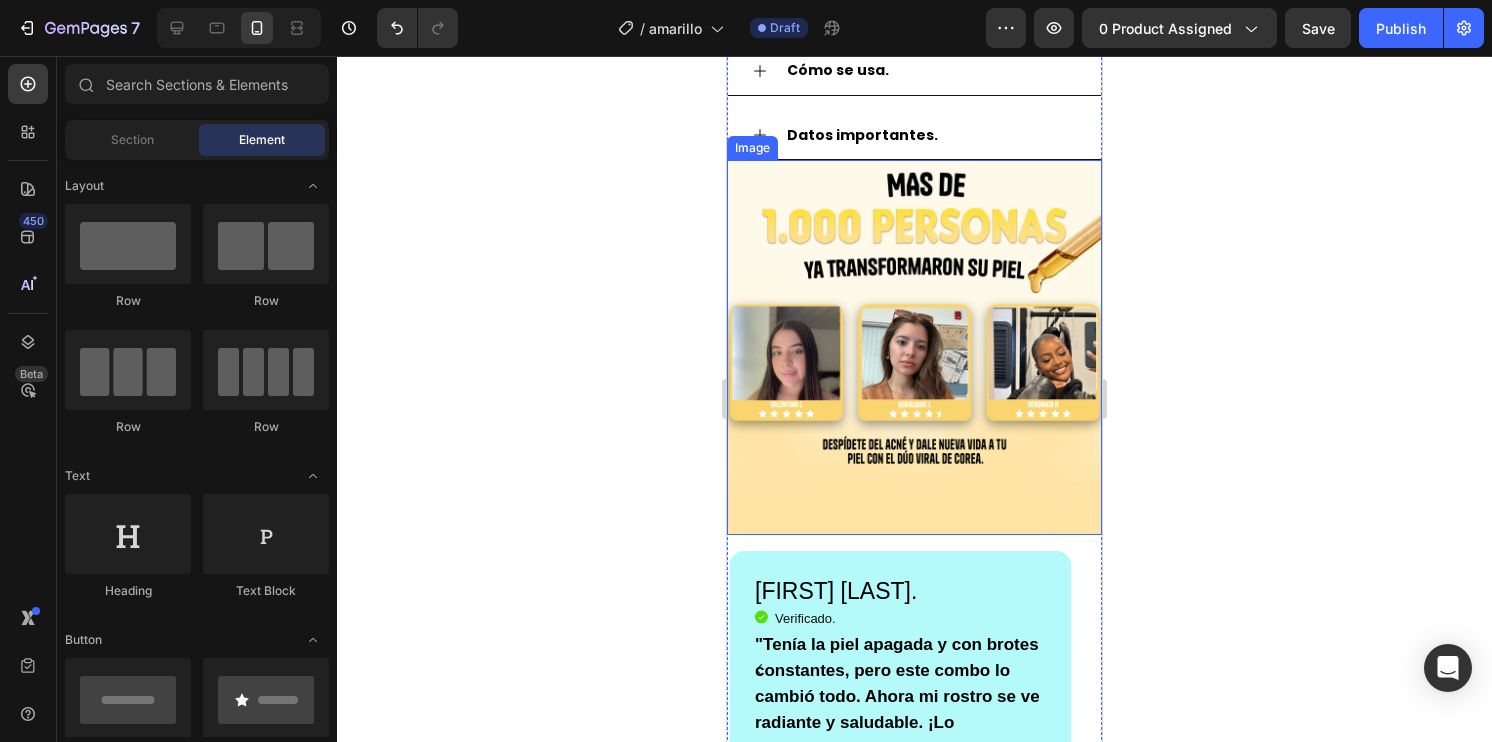 scroll, scrollTop: 1900, scrollLeft: 0, axis: vertical 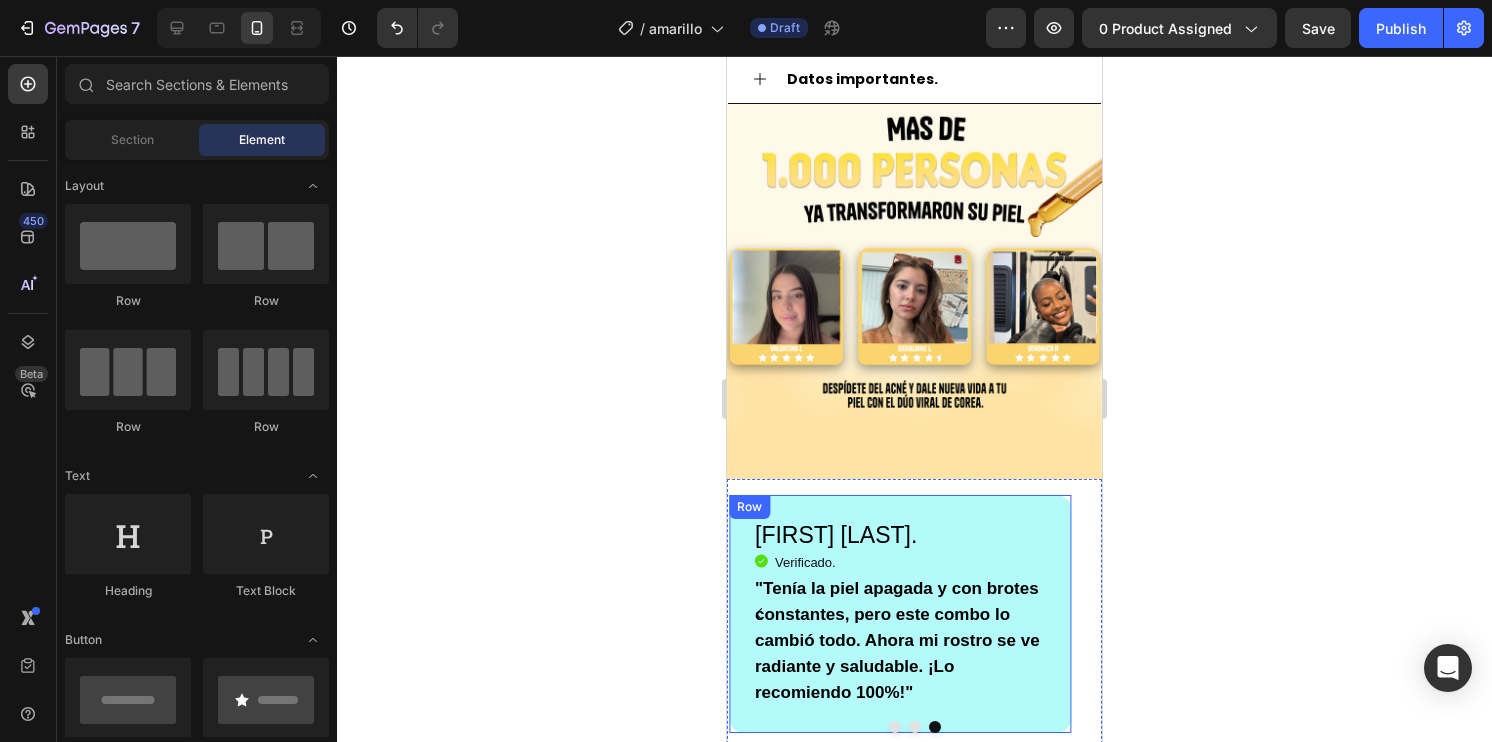 click on "Veronica R. Heading
Icon Verificado. Heading Icon List "Tenía la piel apagada y con brotes constantes, pero este combo lo cambió todo. Ahora mi rostro se ve radiante y saludable. ¡Lo recomiendo 100%!" Text Block Row Row" at bounding box center (900, 614) 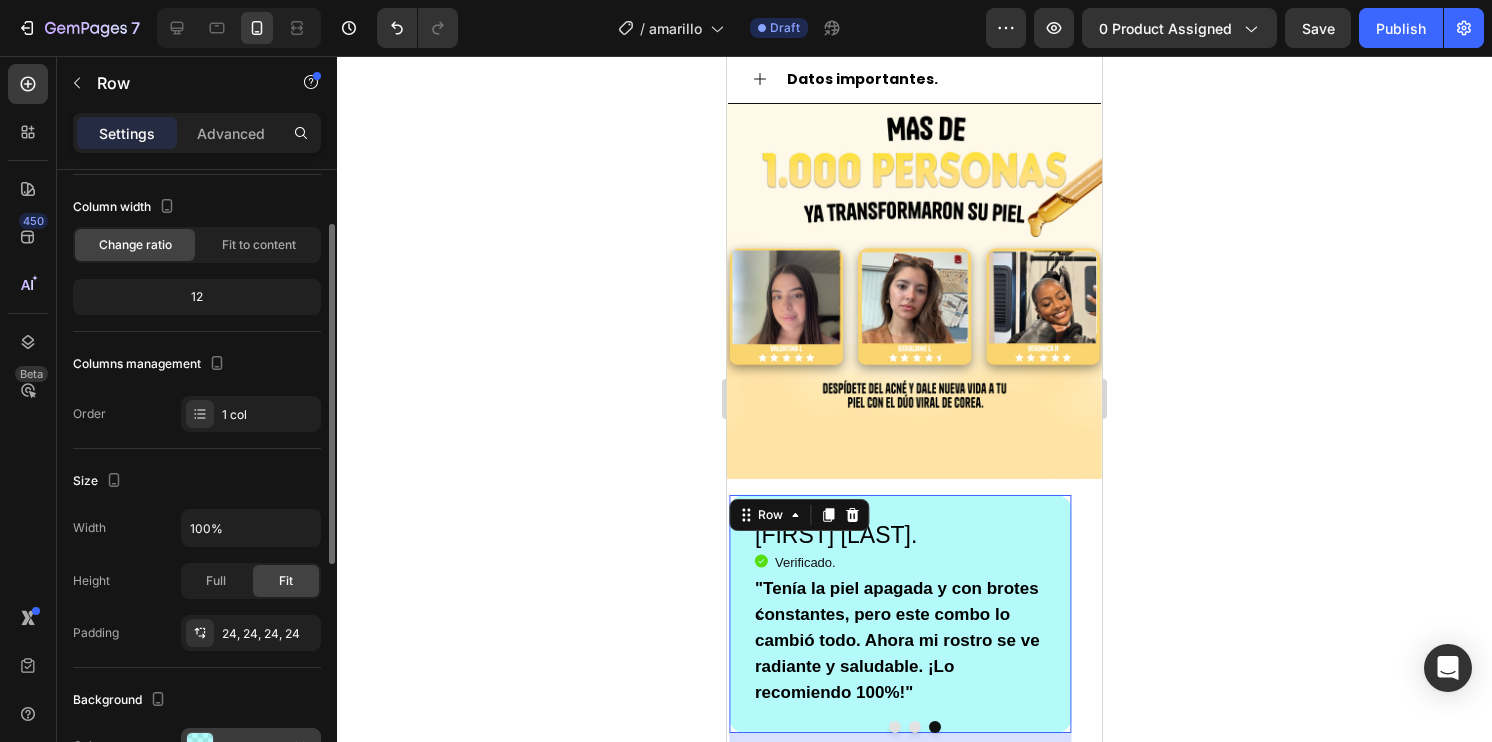 scroll, scrollTop: 200, scrollLeft: 0, axis: vertical 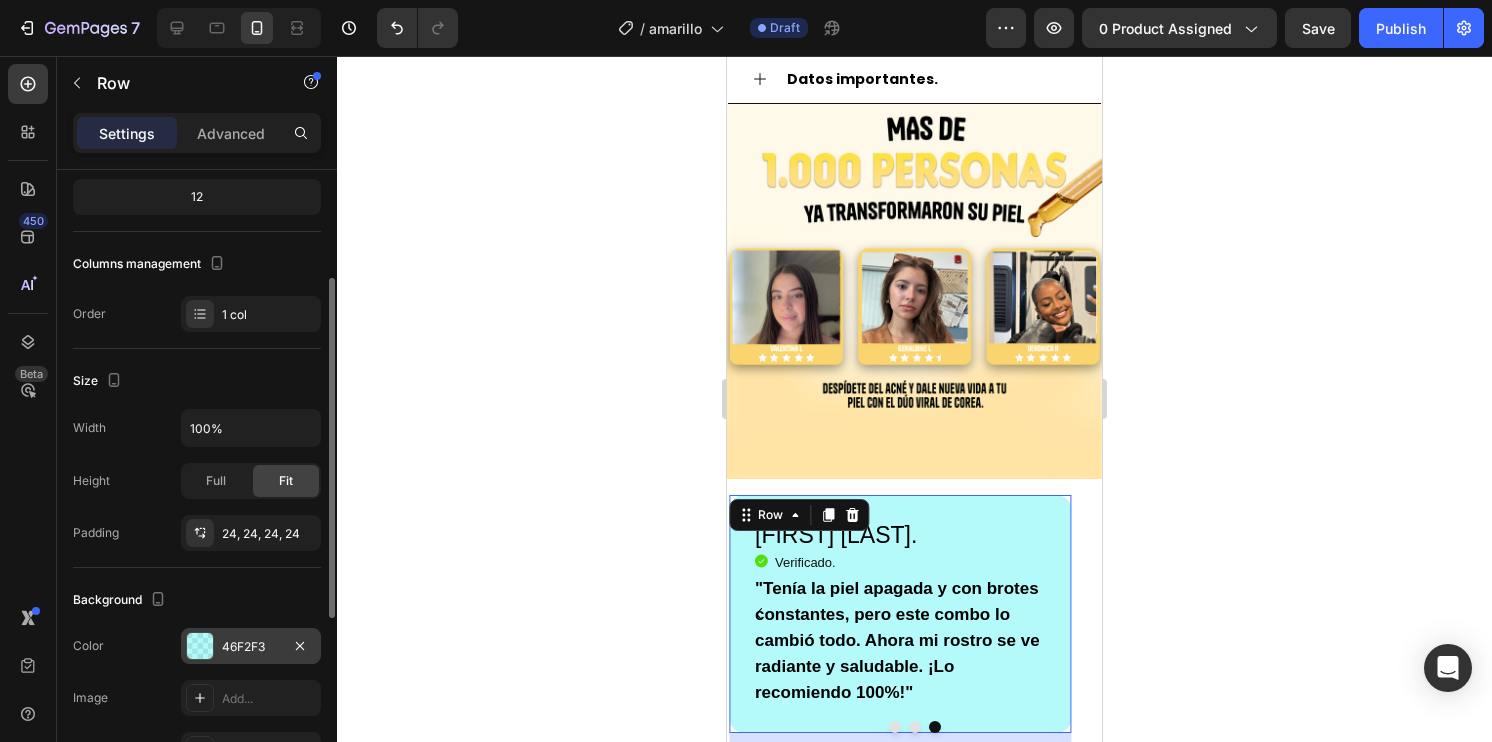 click on "46F2F3" at bounding box center [251, 646] 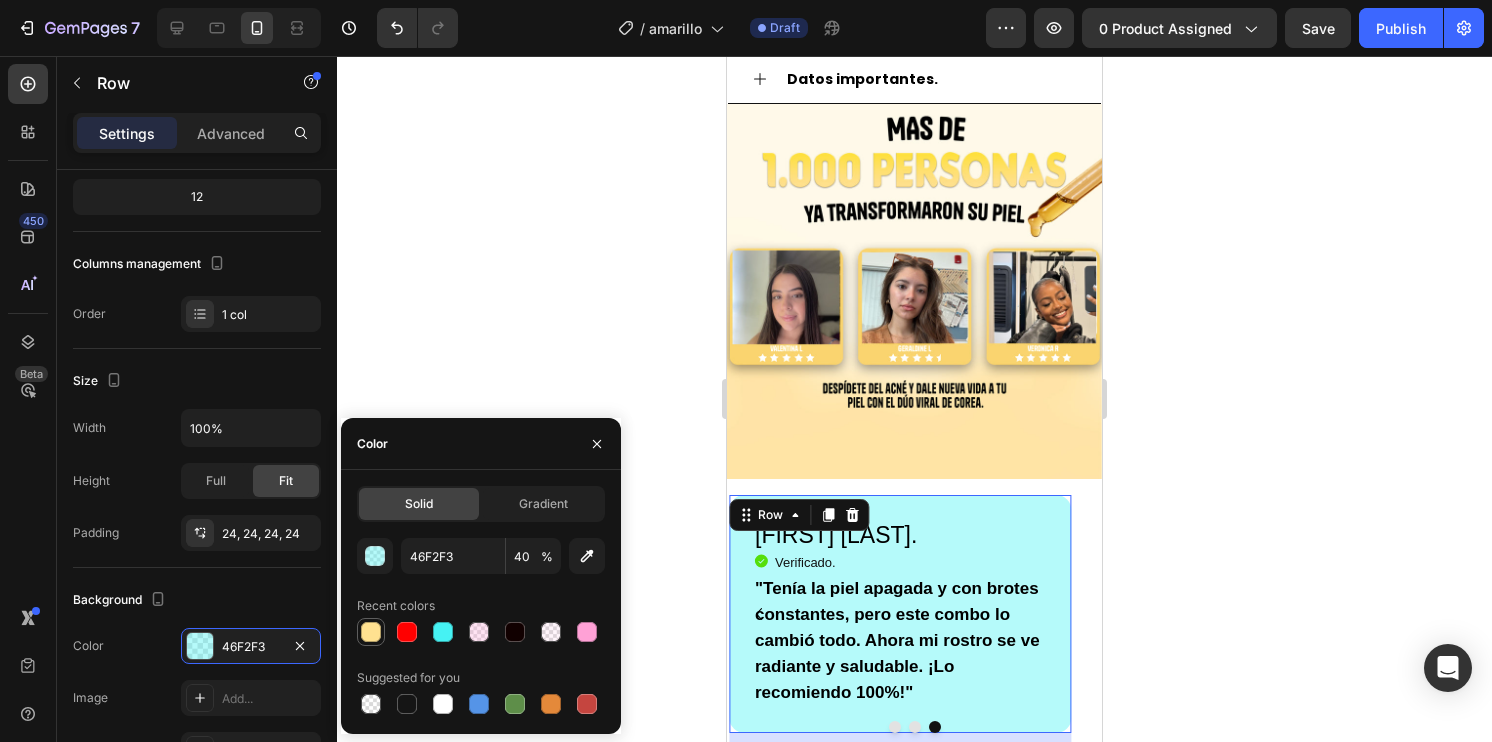 click at bounding box center [371, 632] 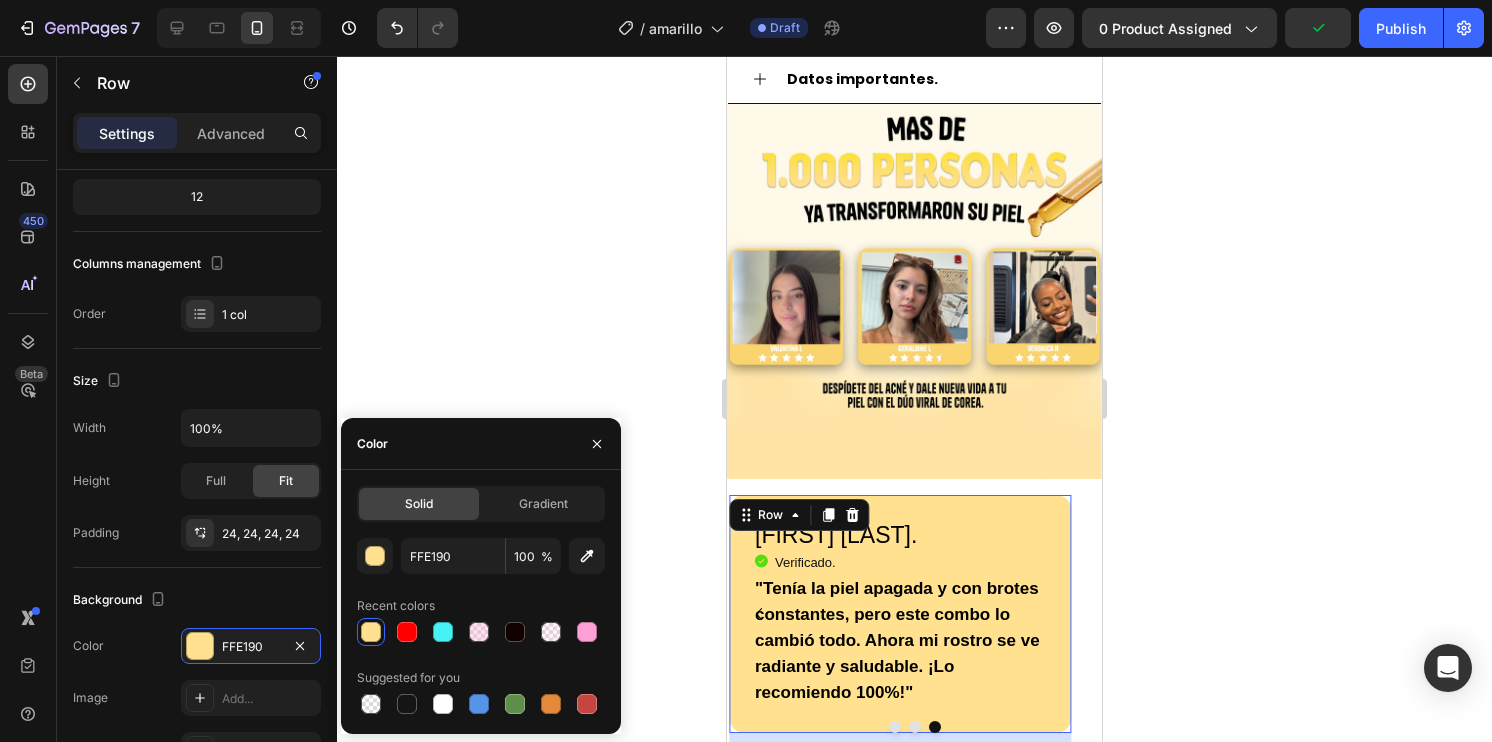 click 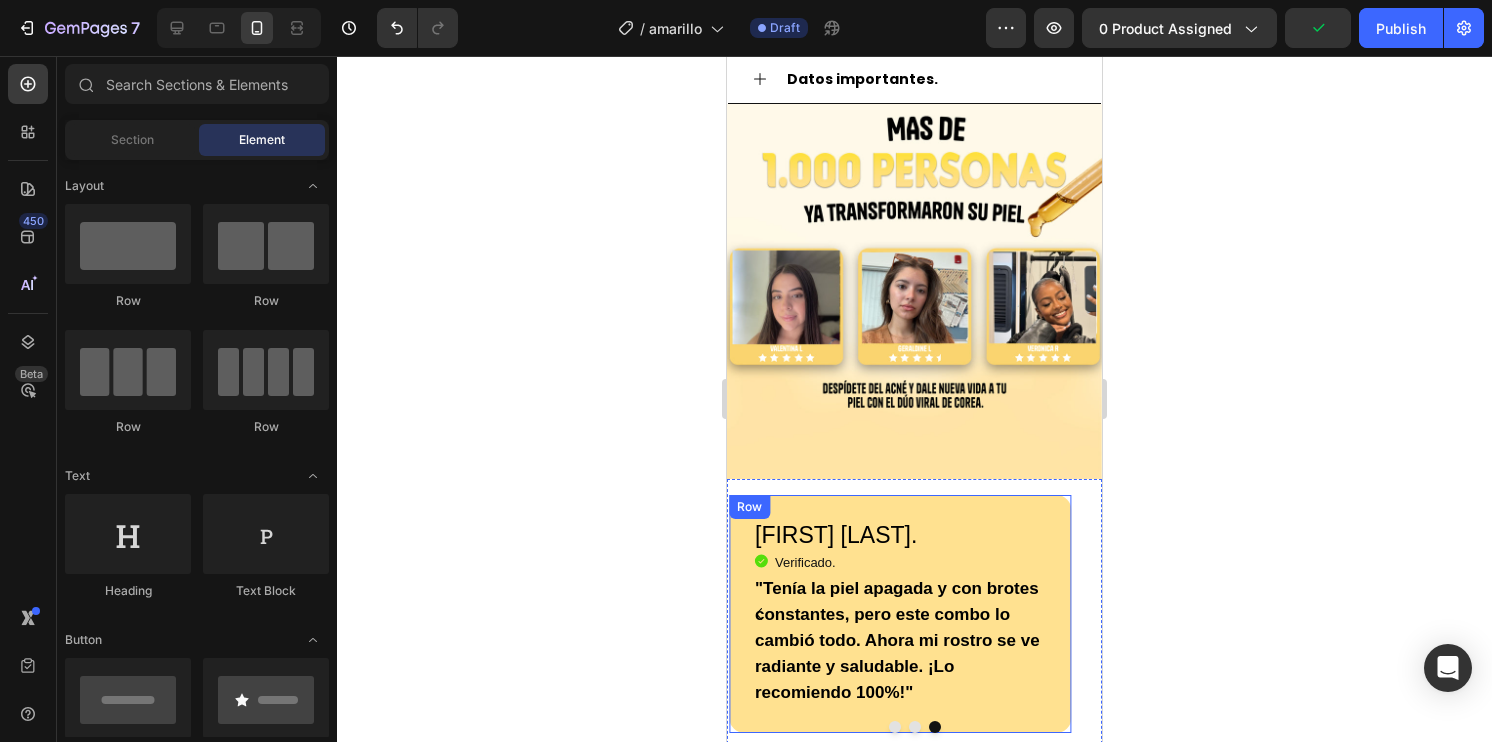 click on "Veronica R. Heading
Icon Verificado. Heading Icon List "Tenía la piel apagada y con brotes constantes, pero este combo lo cambió todo. Ahora mi rostro se ve radiante y saludable. ¡Lo recomiendo 100%!" Text Block Row Row" at bounding box center [900, 614] 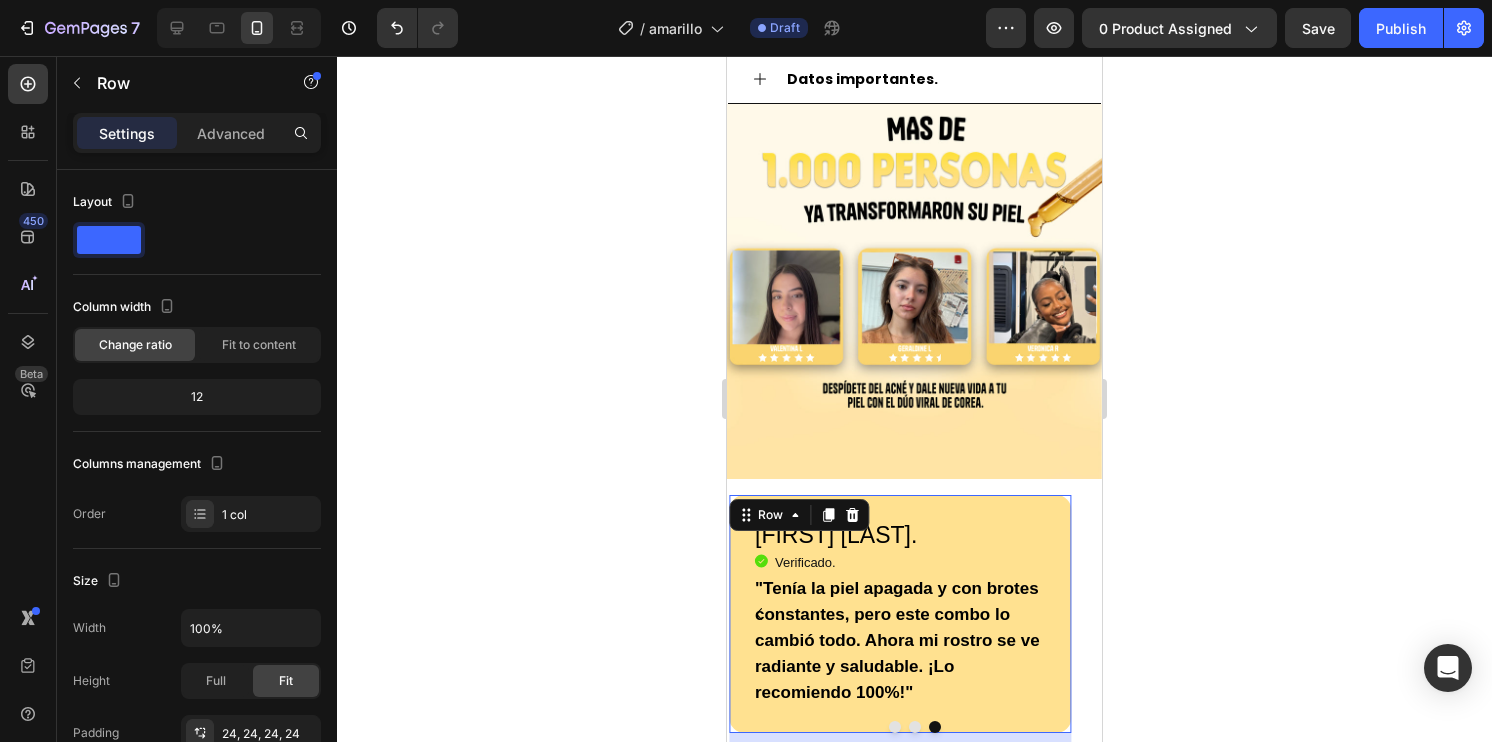 click 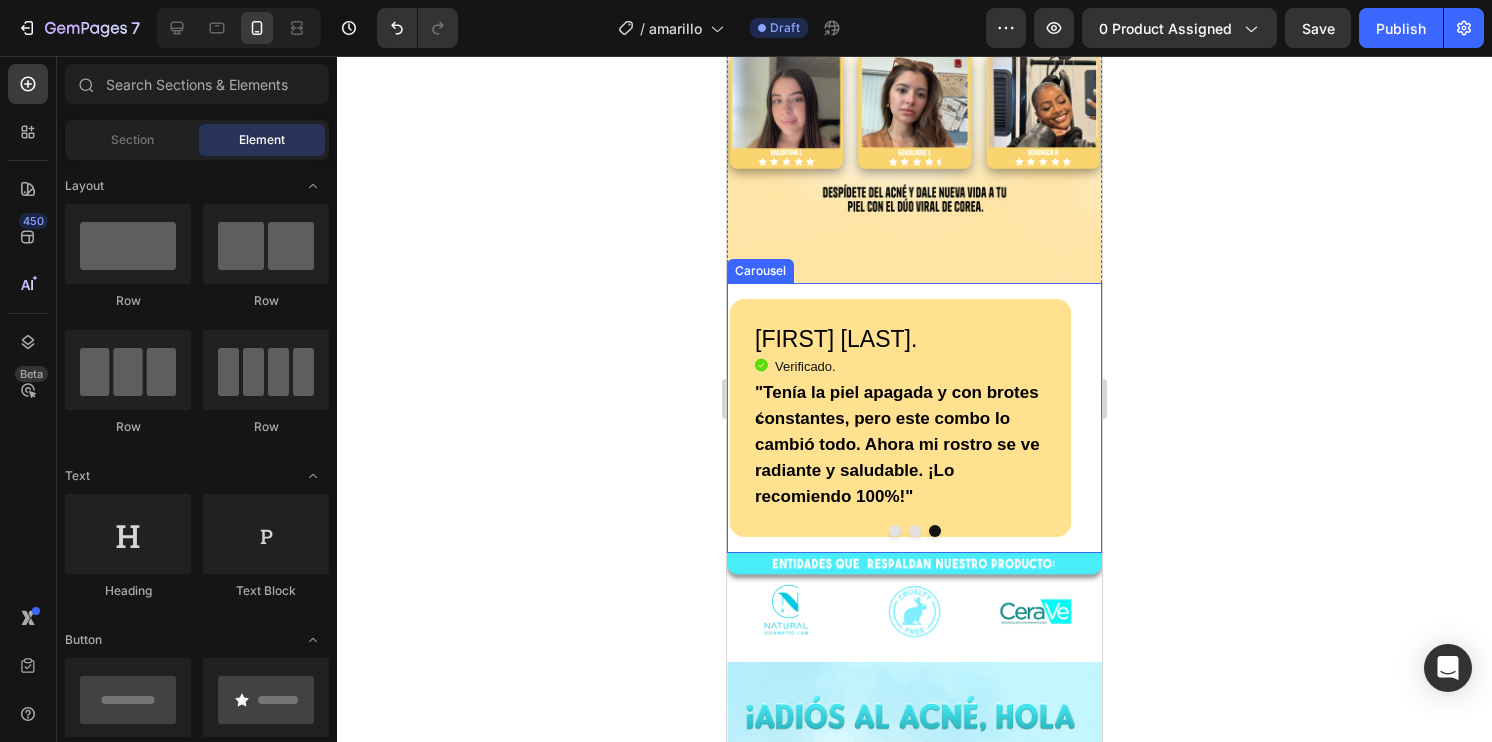 scroll, scrollTop: 2100, scrollLeft: 0, axis: vertical 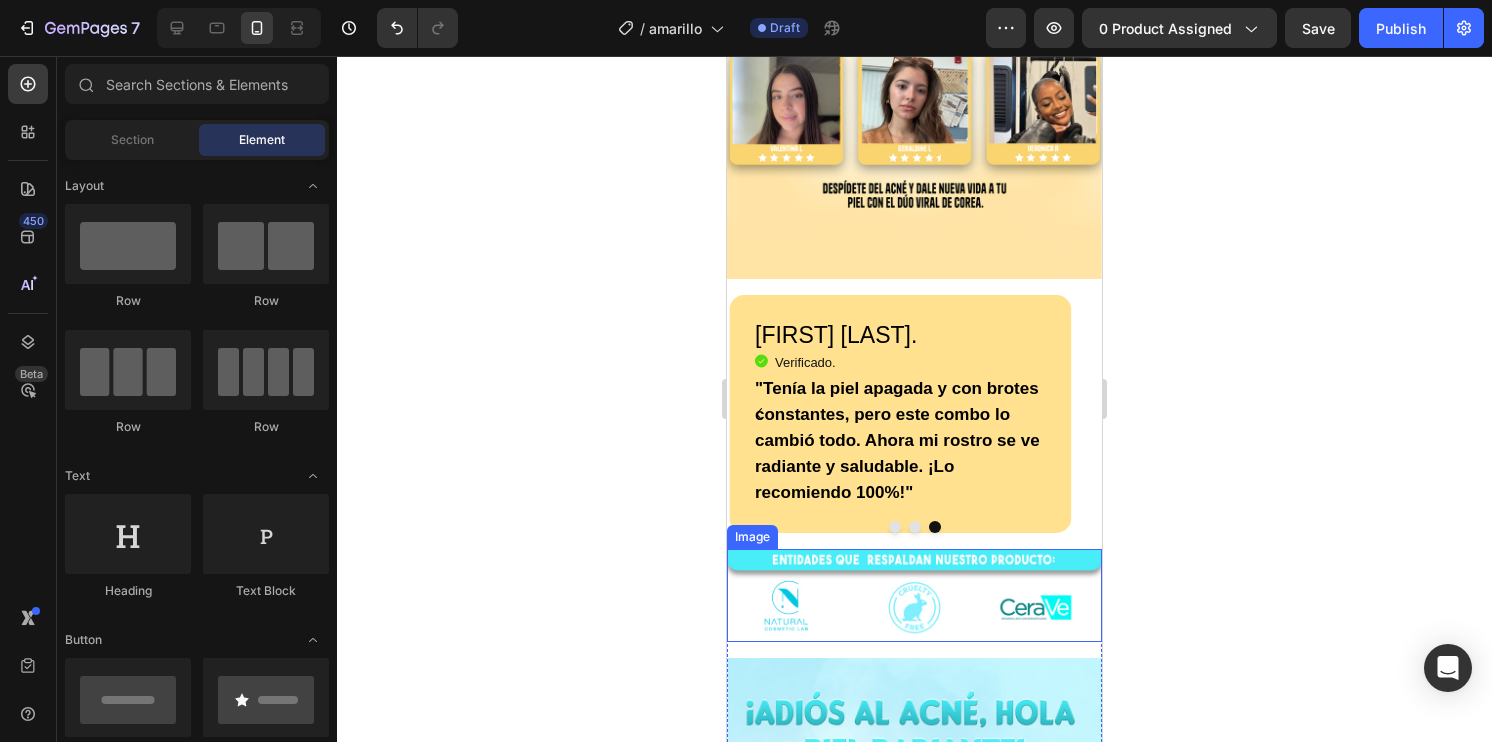 click 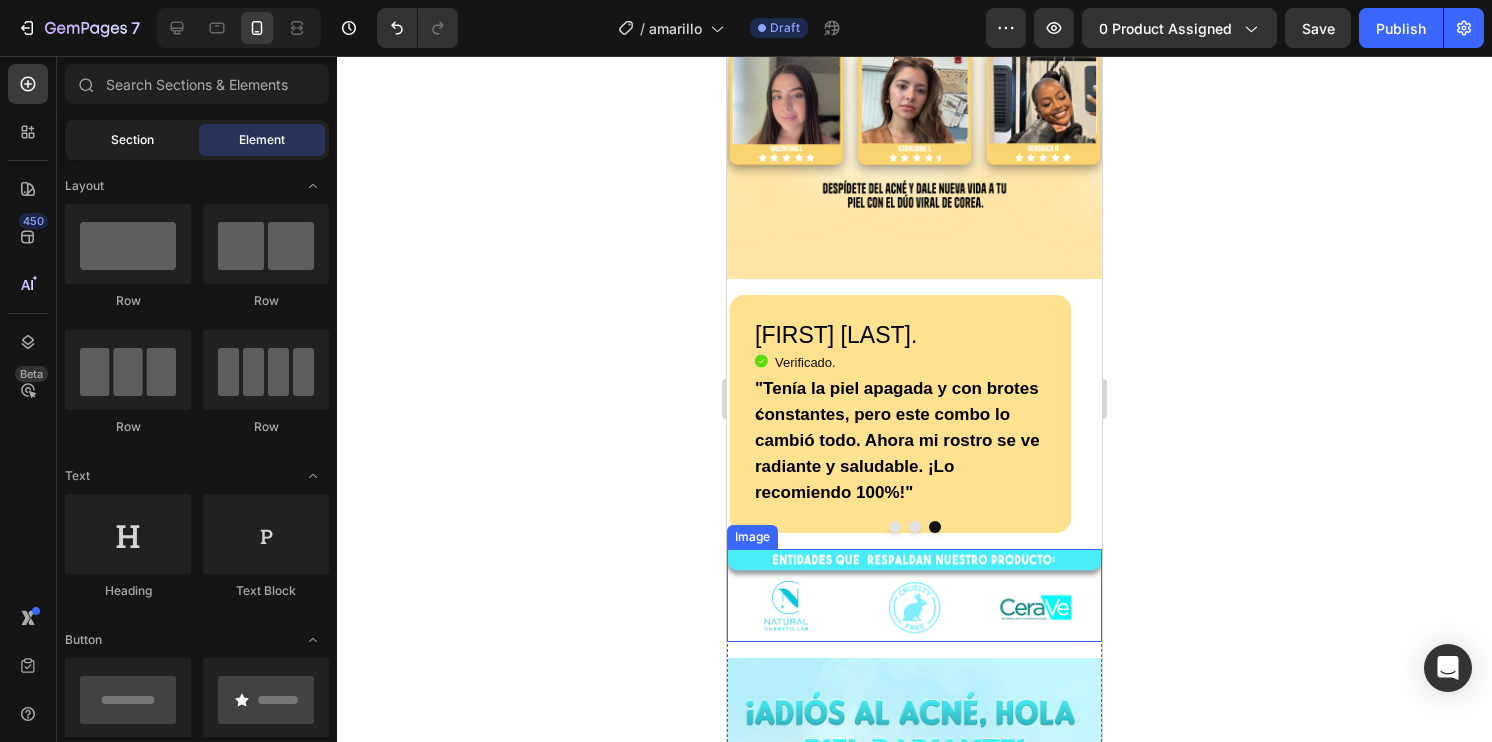click on "Section" 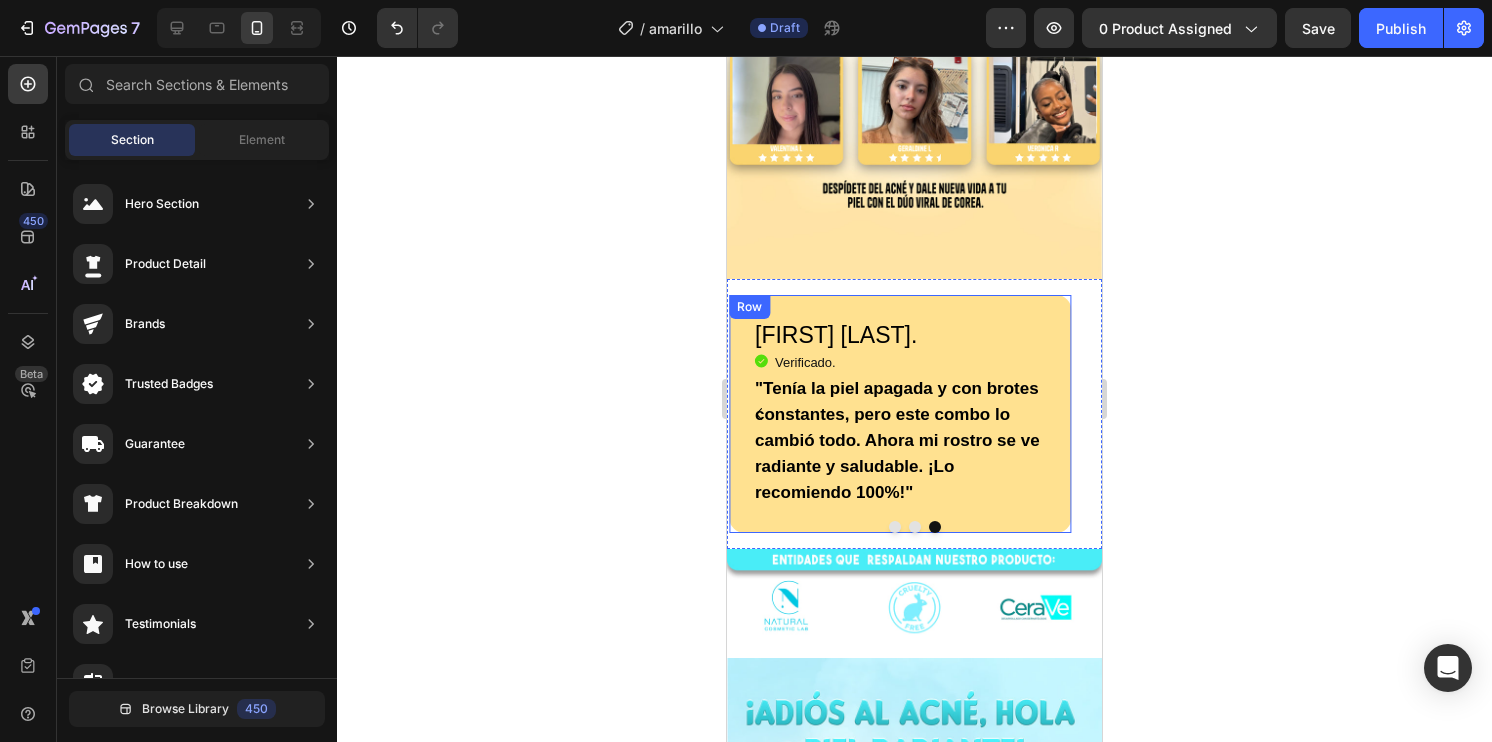 click on "Veronica R. Heading
Icon Verificado. Heading Icon List "Tenía la piel apagada y con brotes constantes, pero este combo lo cambió todo. Ahora mi rostro se ve radiante y saludable. ¡Lo recomiendo 100%!" Text Block Row Row" at bounding box center [900, 414] 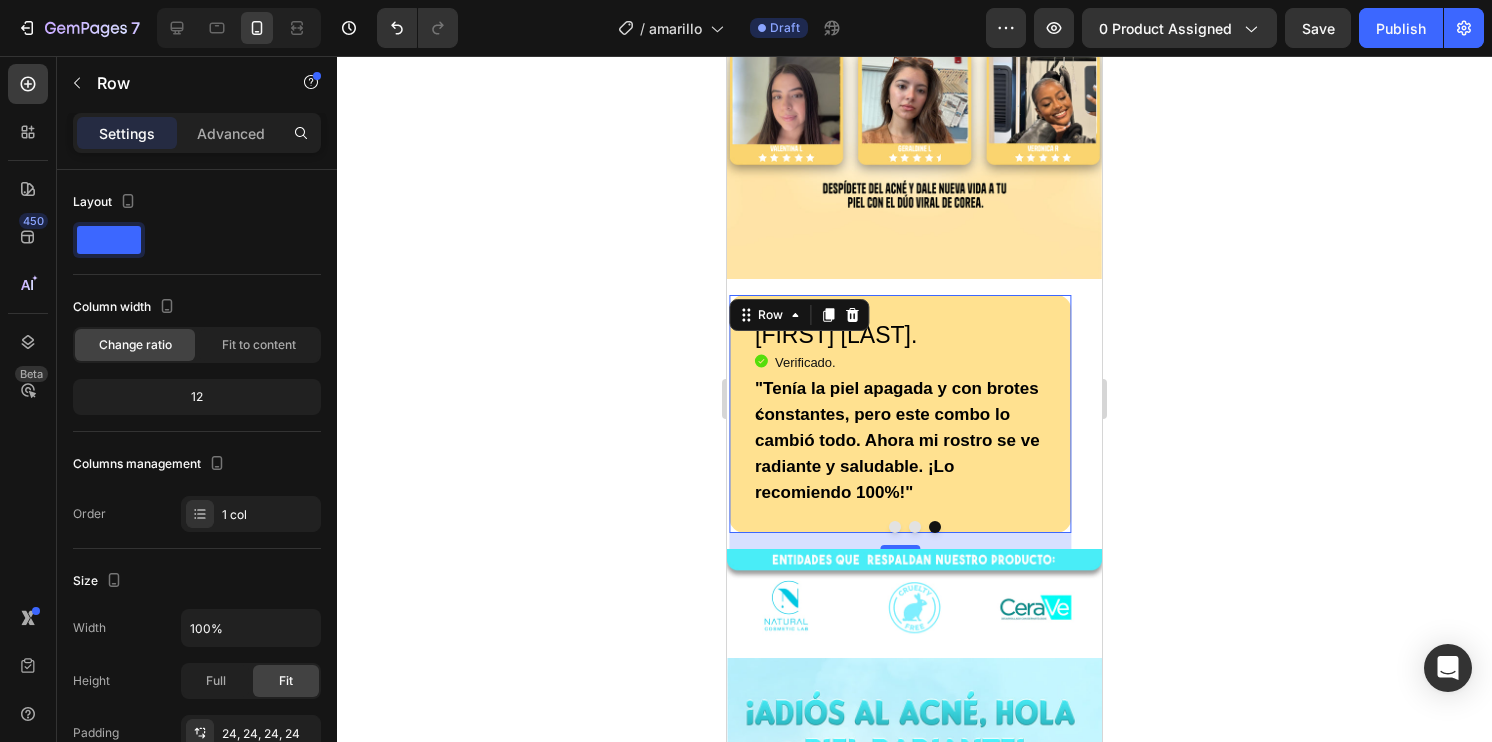 click 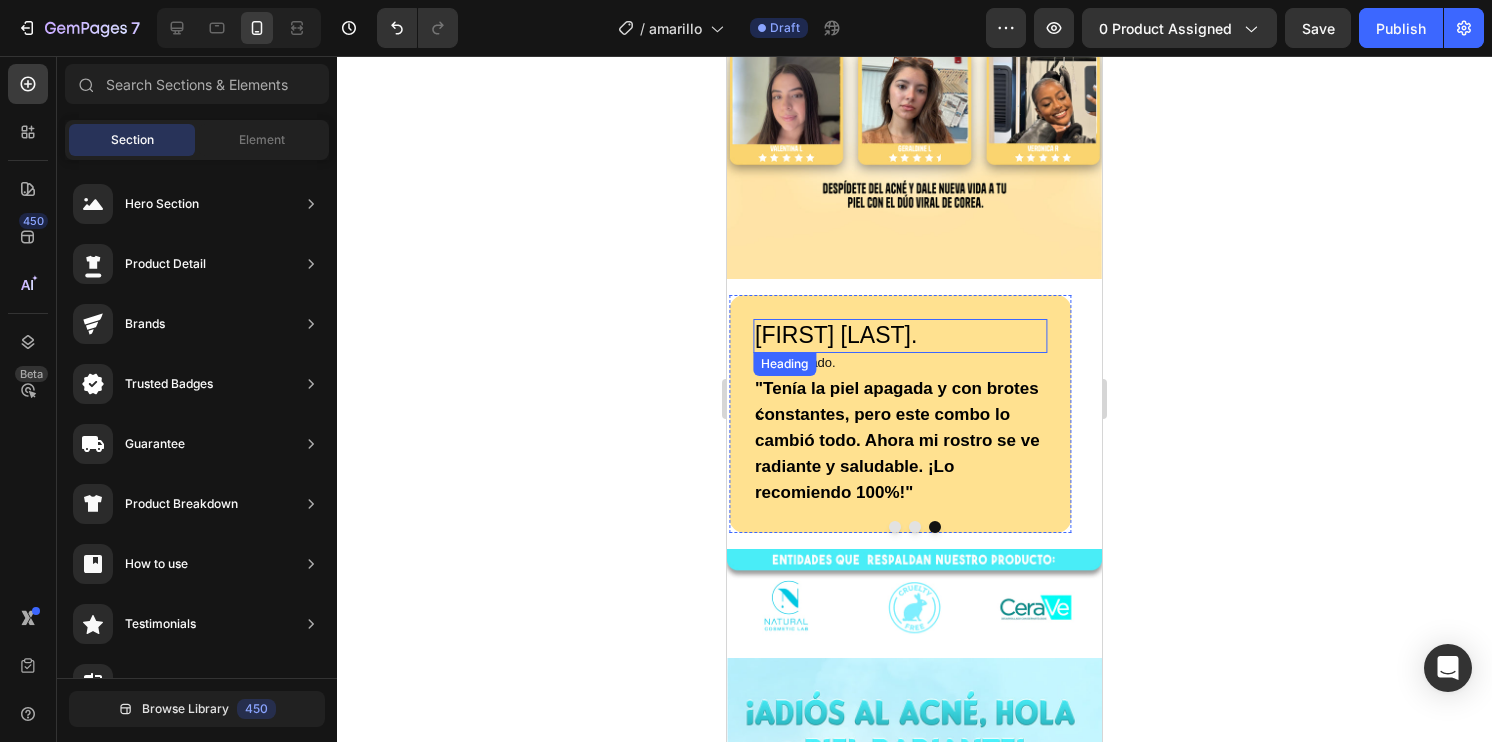 click on "Veronica R." at bounding box center [900, 336] 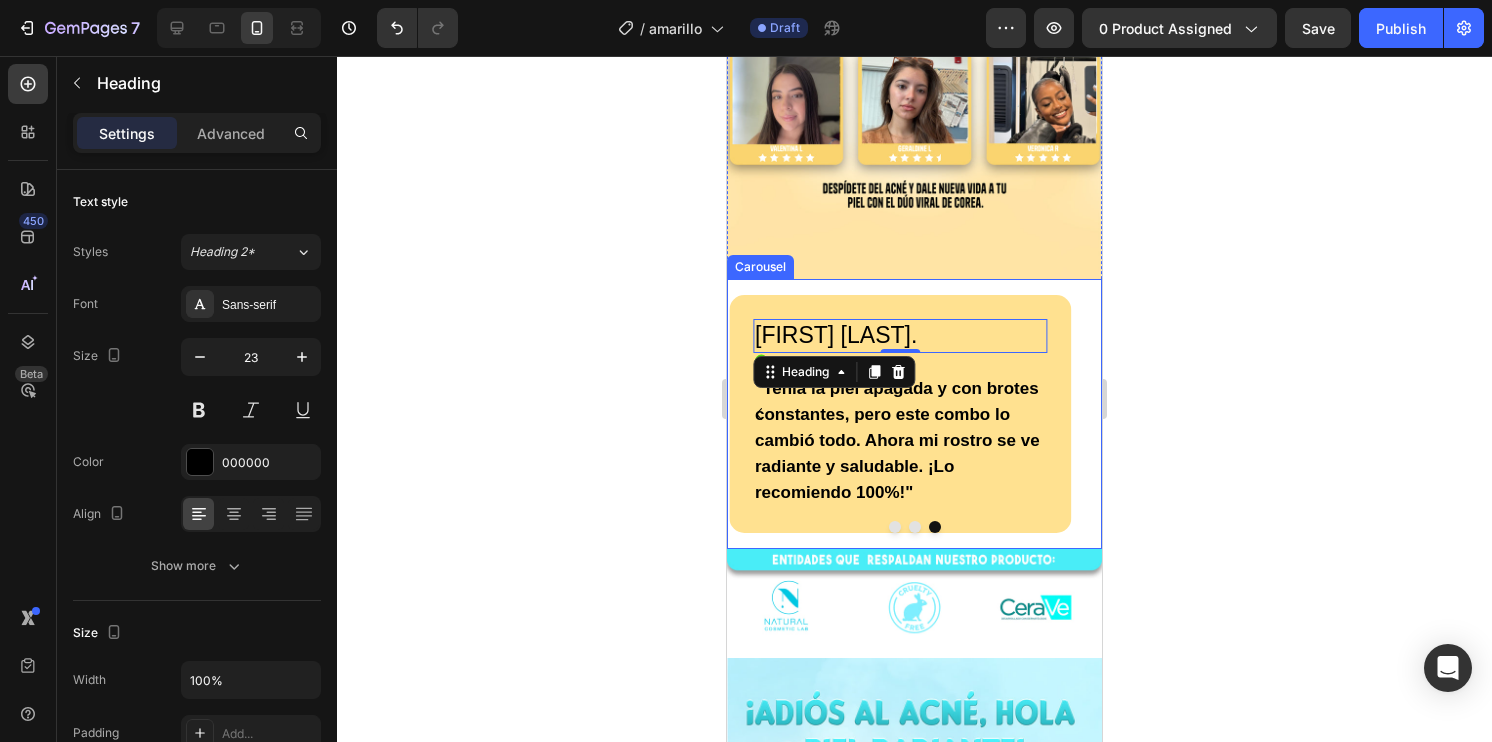 click 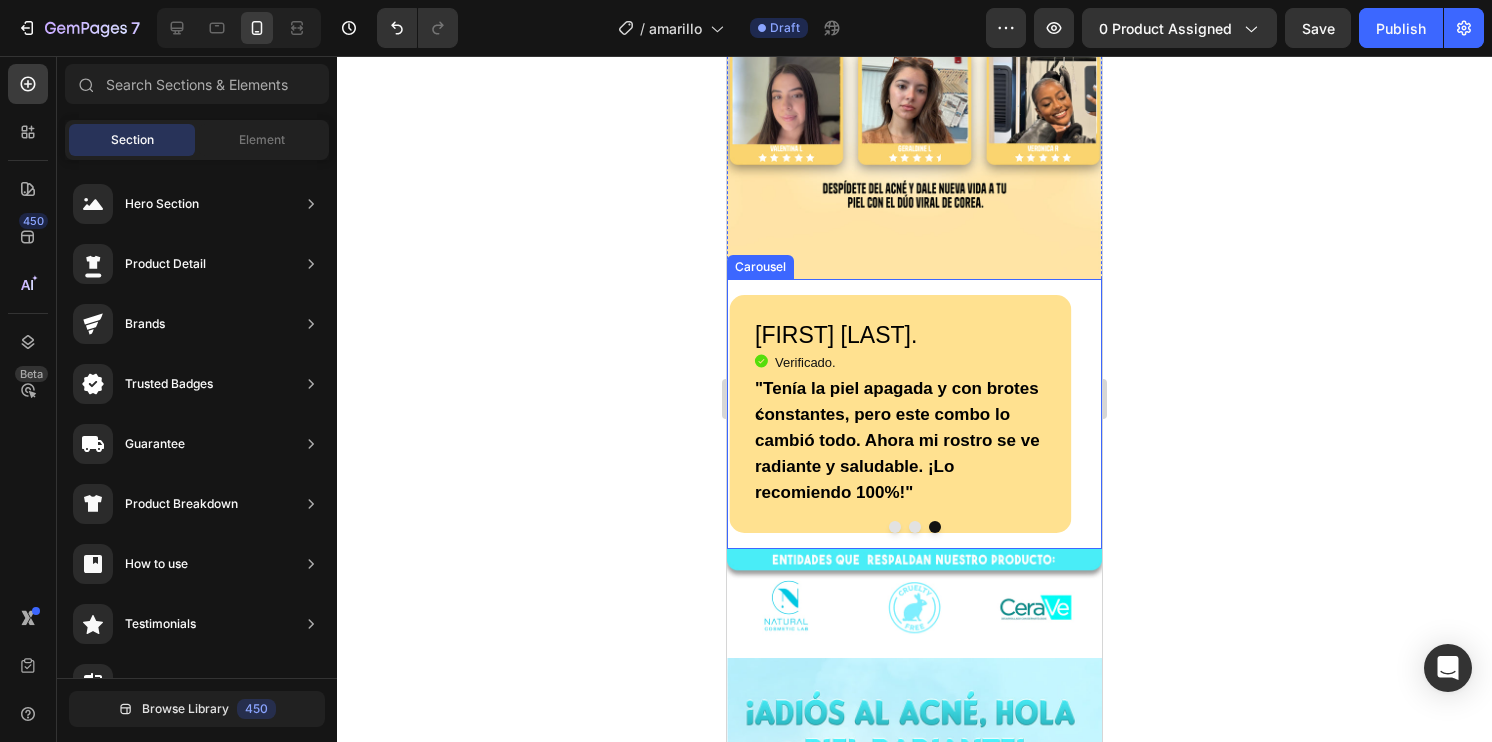 click on "Veronica R. Heading
Icon Verificado. Heading Icon List "Tenía la piel apagada y con brotes constantes, pero este combo lo cambió todo. Ahora mi rostro se ve radiante y saludable. ¡Lo recomiendo 100%!" Text Block Row Row" at bounding box center (907, 430) 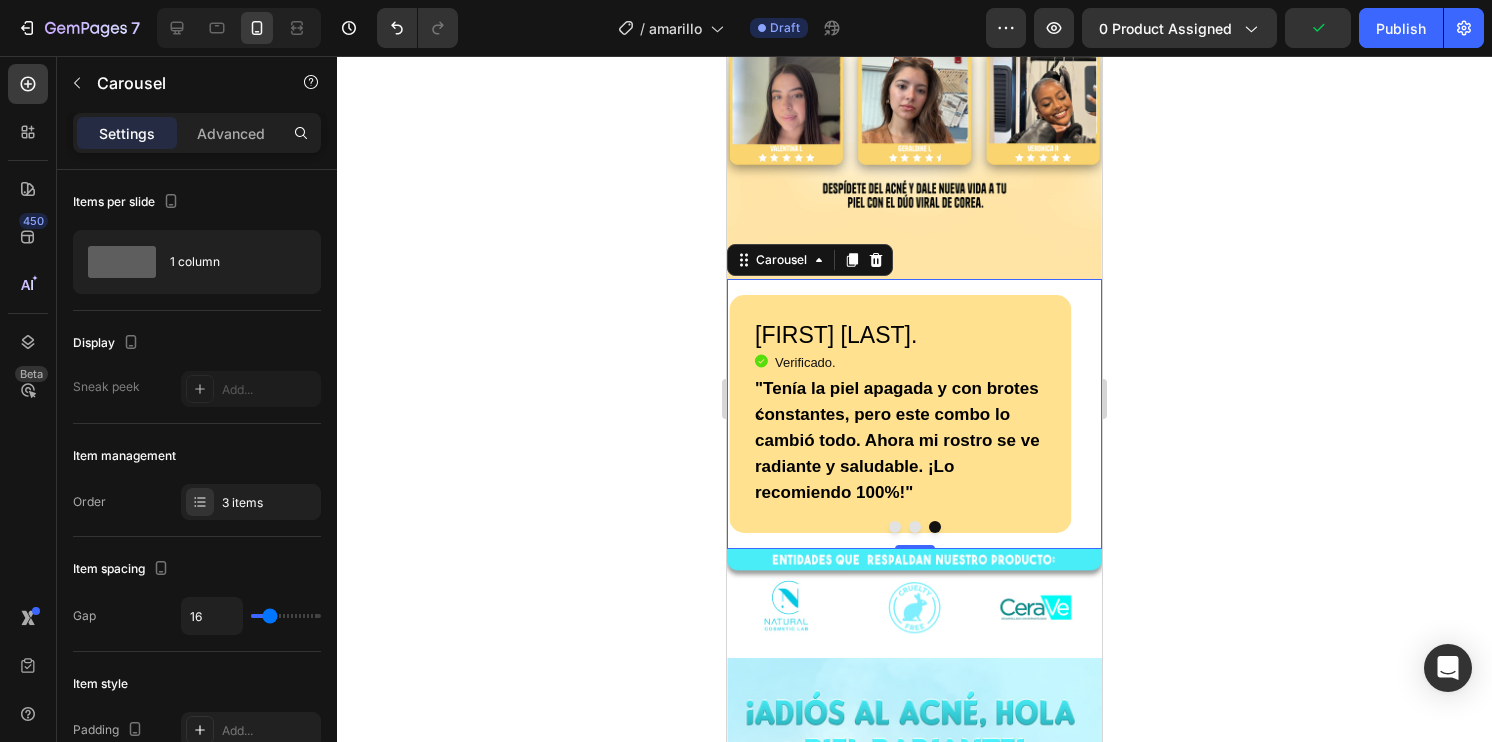 click 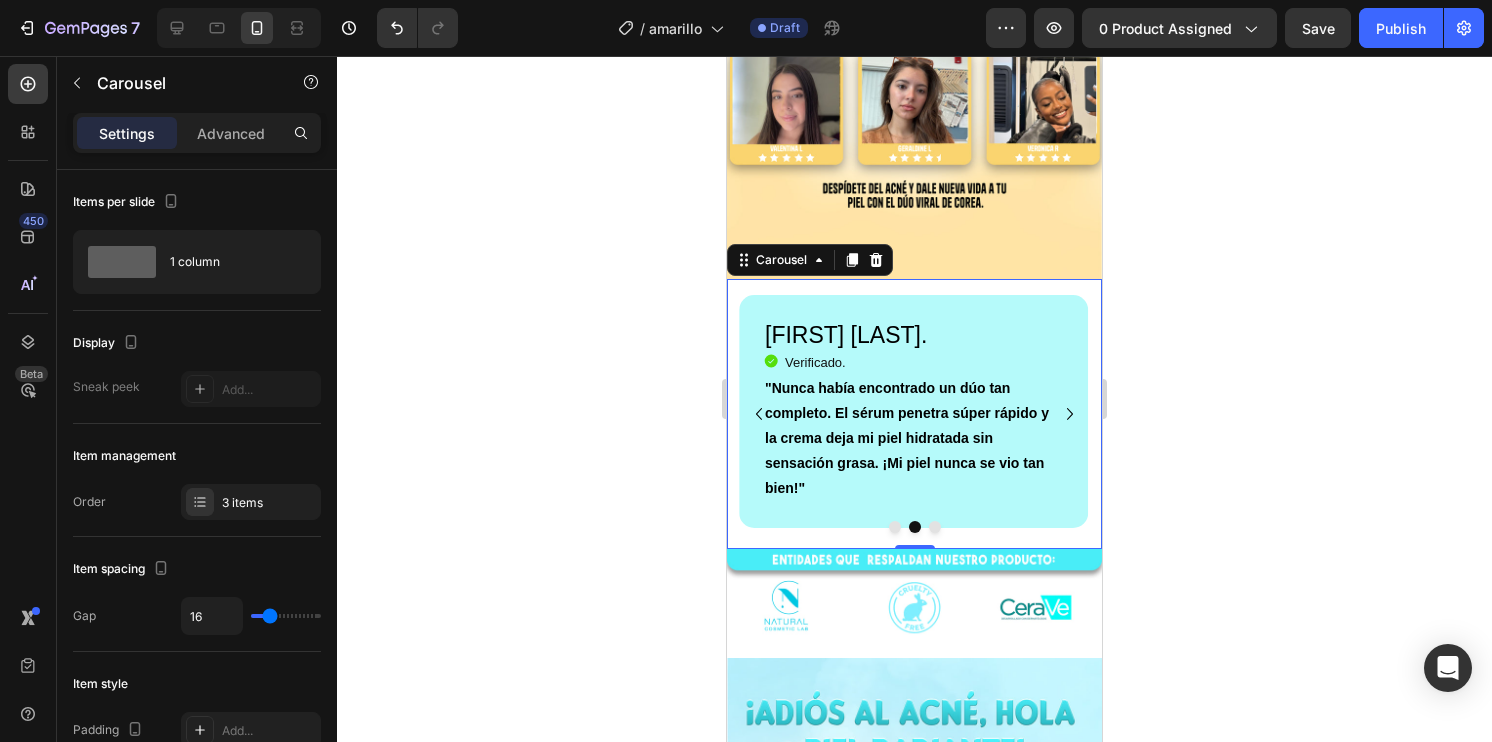 click 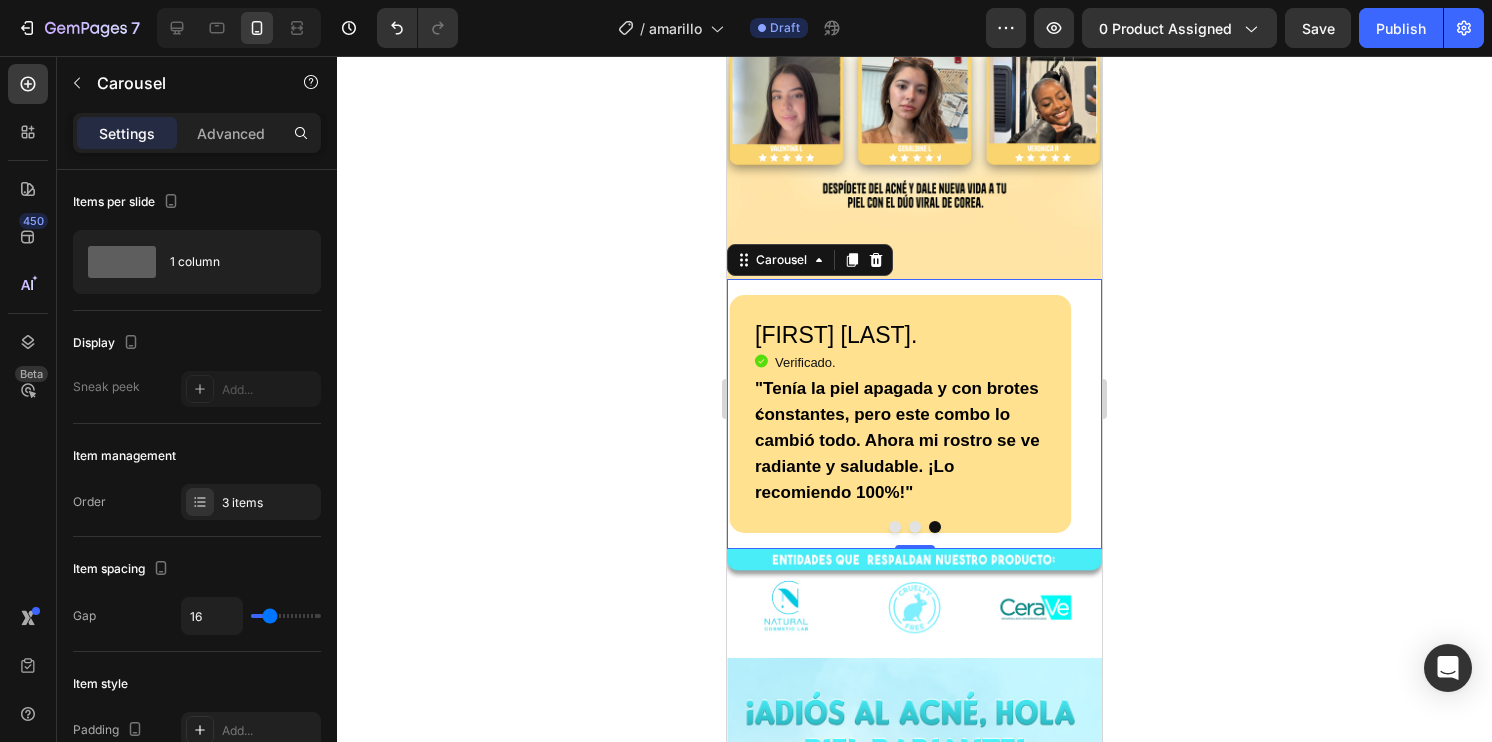 click 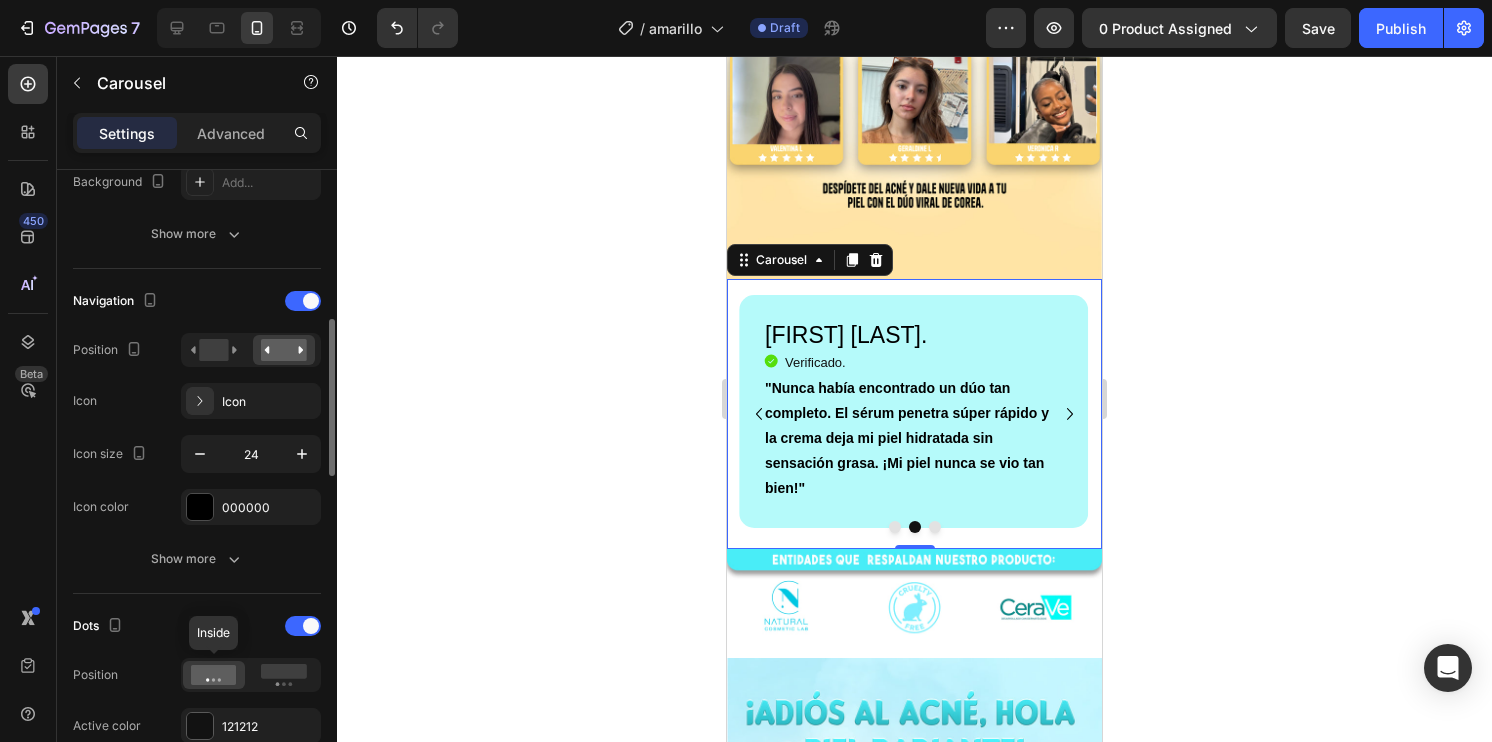 scroll, scrollTop: 1000, scrollLeft: 0, axis: vertical 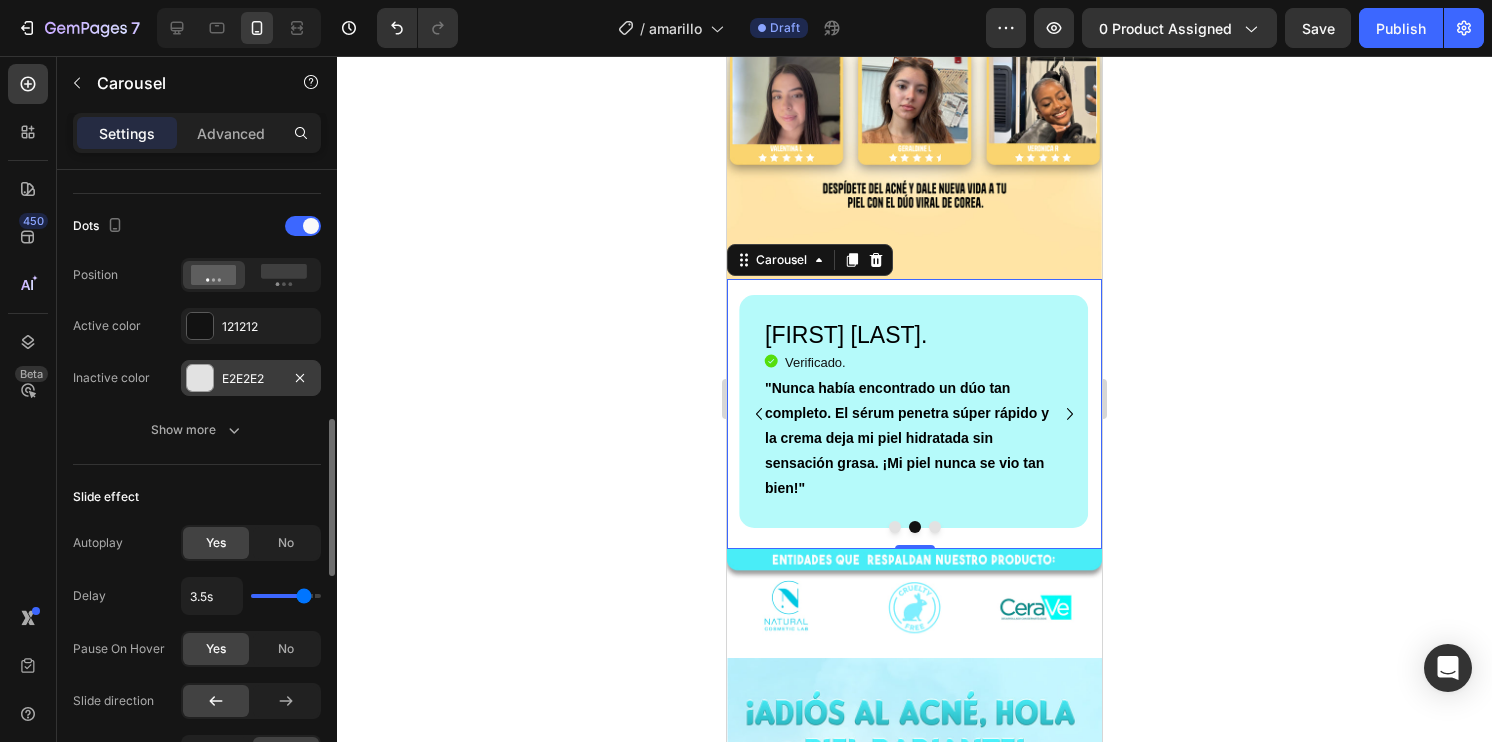 click at bounding box center [200, 378] 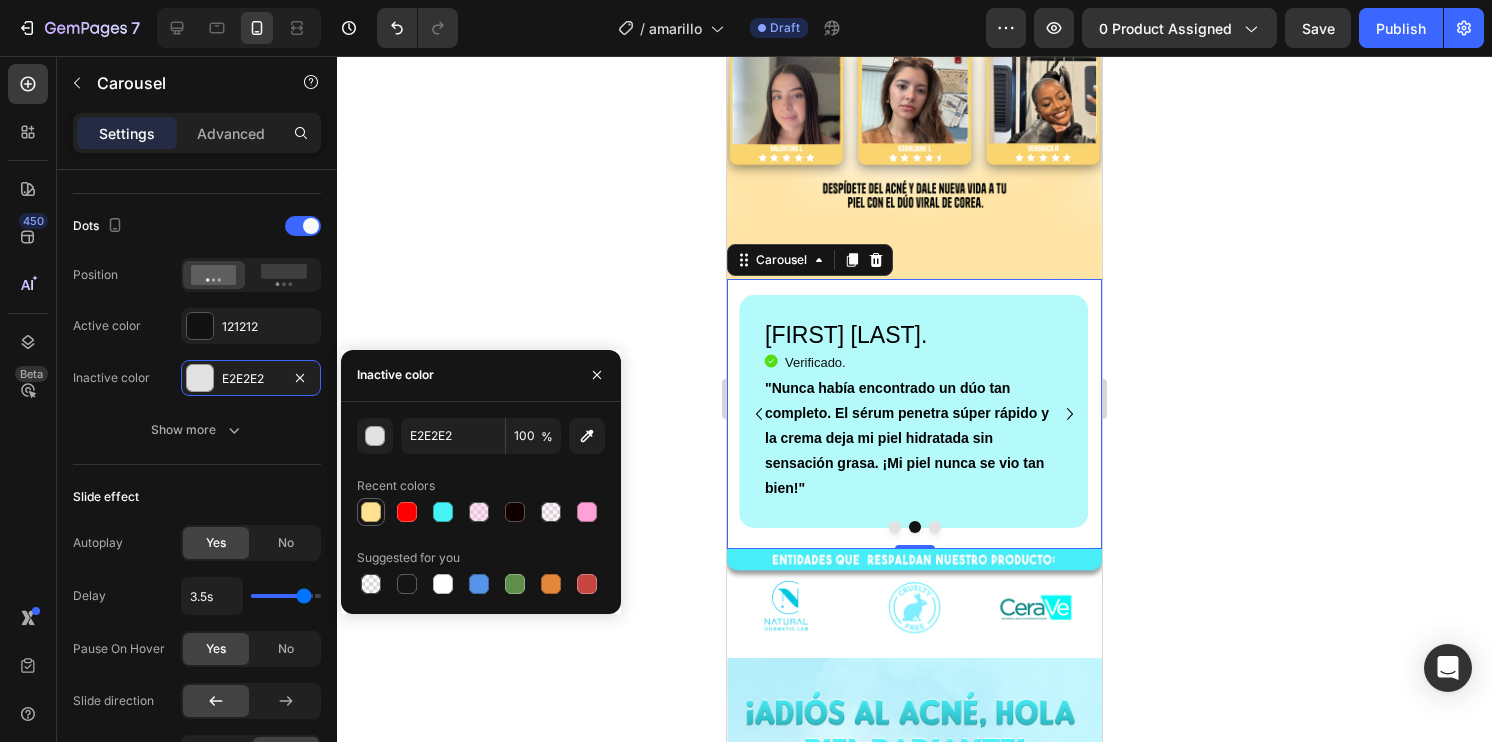 click at bounding box center (371, 512) 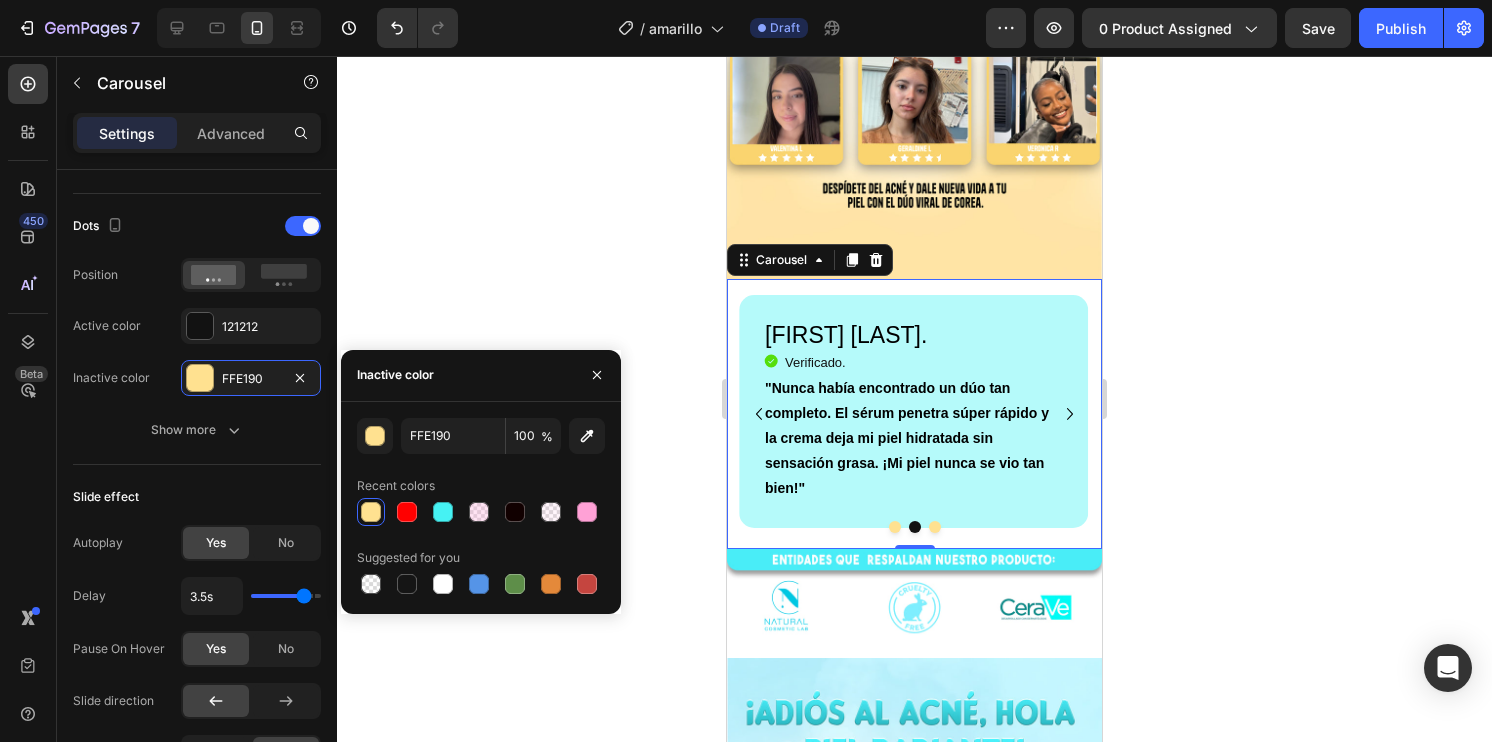 click 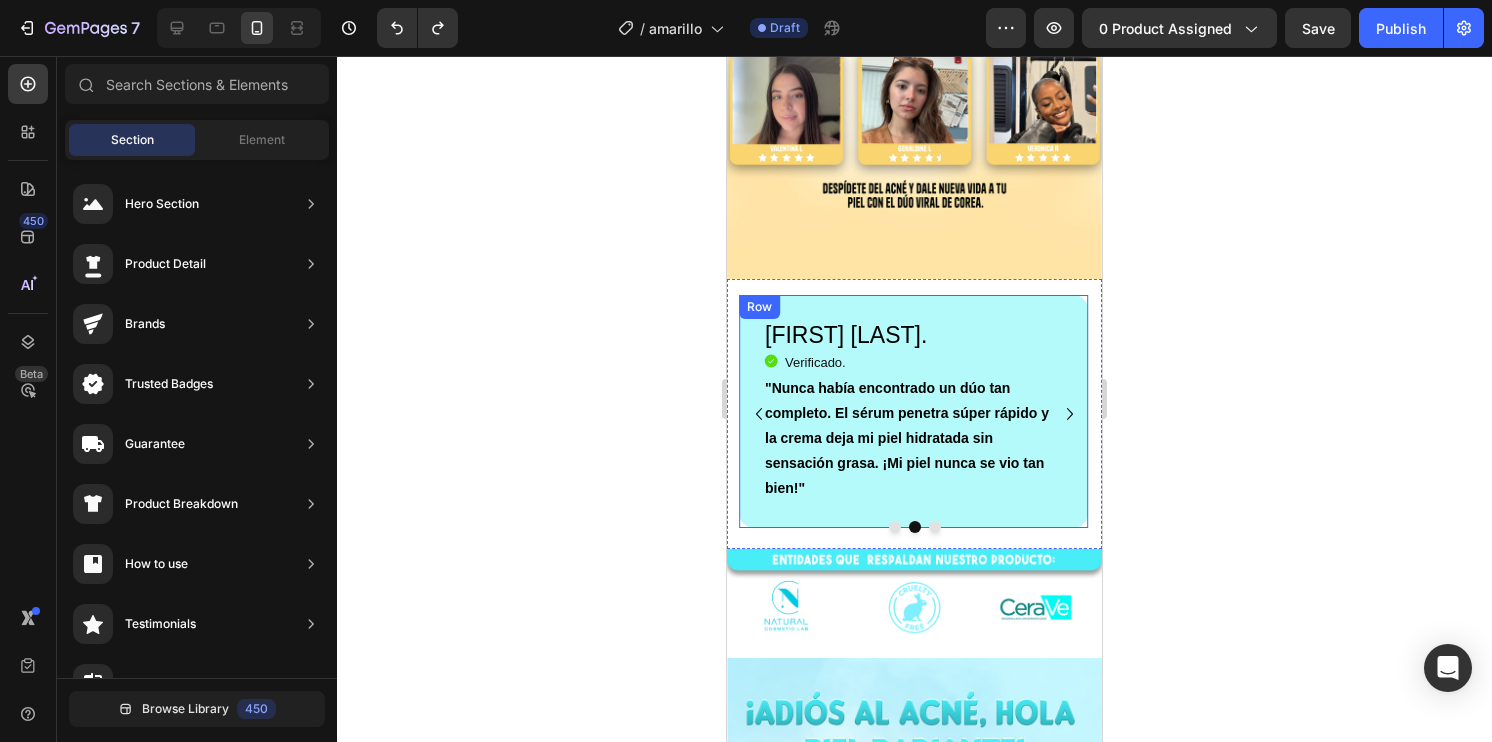 click on "Geraldine L. Heading
Icon Verificado. Heading Icon List "Nunca había encontrado un dúo tan completo. El sérum penetra súper rápido y la crema deja mi piel hidratada sin sensación grasa. ¡Mi piel nunca se vio tan bien!" Text Block Row Row" at bounding box center [913, 411] 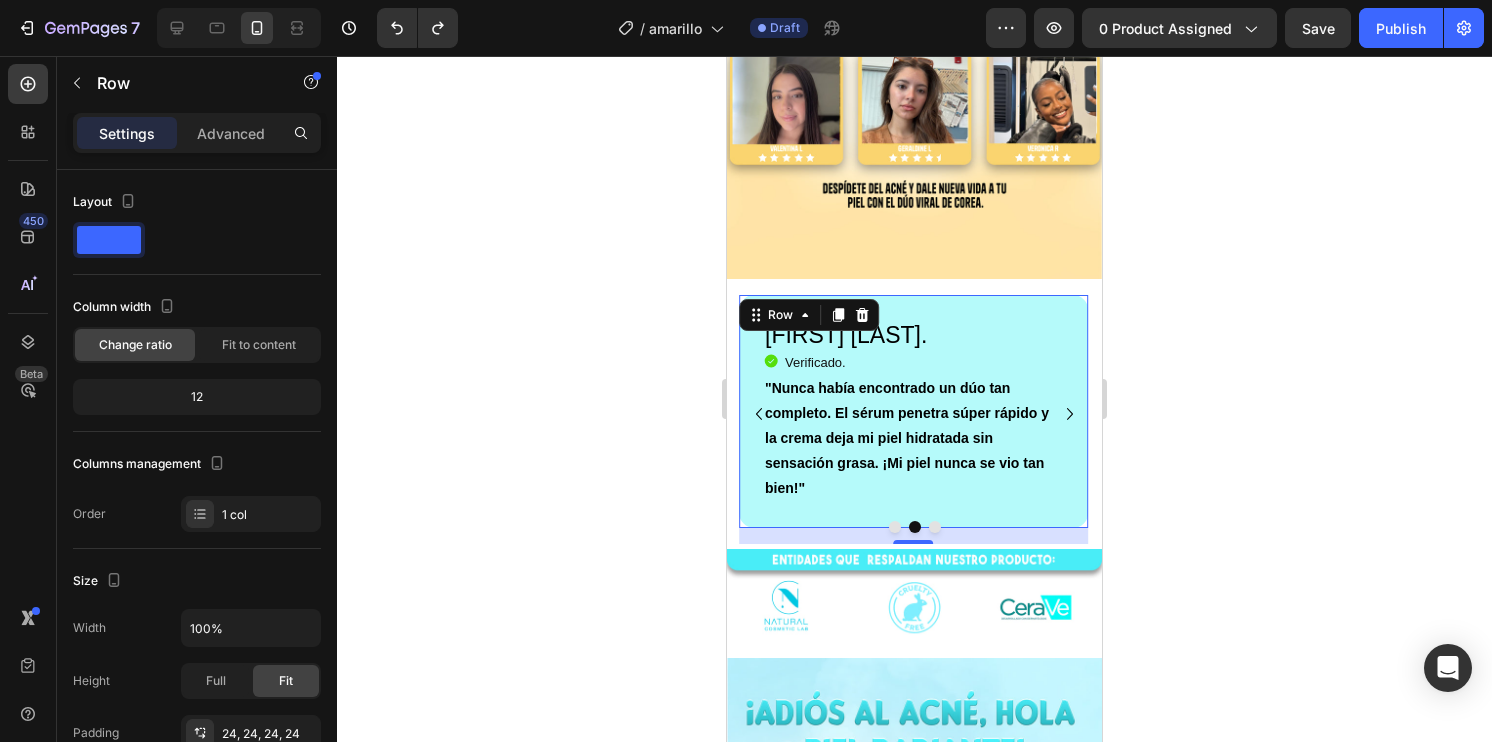 click on "Geraldine L. Heading
Icon Verificado. Heading Icon List "Nunca había encontrado un dúo tan completo. El sérum penetra súper rápido y la crema deja mi piel hidratada sin sensación grasa. ¡Mi piel nunca se vio tan bien!" Text Block Row Row   16" at bounding box center (913, 411) 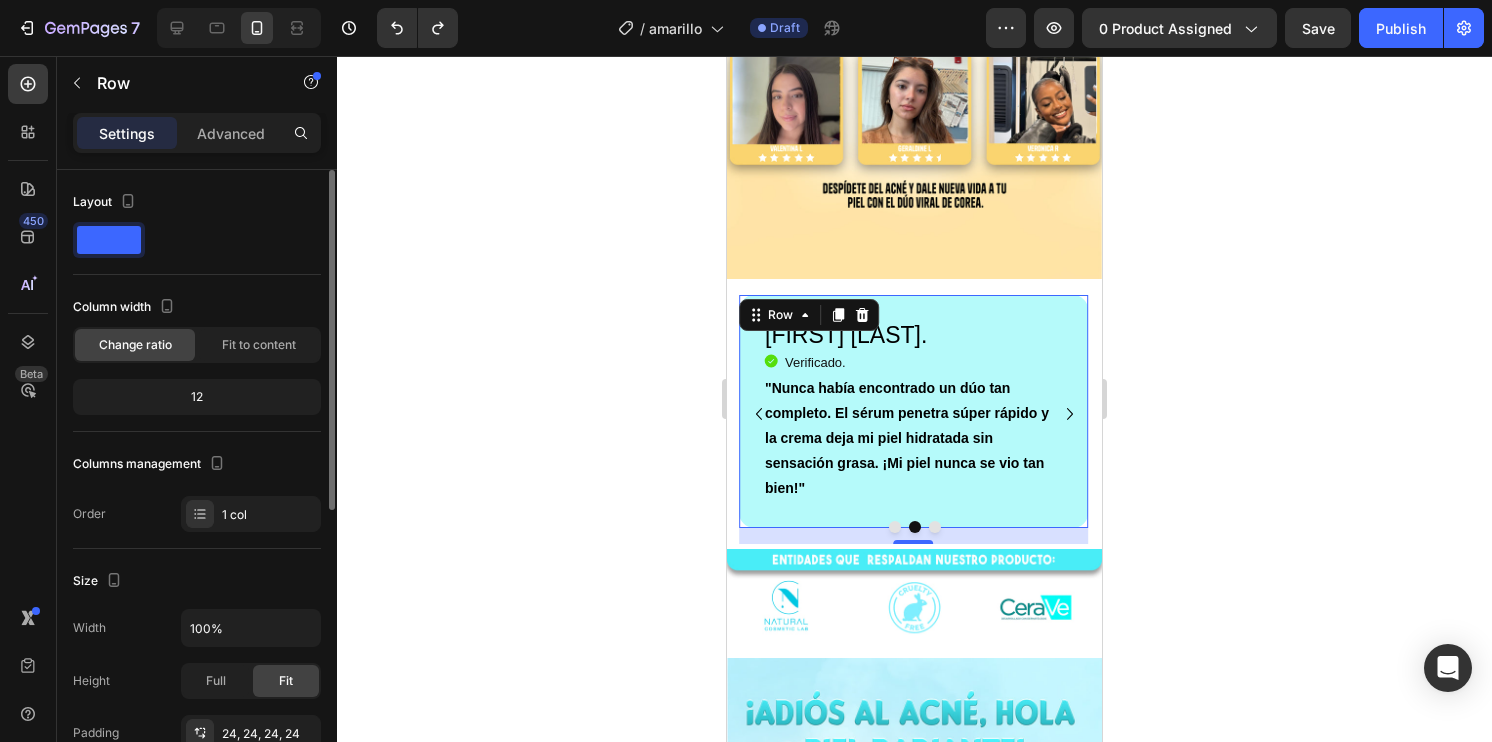 scroll, scrollTop: 400, scrollLeft: 0, axis: vertical 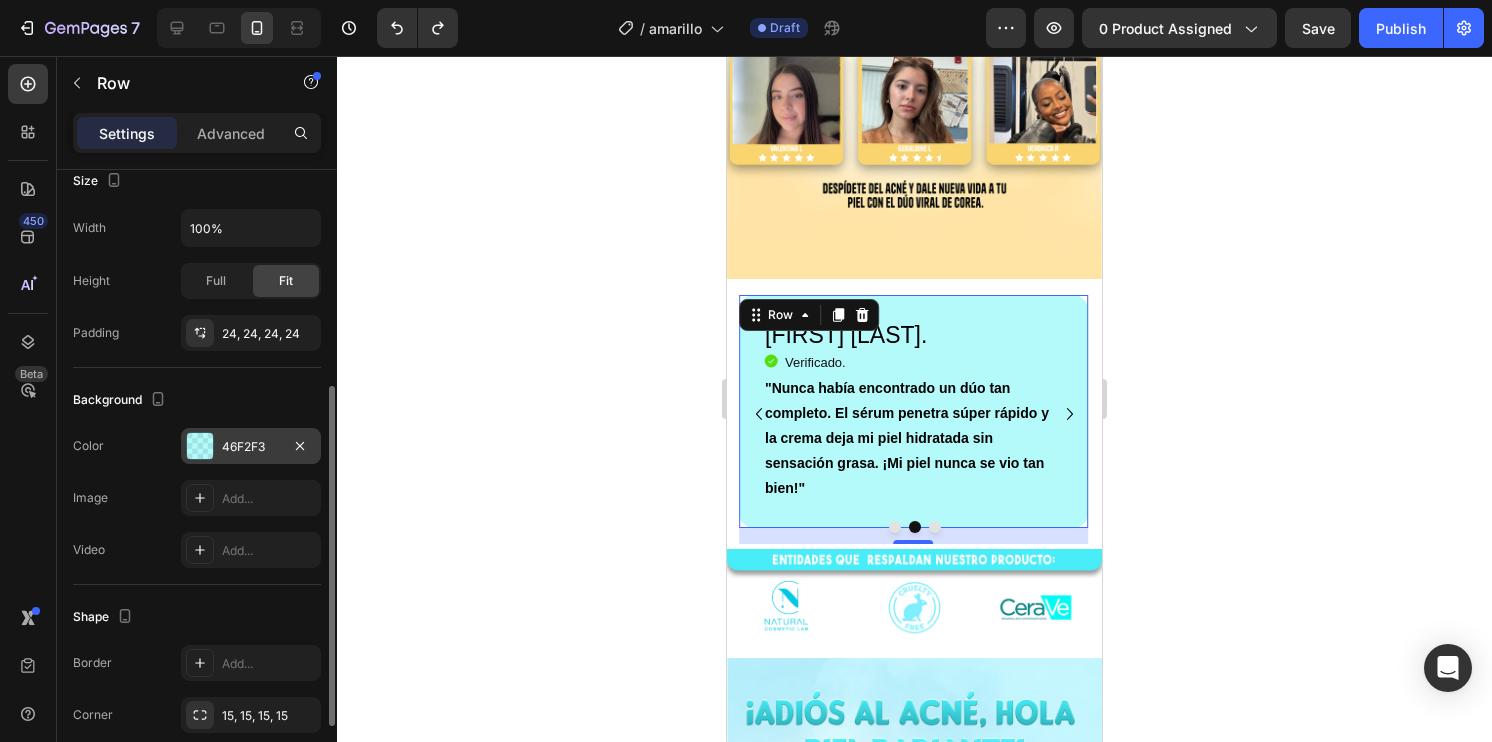 click at bounding box center [200, 446] 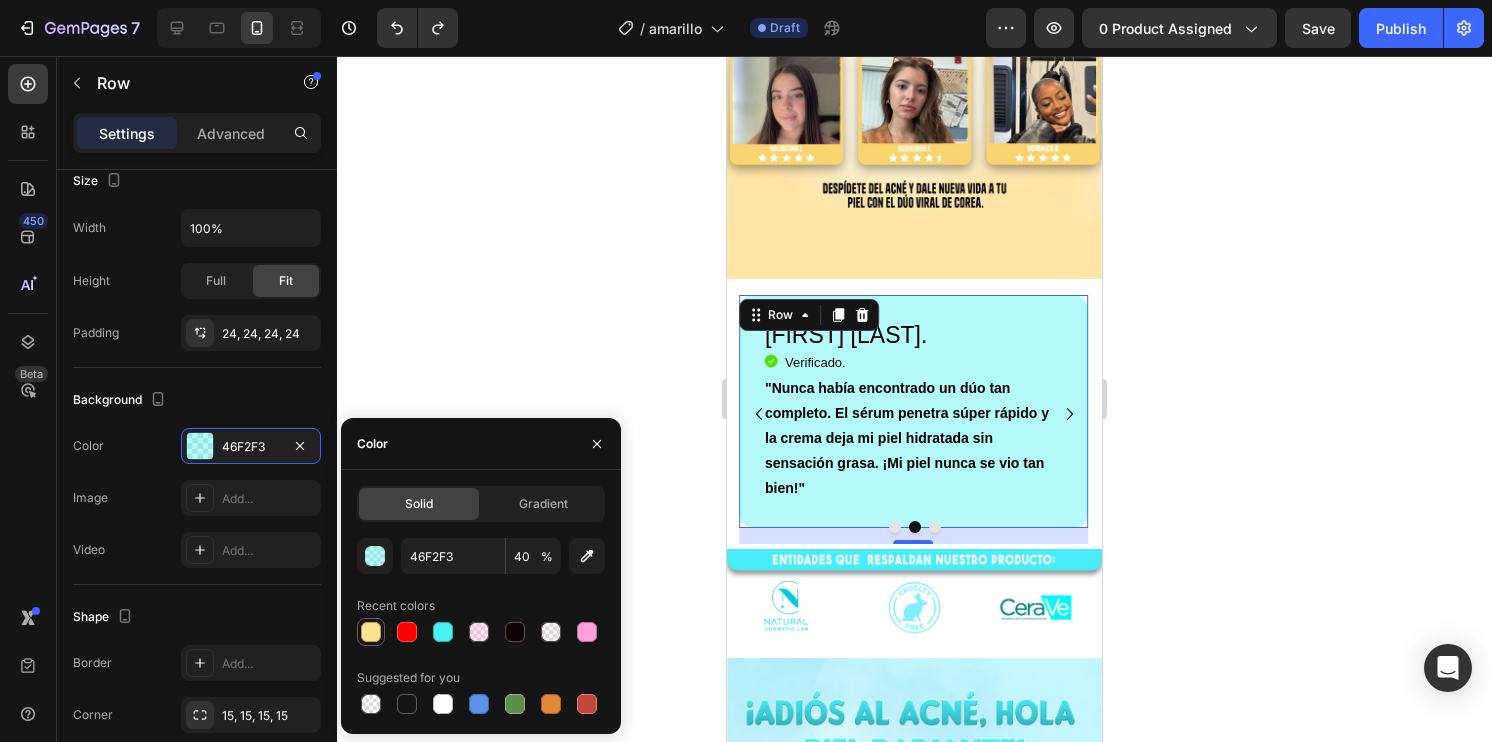 click at bounding box center (371, 632) 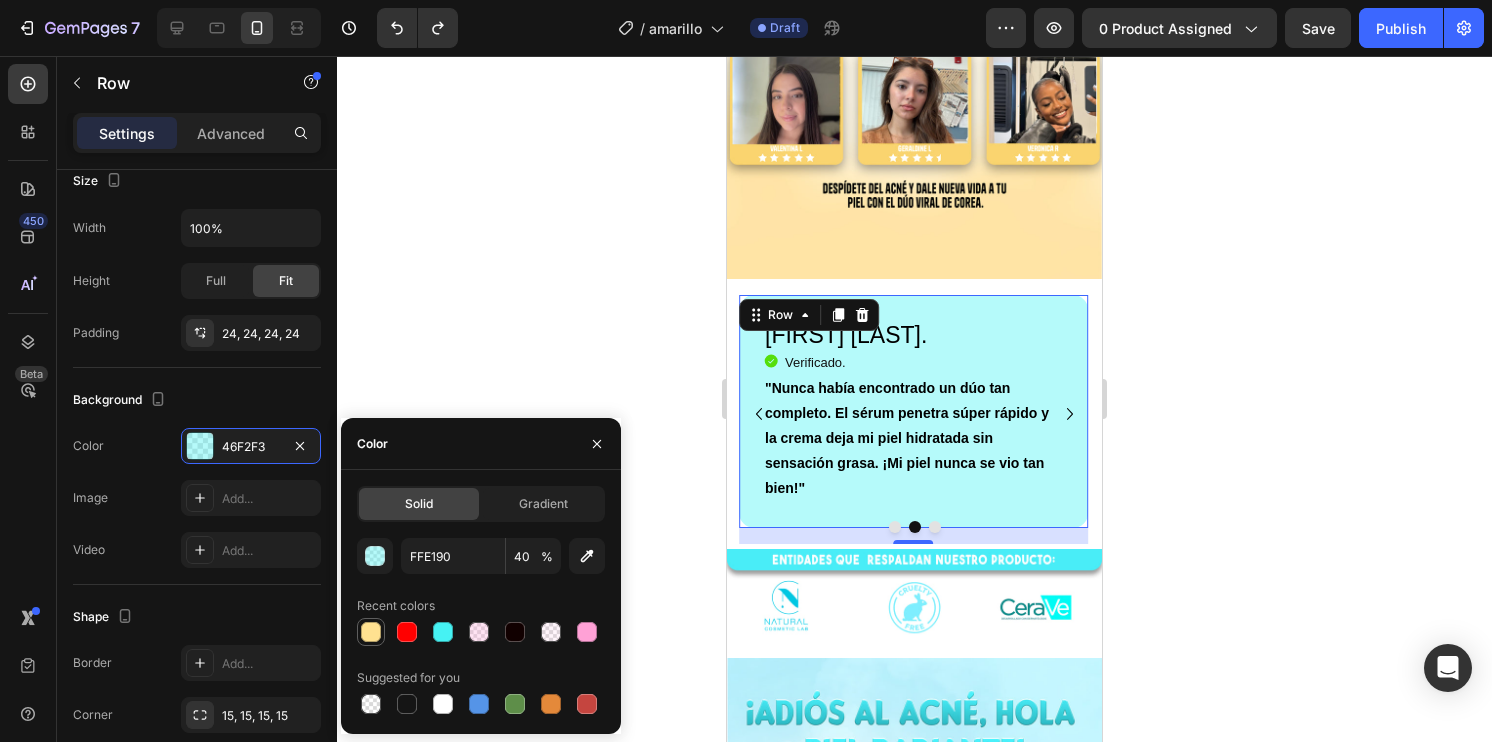 type on "100" 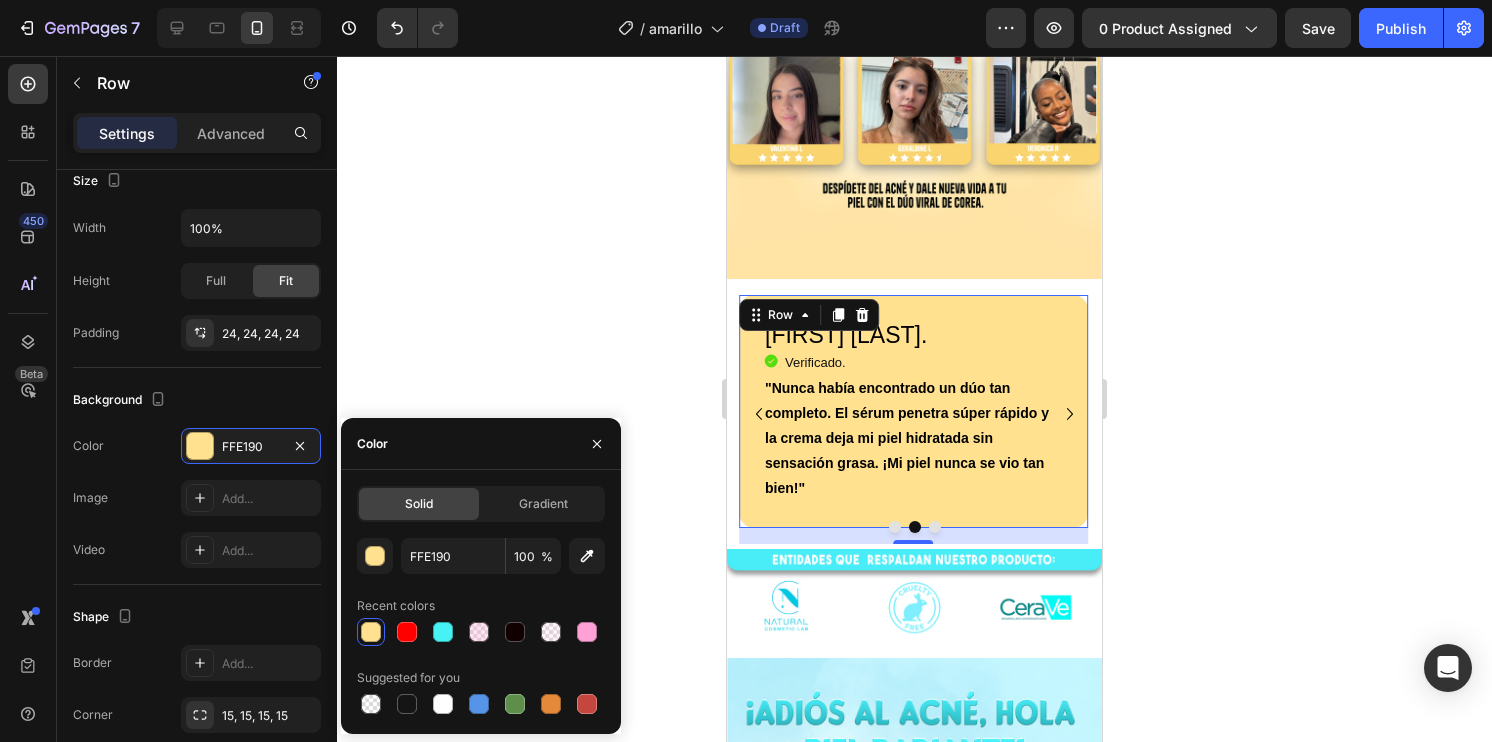 click 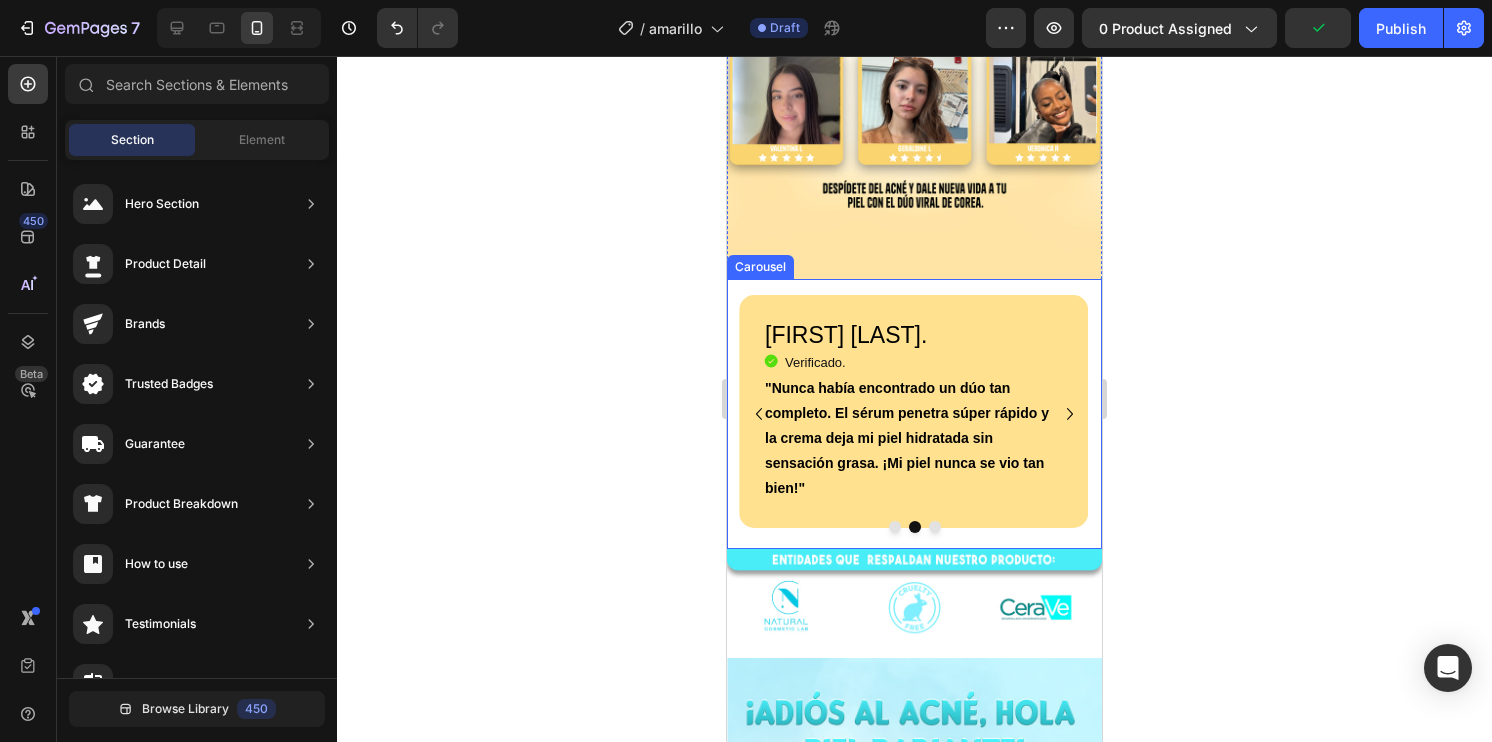 click 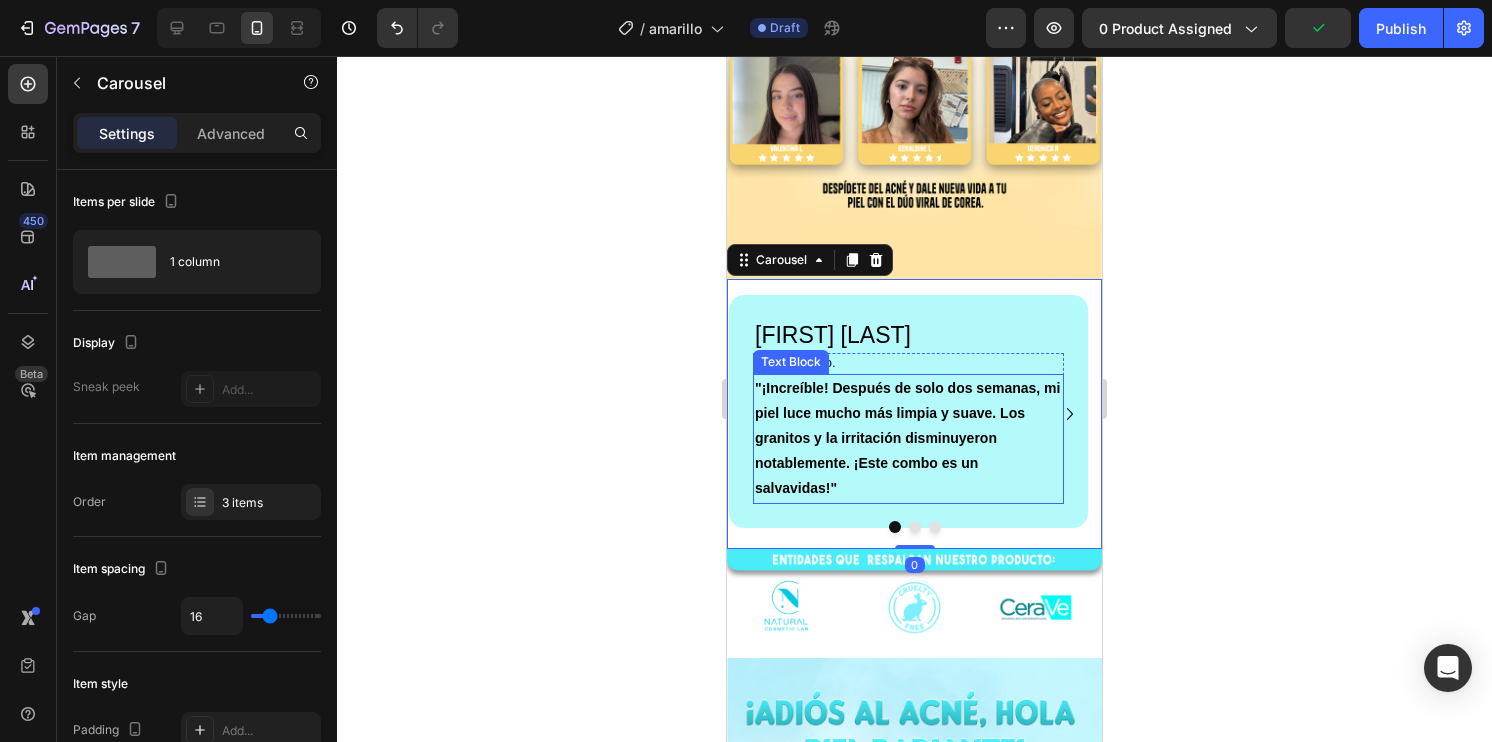 scroll, scrollTop: 2200, scrollLeft: 0, axis: vertical 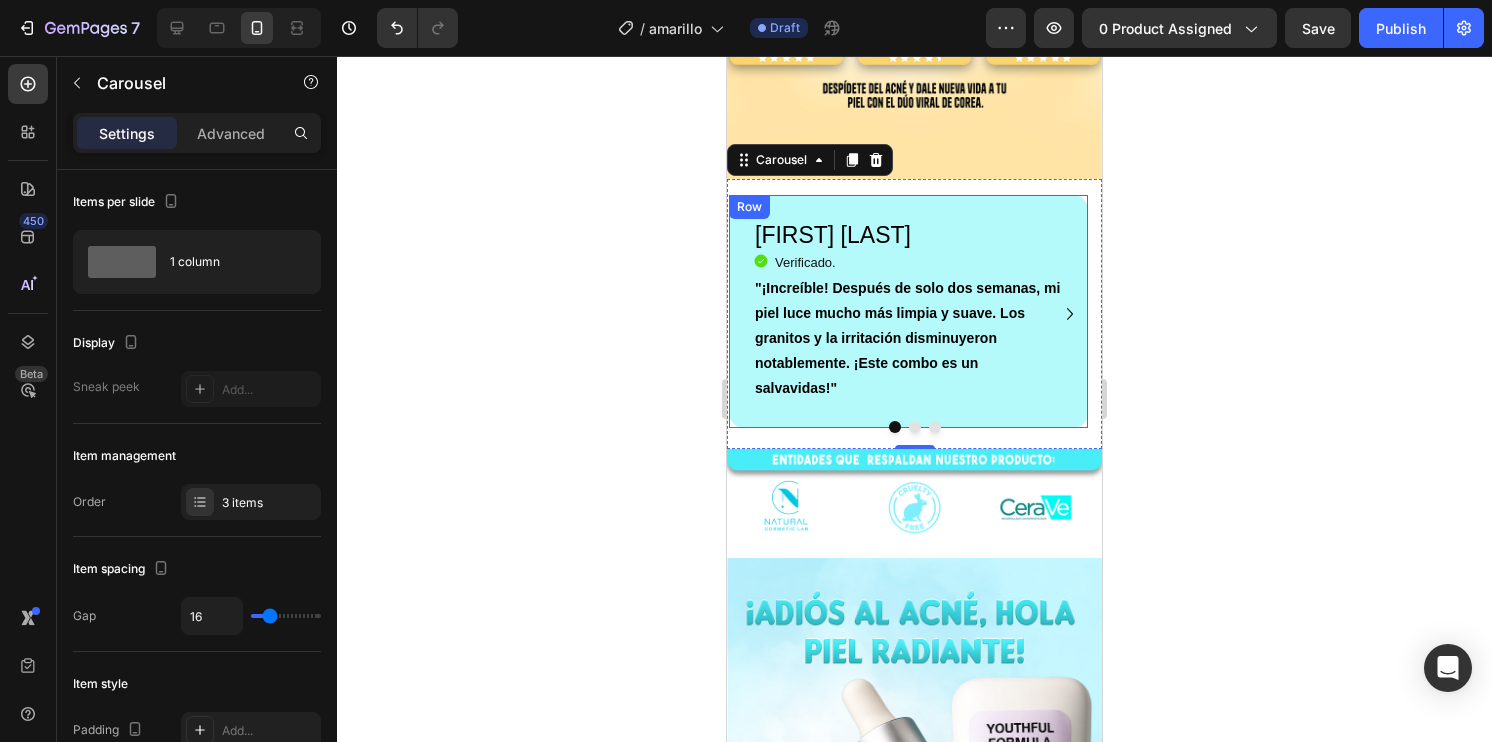 click on "Valentina L Heading
Icon Verificado. Heading Icon List "¡Increíble! Después de solo dos semanas, mi piel luce mucho más limpia y suave. Los granitos y la irritación disminuyeron notablemente. ¡Este combo es un salvavidas!" Text Block Row Row" at bounding box center (908, 311) 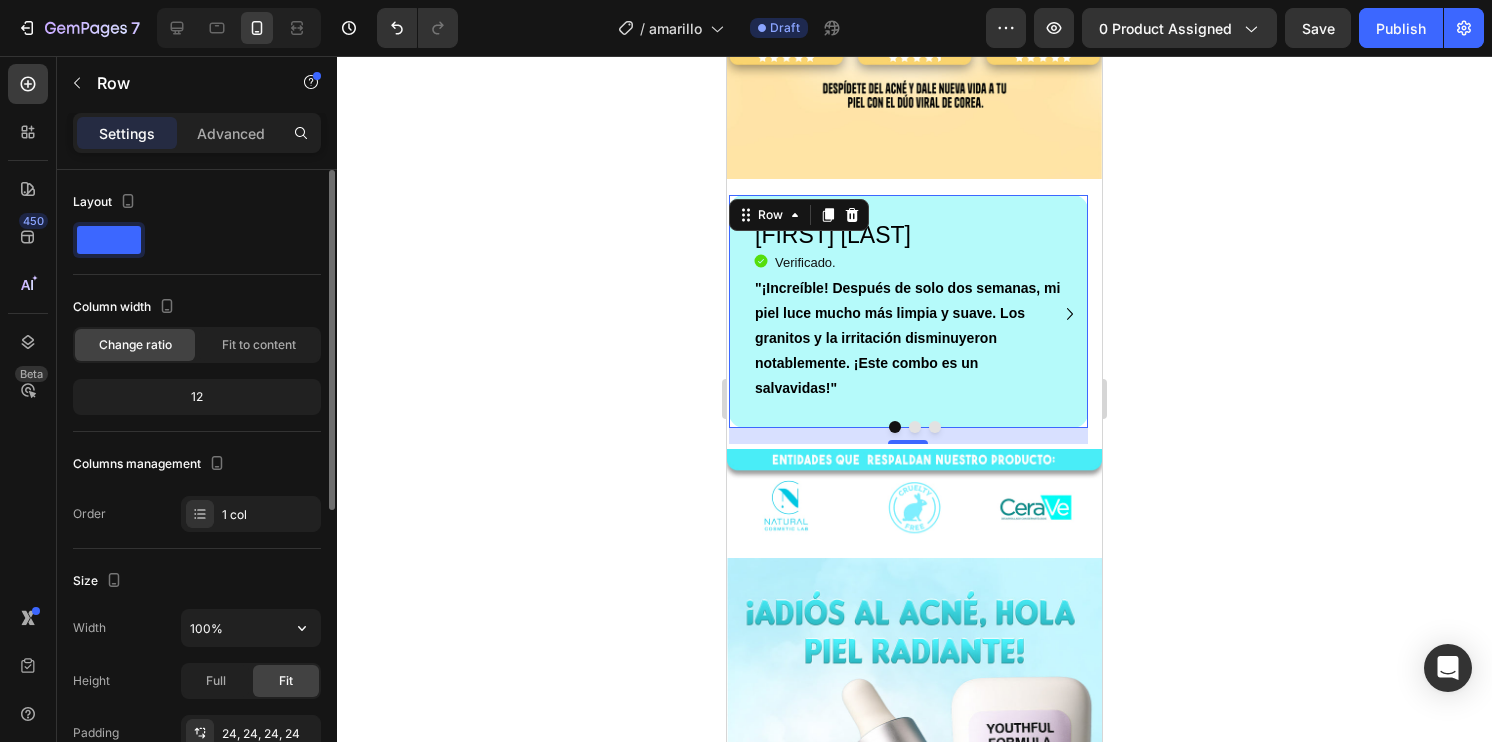 scroll, scrollTop: 200, scrollLeft: 0, axis: vertical 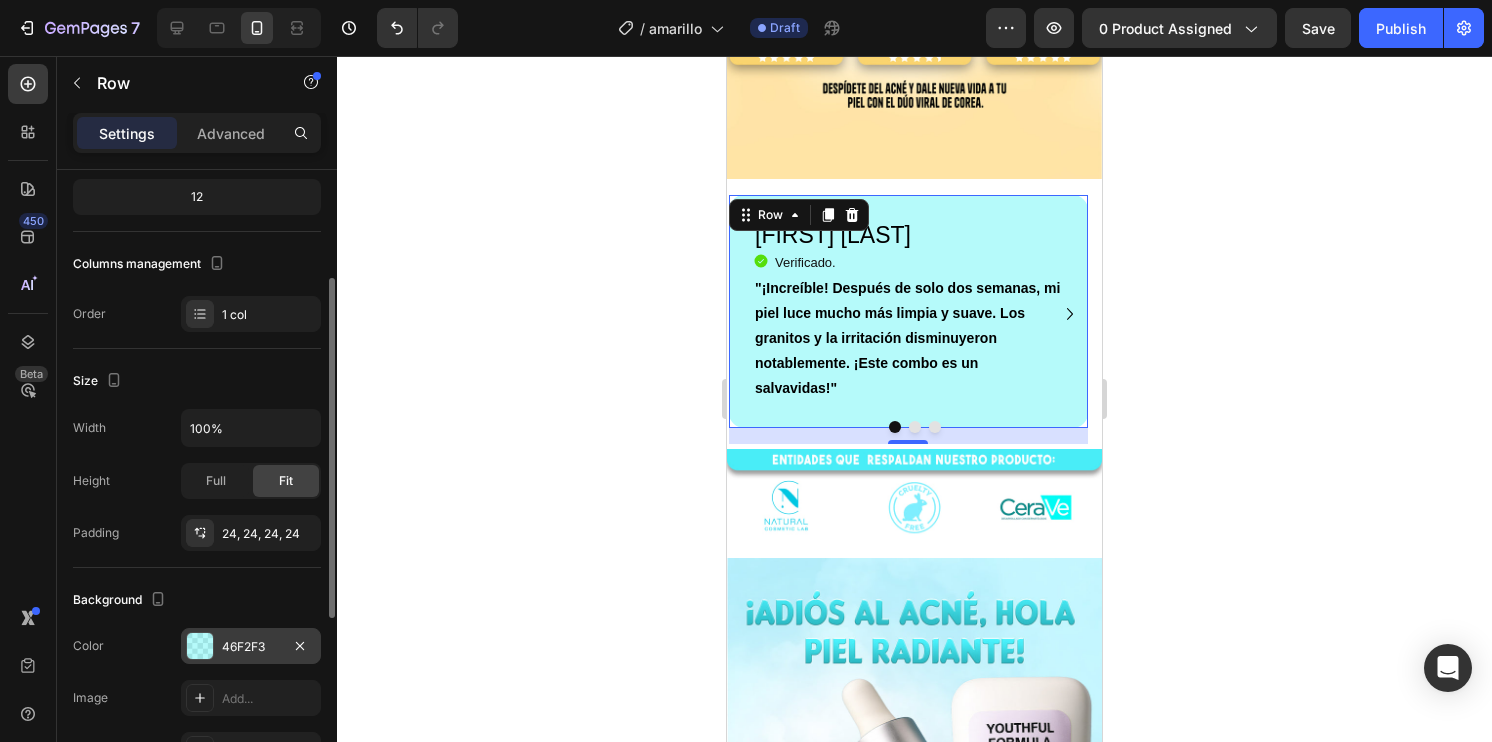 click on "46F2F3" at bounding box center [251, 646] 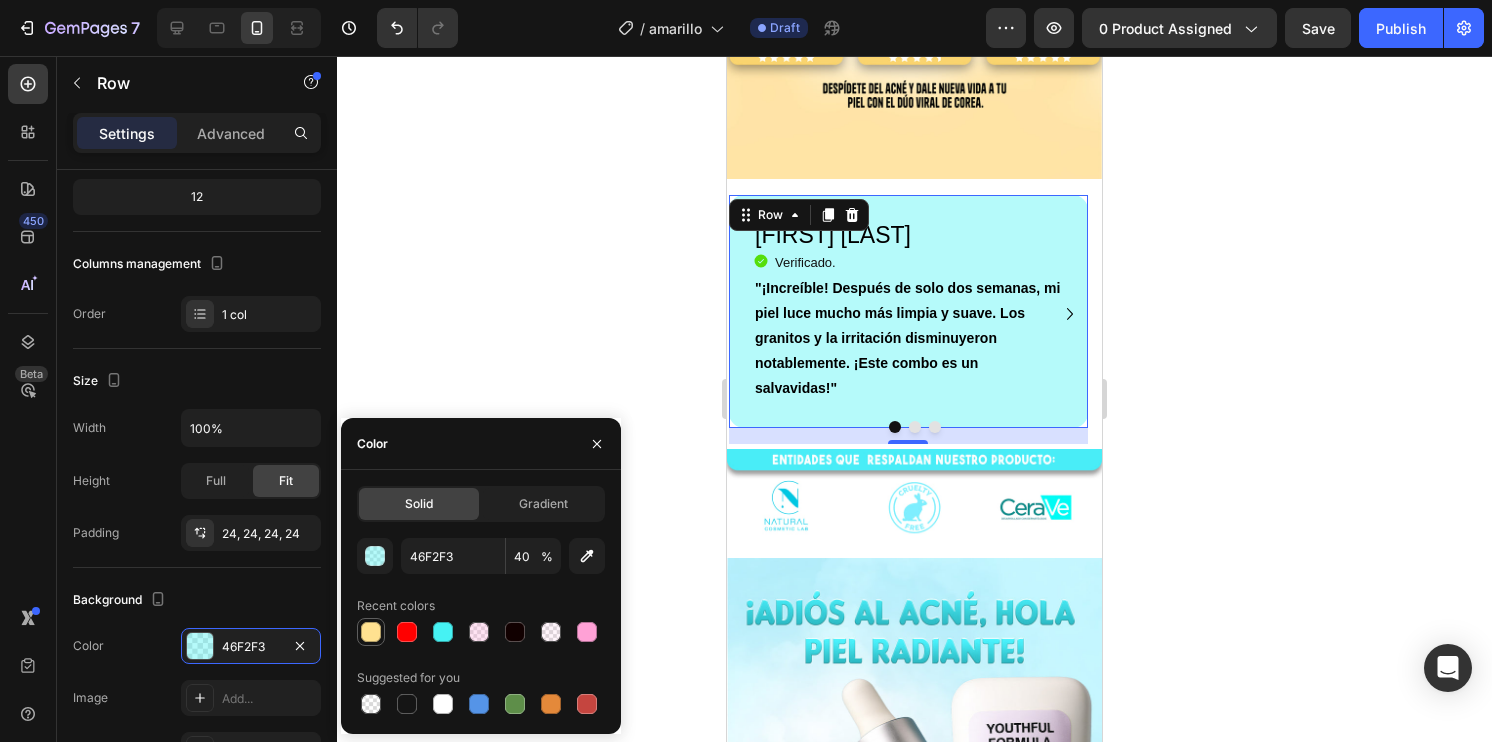 click at bounding box center (371, 632) 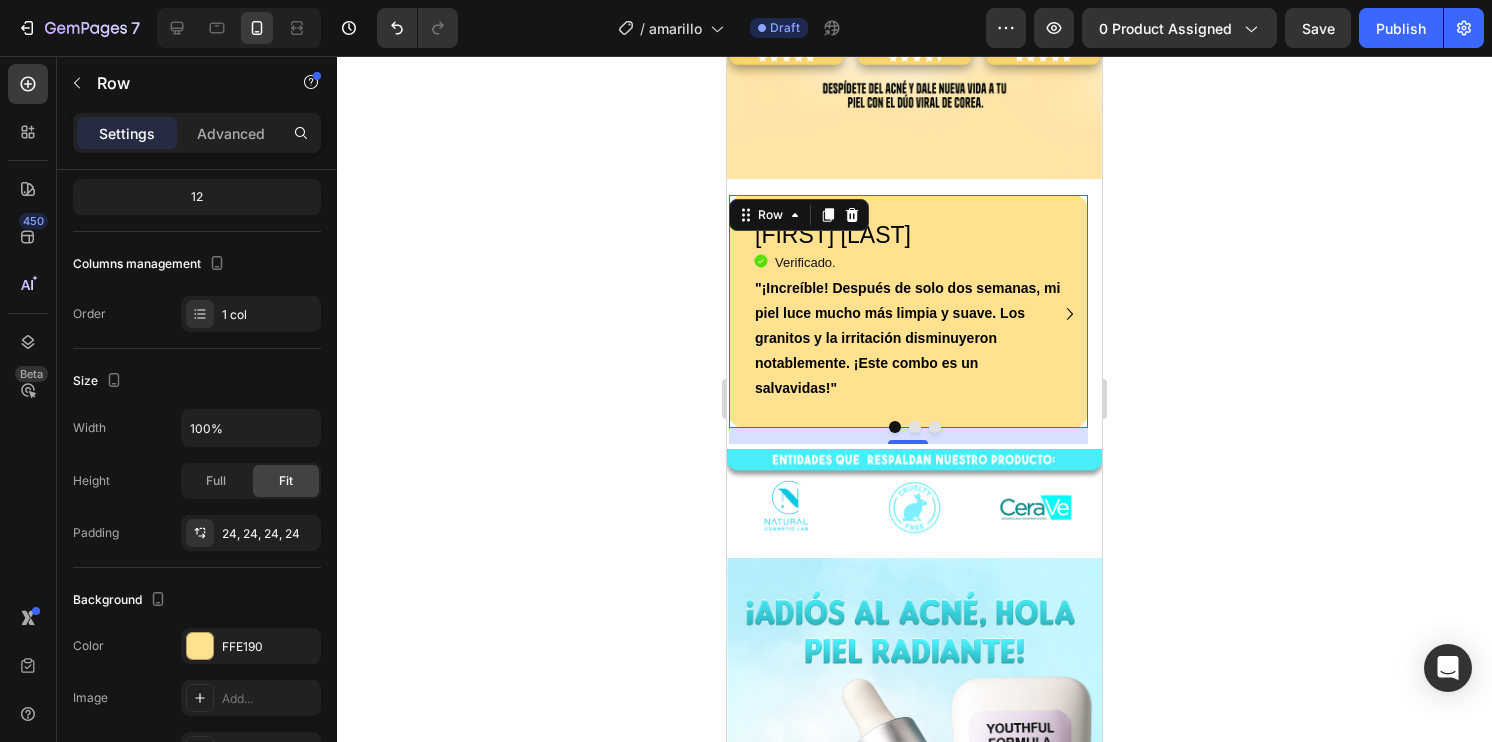 click 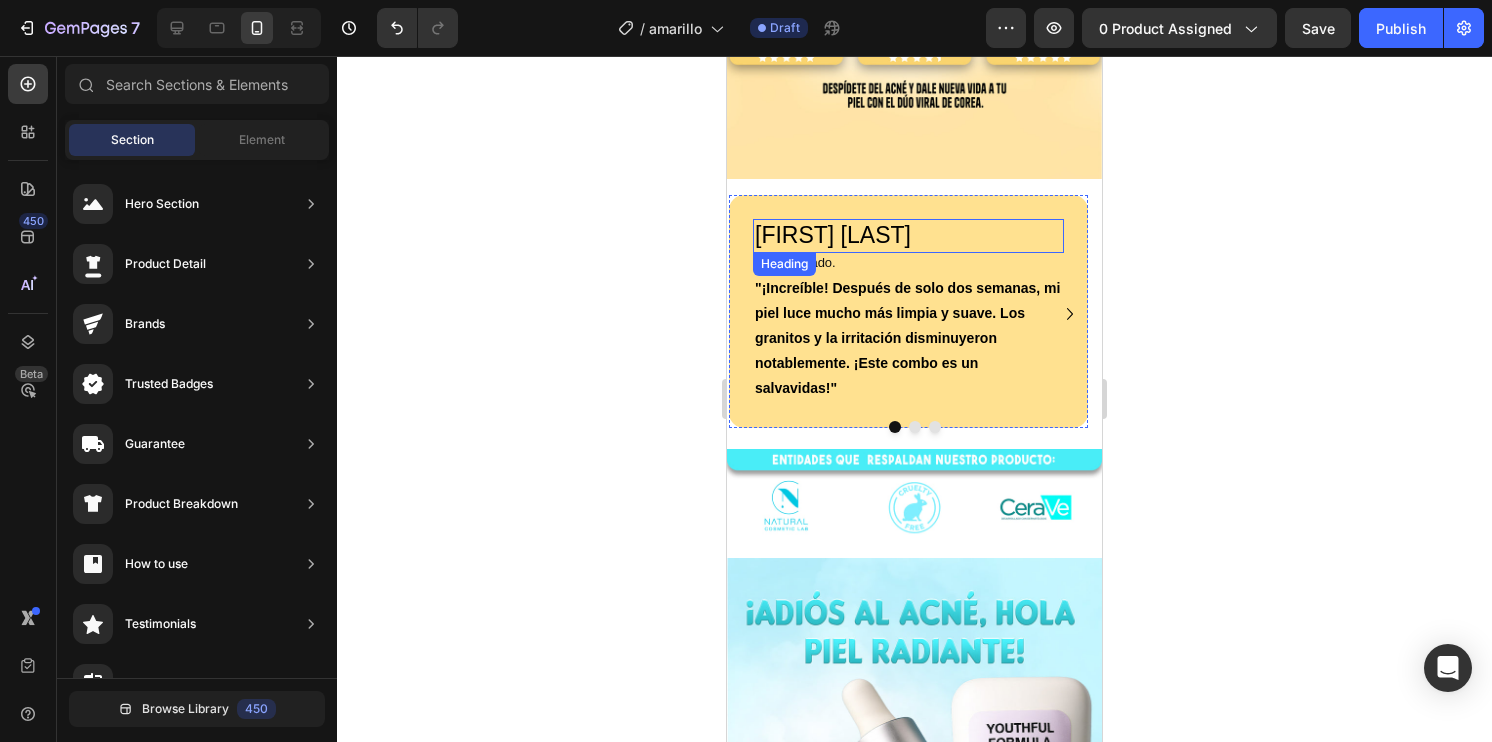 click on "Valentina L Heading
Icon Verificado. Heading Icon List "¡Increíble! Después de solo dos semanas, mi piel luce mucho más limpia y suave. Los granitos y la irritación disminuyeron notablemente. ¡Este combo es un salvavidas!" Text Block Row Row" at bounding box center (908, 311) 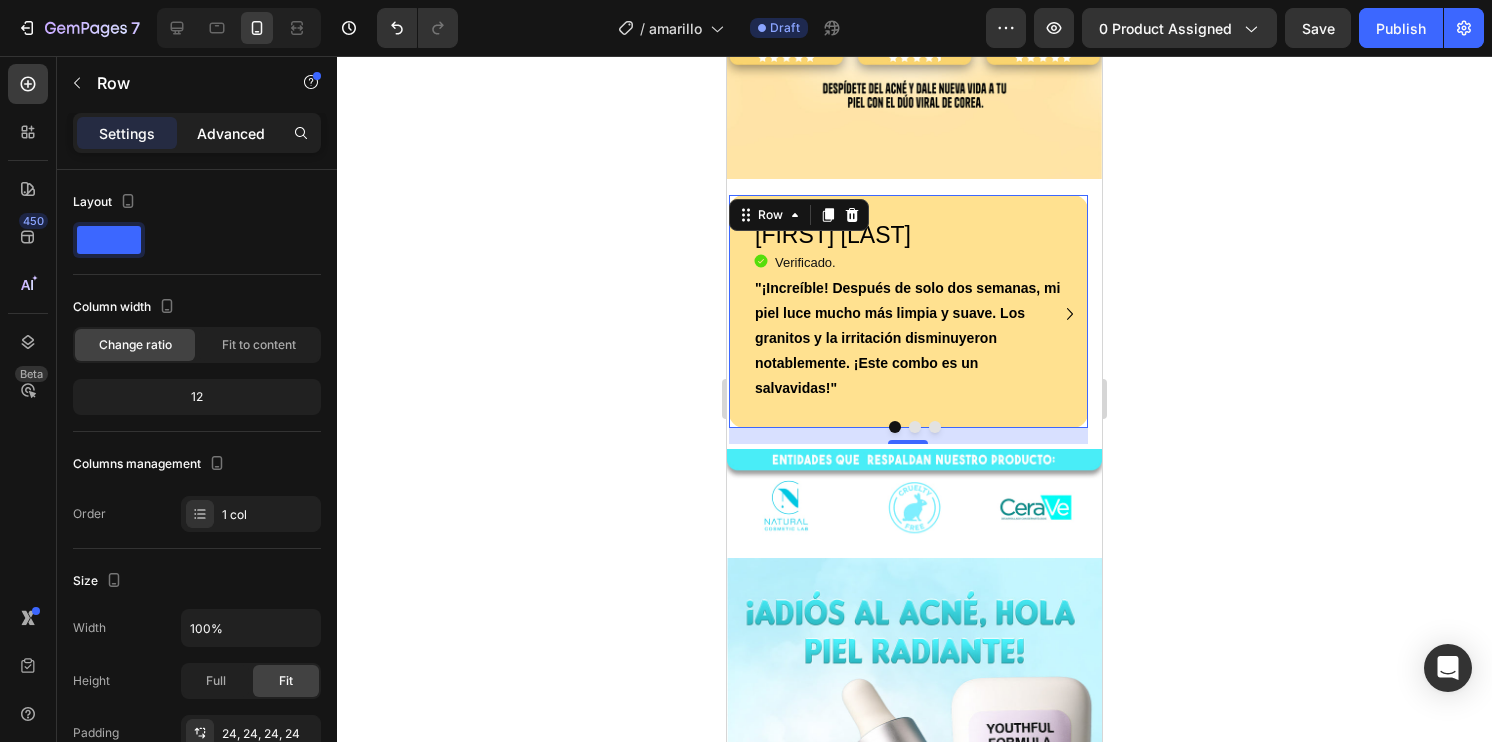 click on "Advanced" 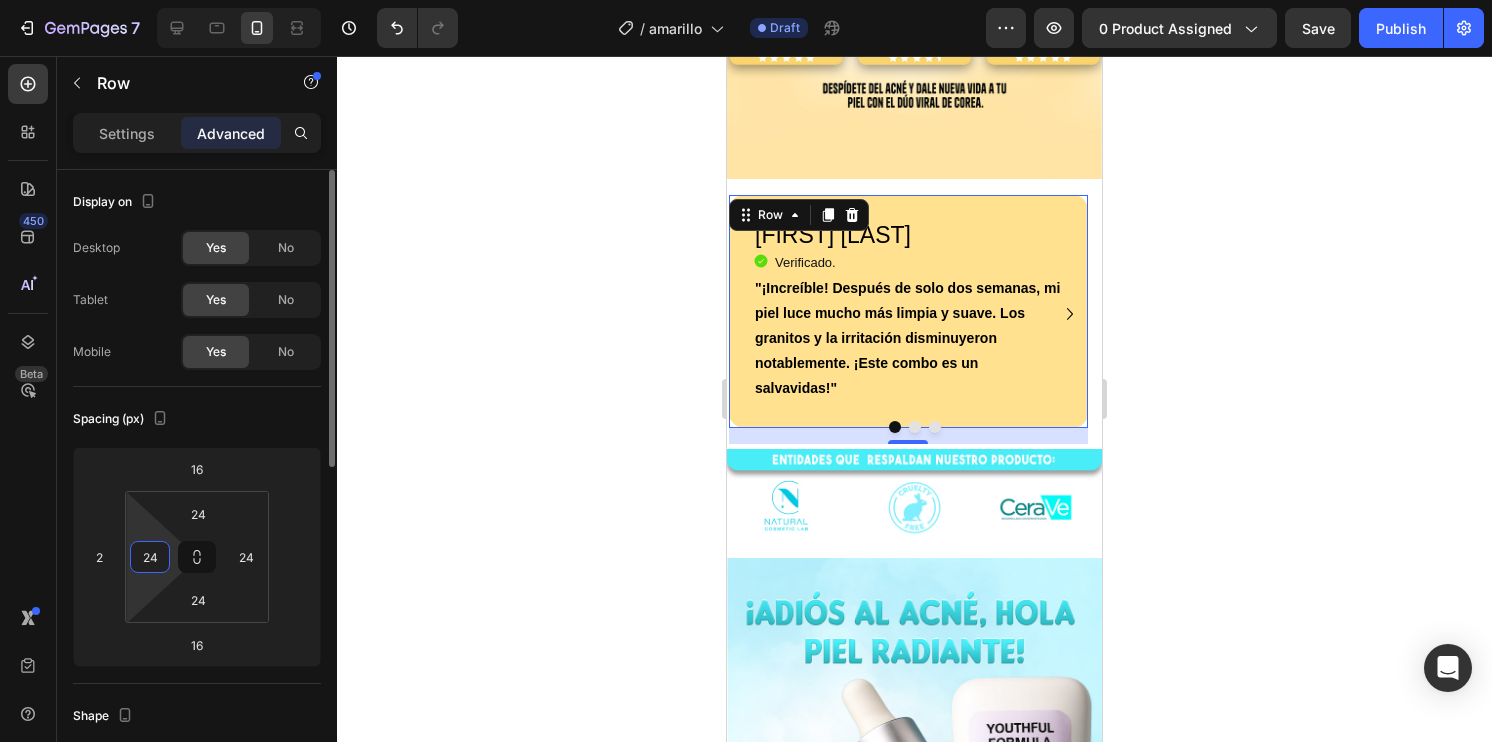 click on "24" at bounding box center [150, 557] 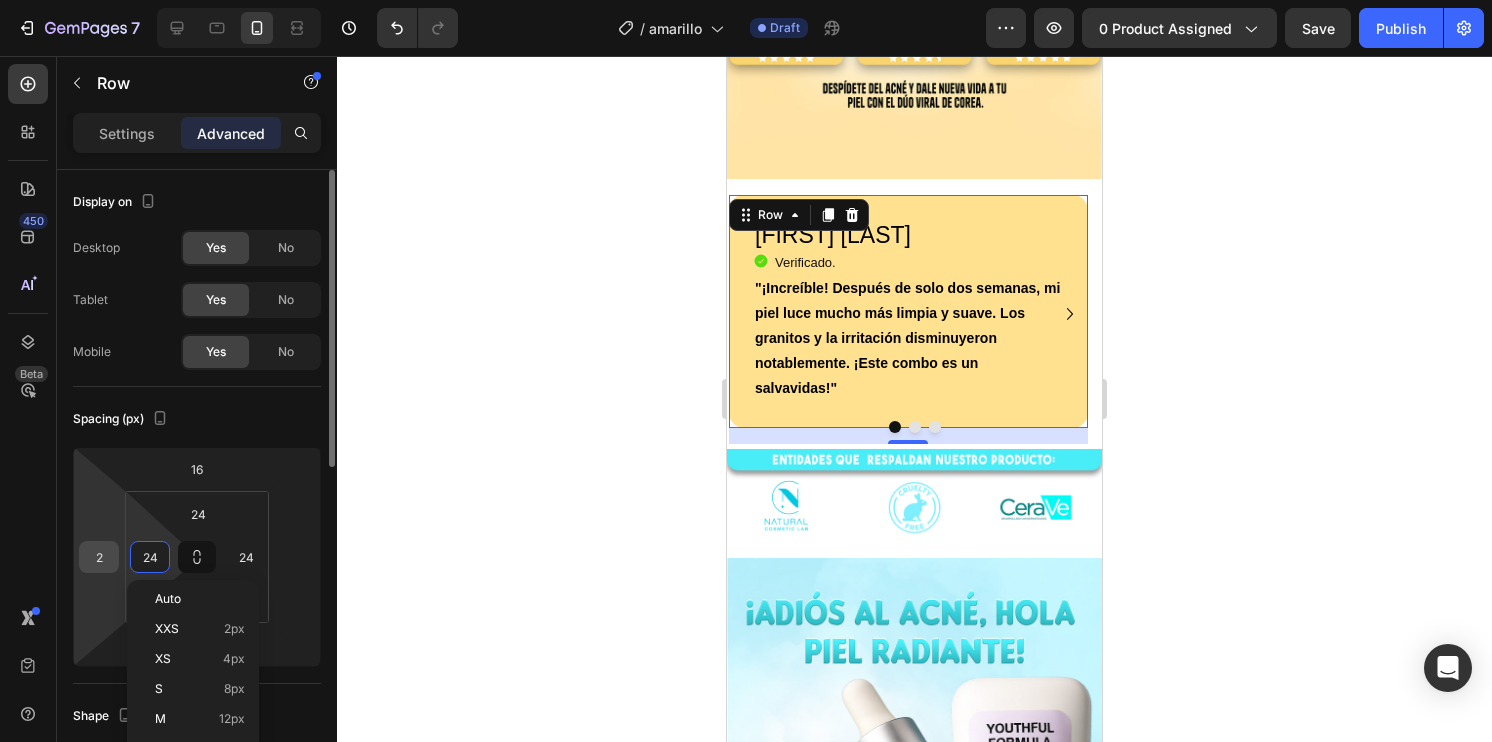 type 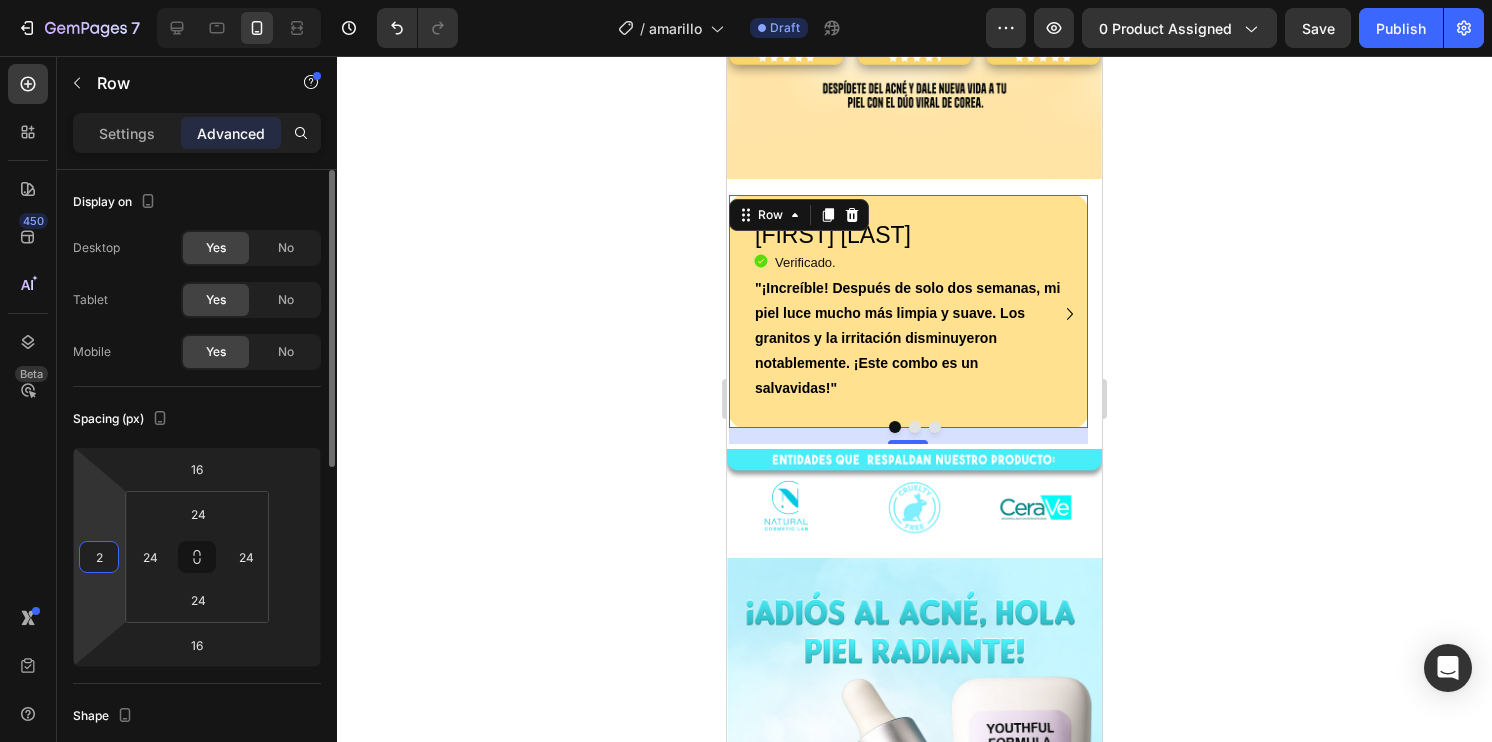 type on "5" 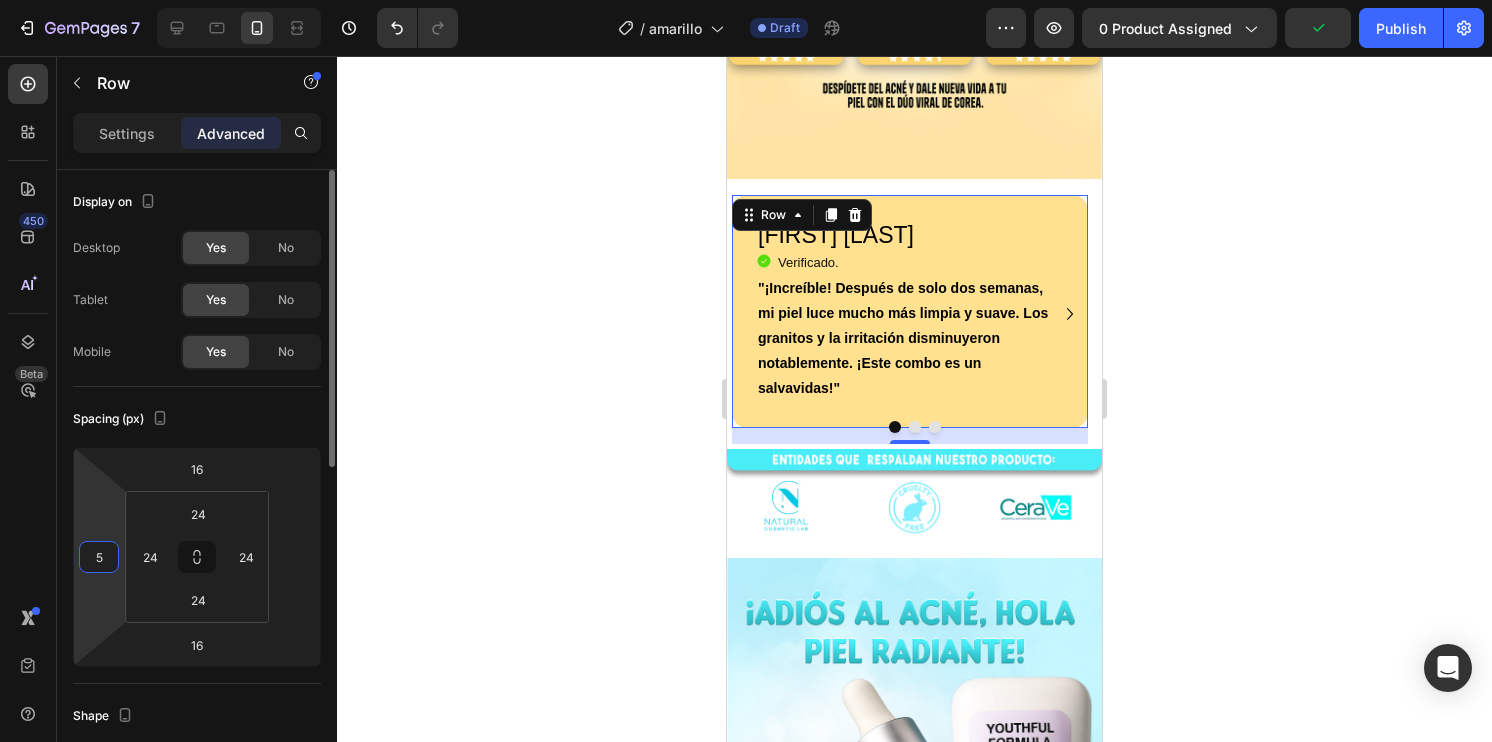 click on "5" at bounding box center [99, 557] 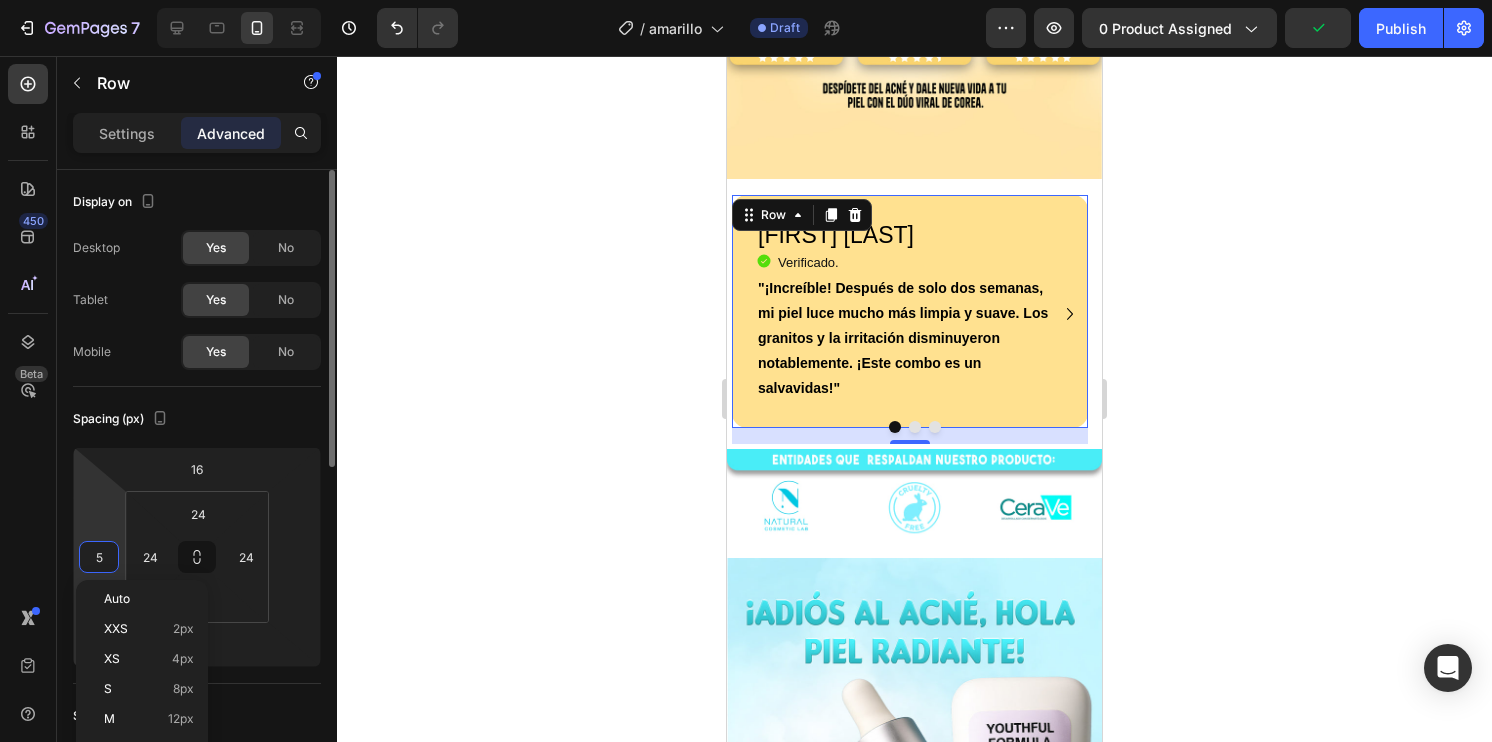 type 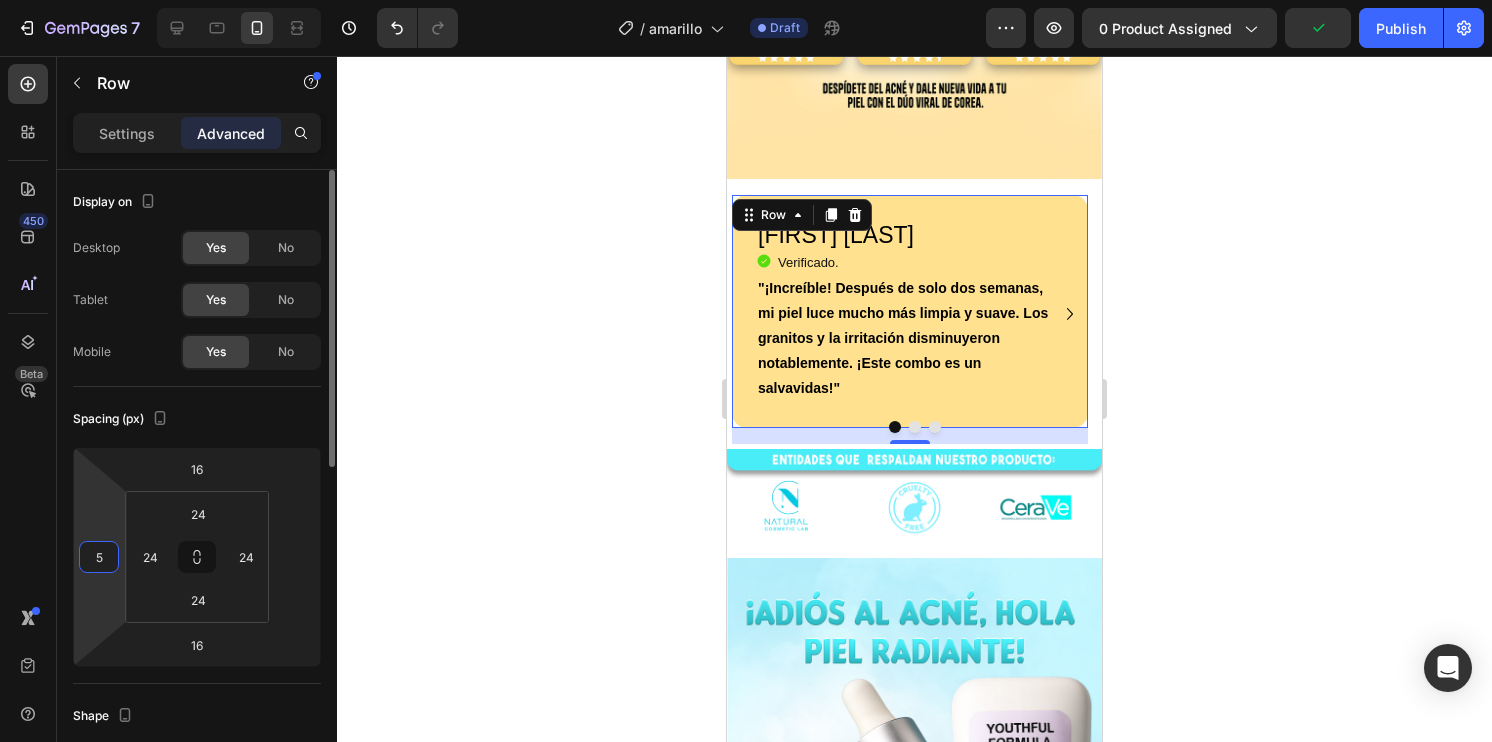 drag, startPoint x: 103, startPoint y: 555, endPoint x: 63, endPoint y: 559, distance: 40.1995 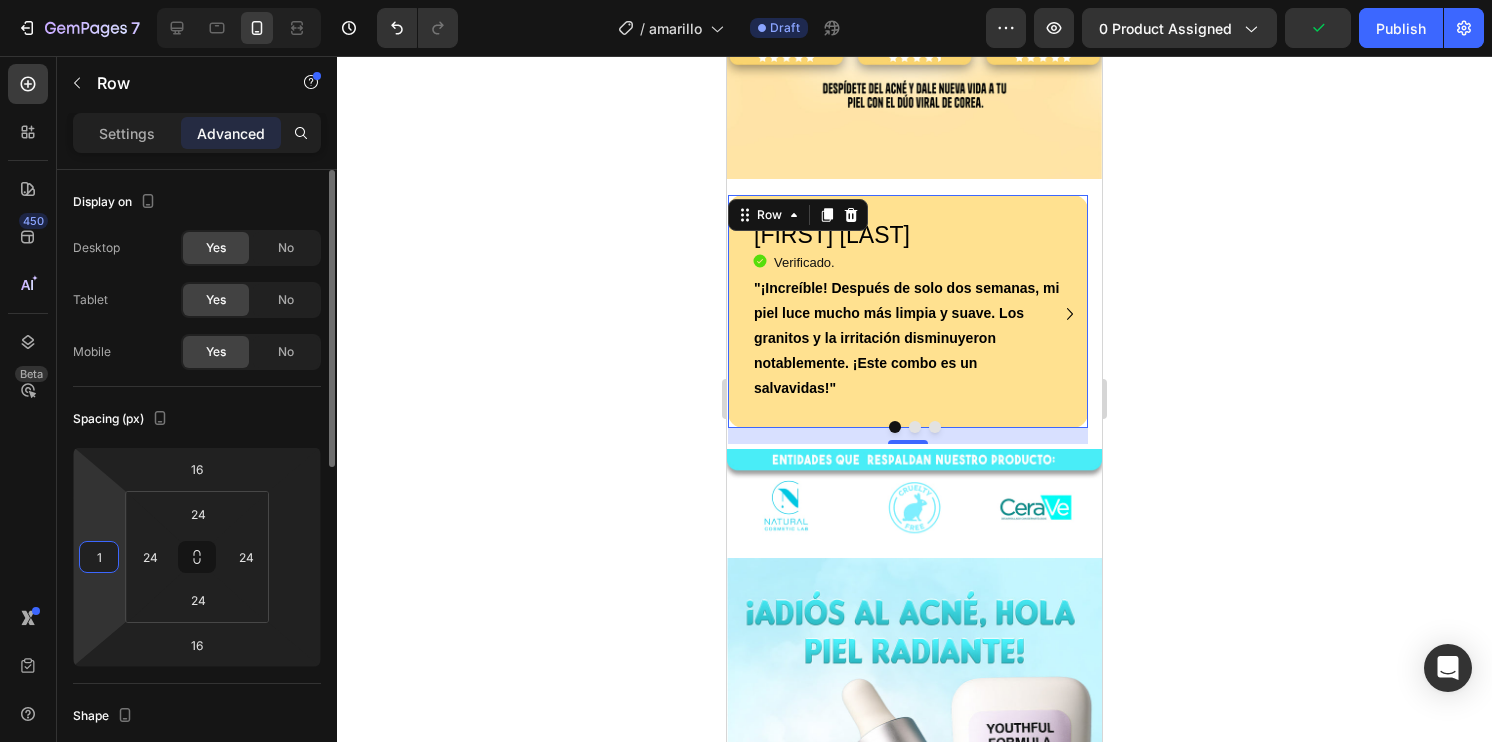 type on "10" 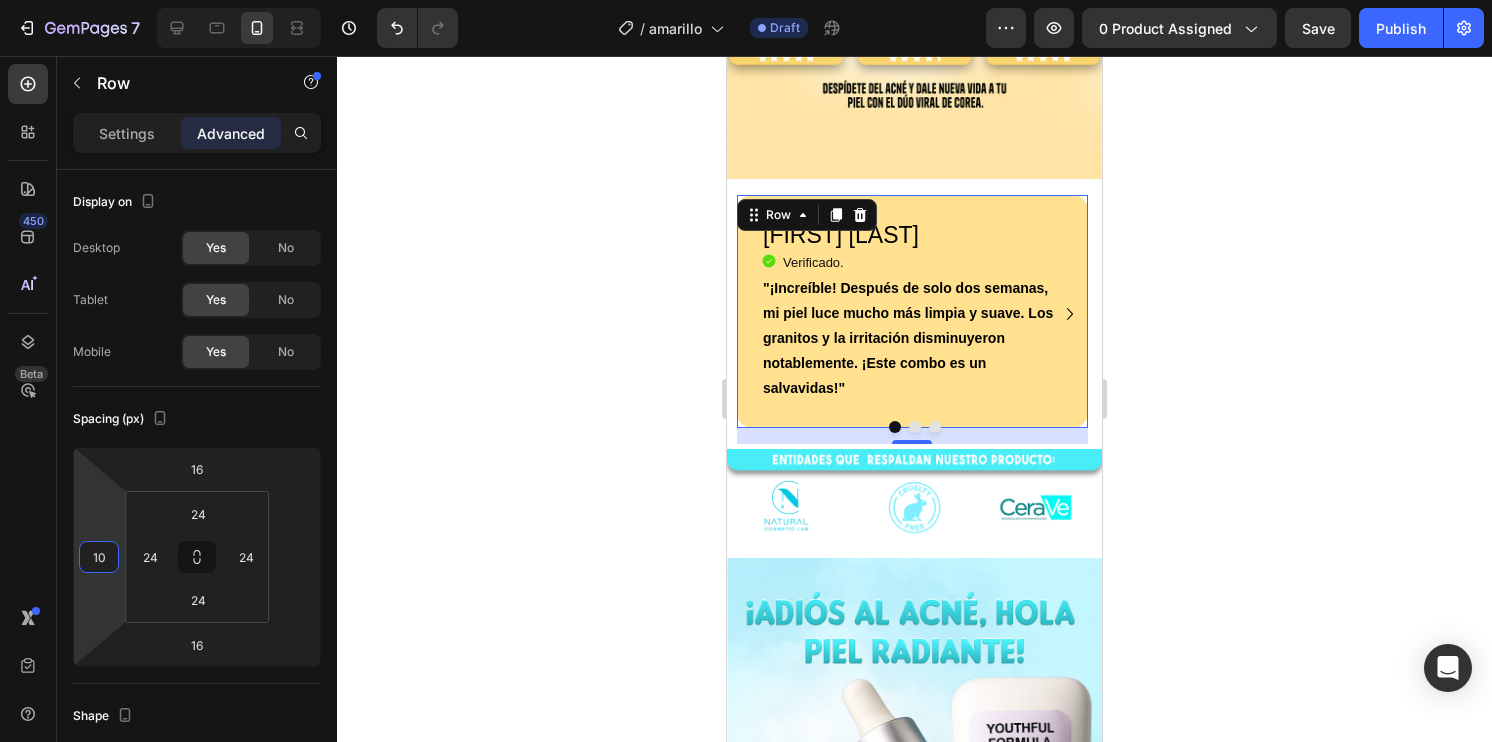 click 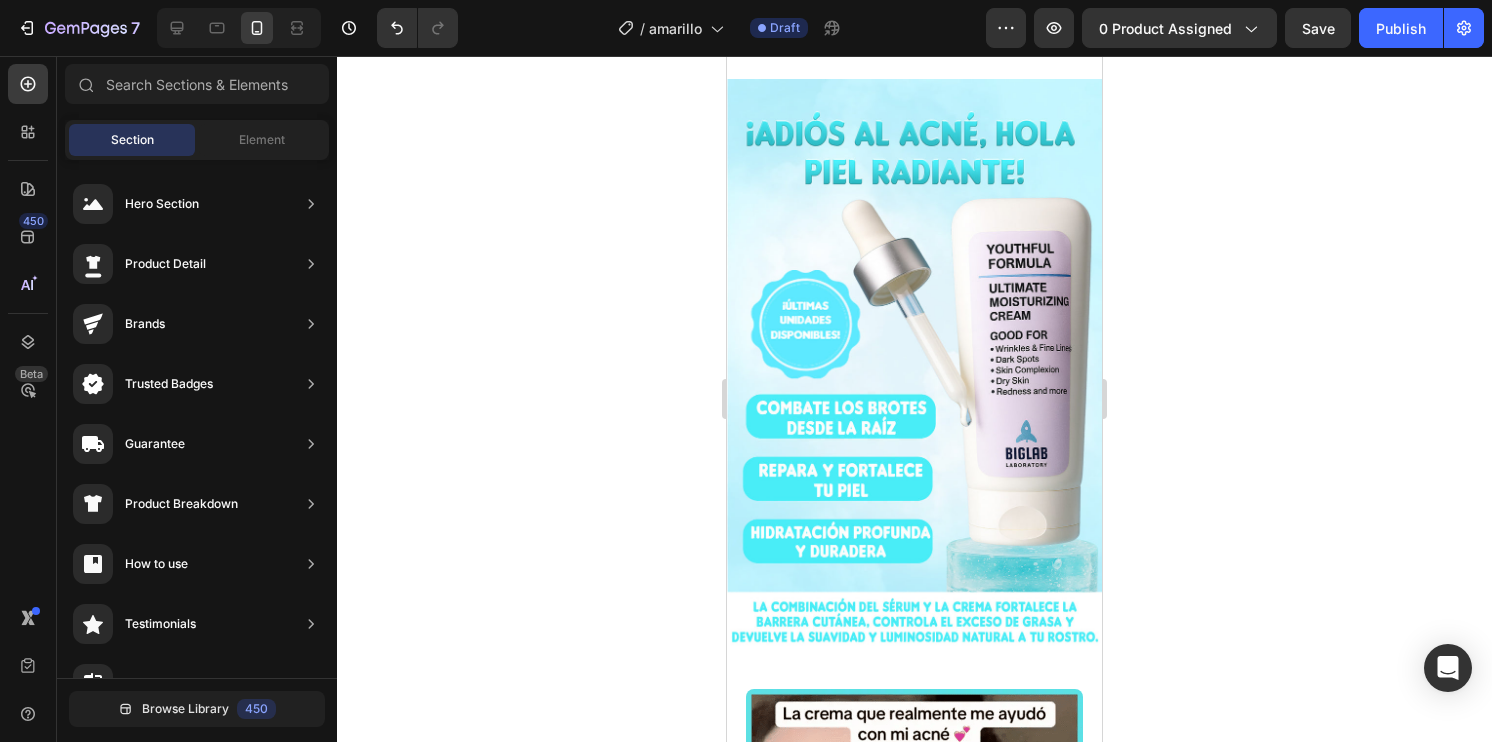 scroll, scrollTop: 3300, scrollLeft: 0, axis: vertical 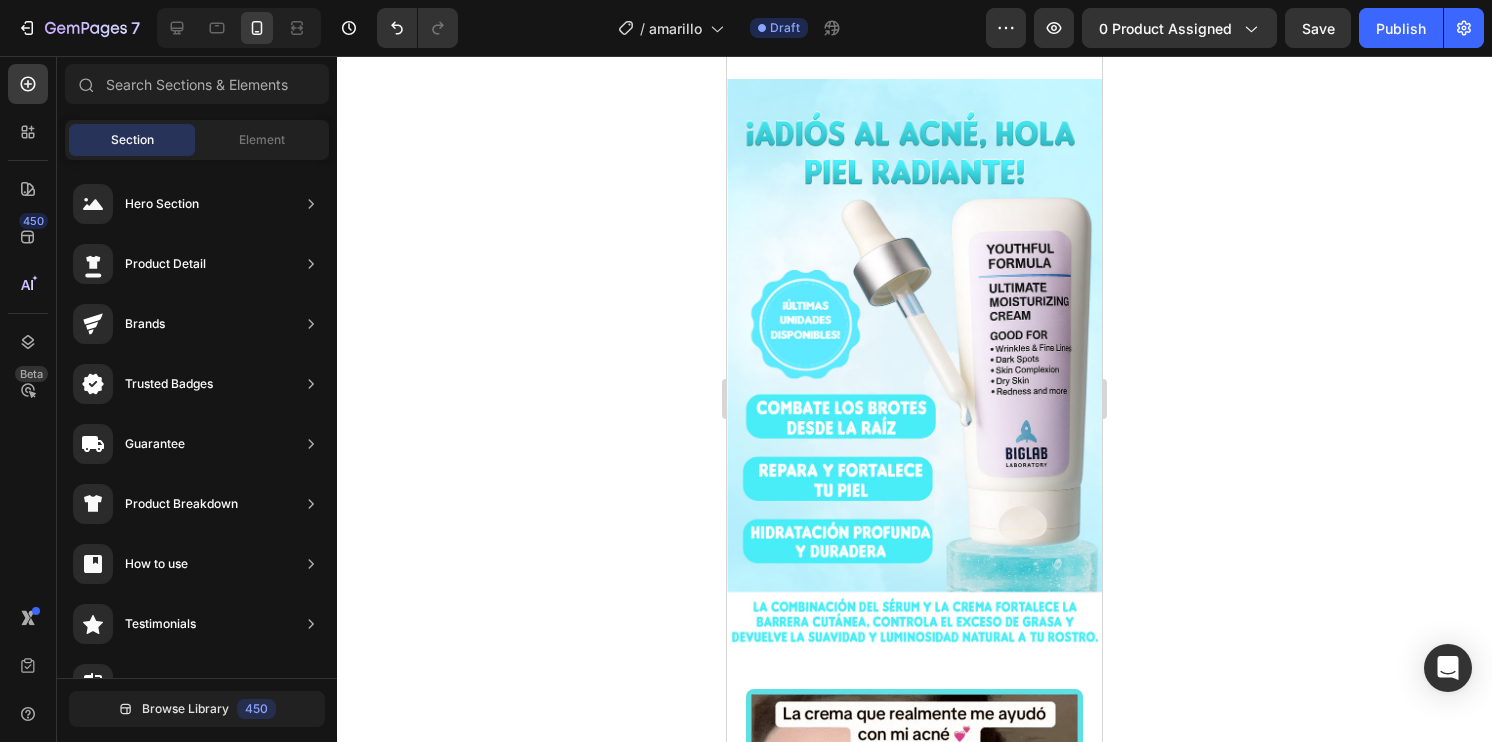 click 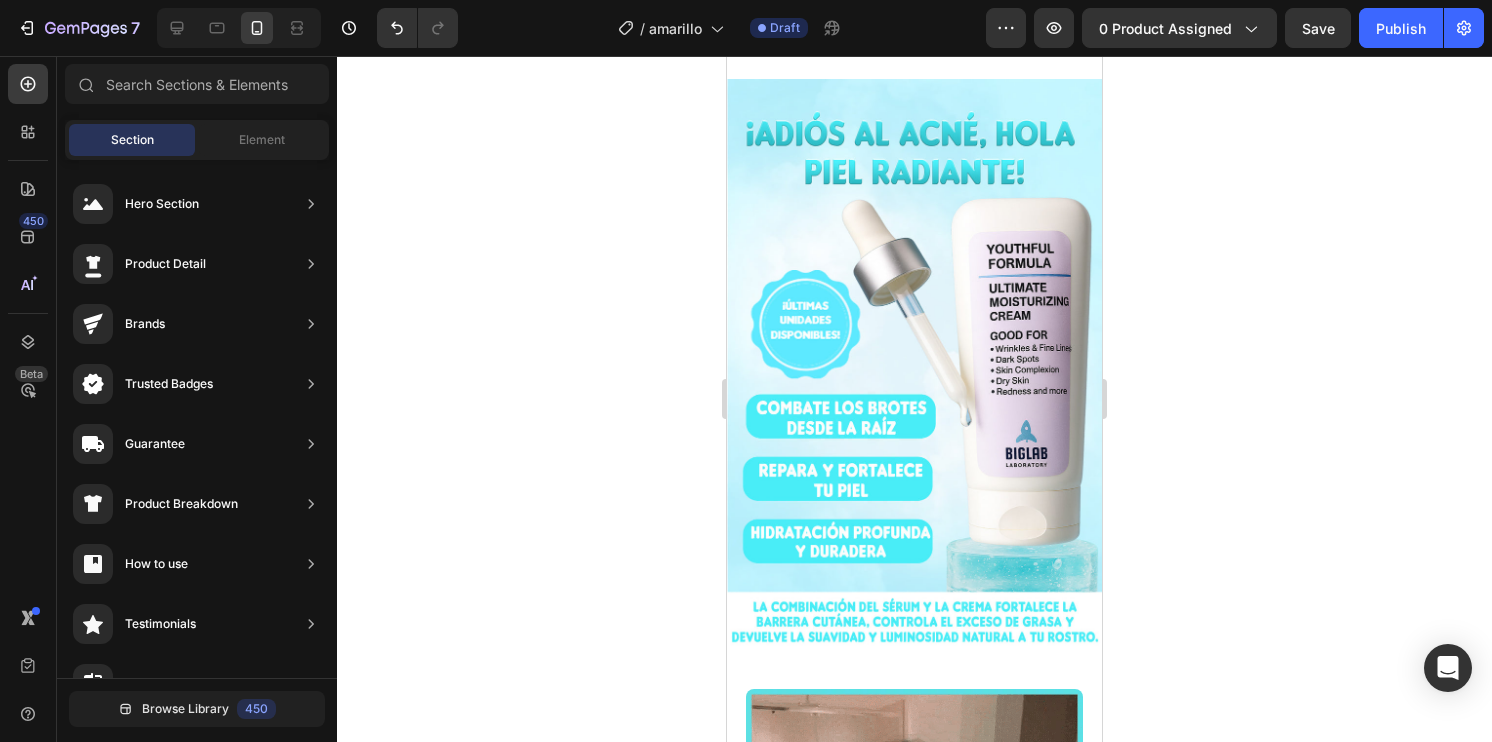drag, startPoint x: 344, startPoint y: 0, endPoint x: 147, endPoint y: 259, distance: 325.40744 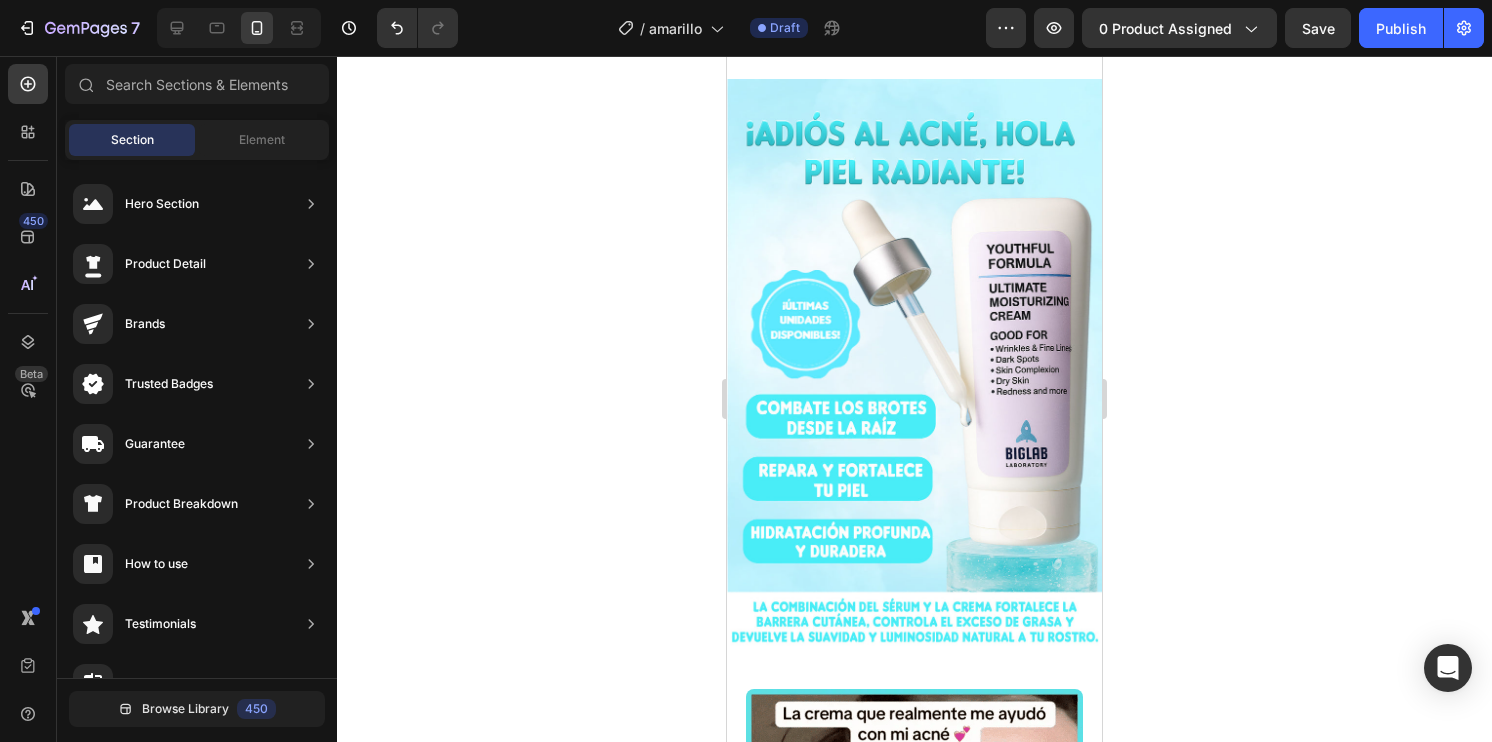 click 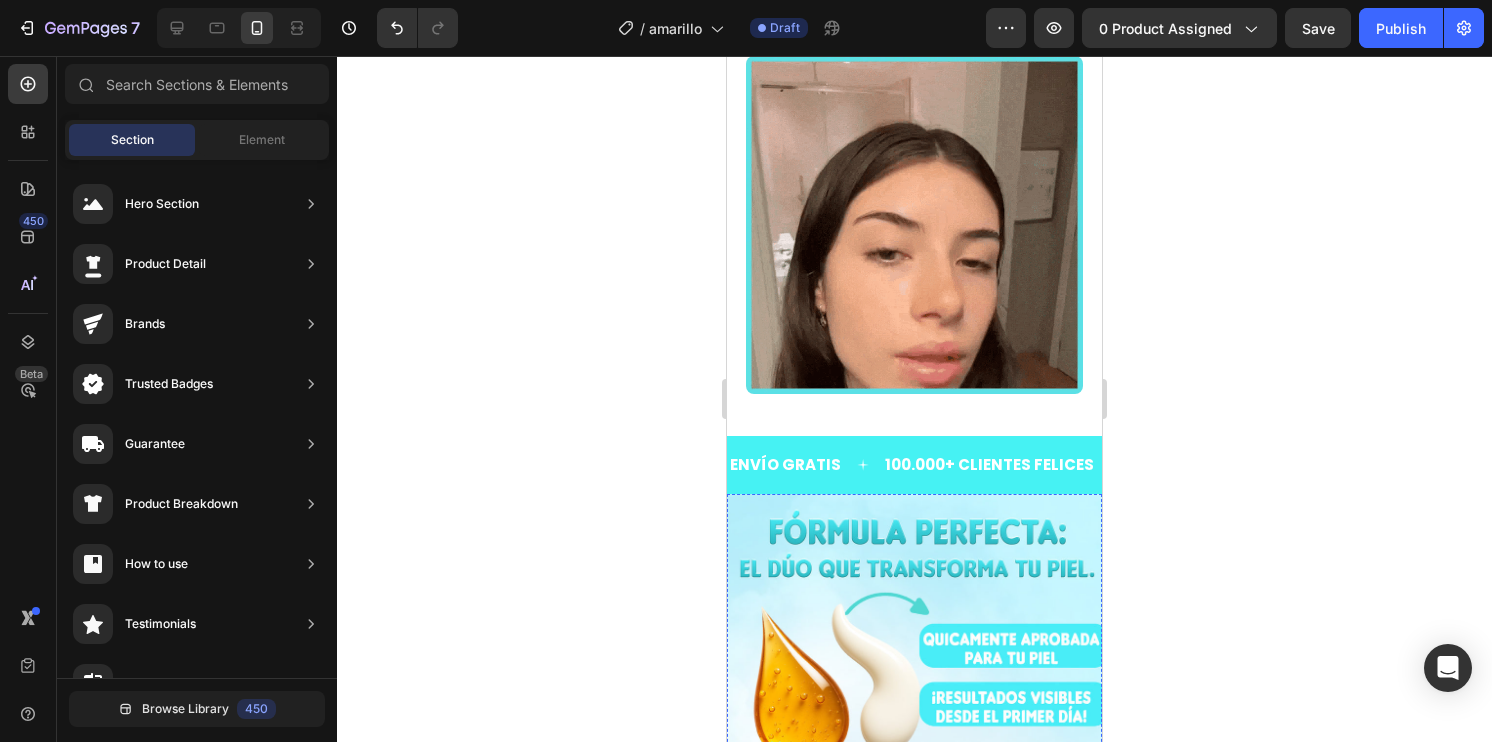 scroll, scrollTop: 3788, scrollLeft: 0, axis: vertical 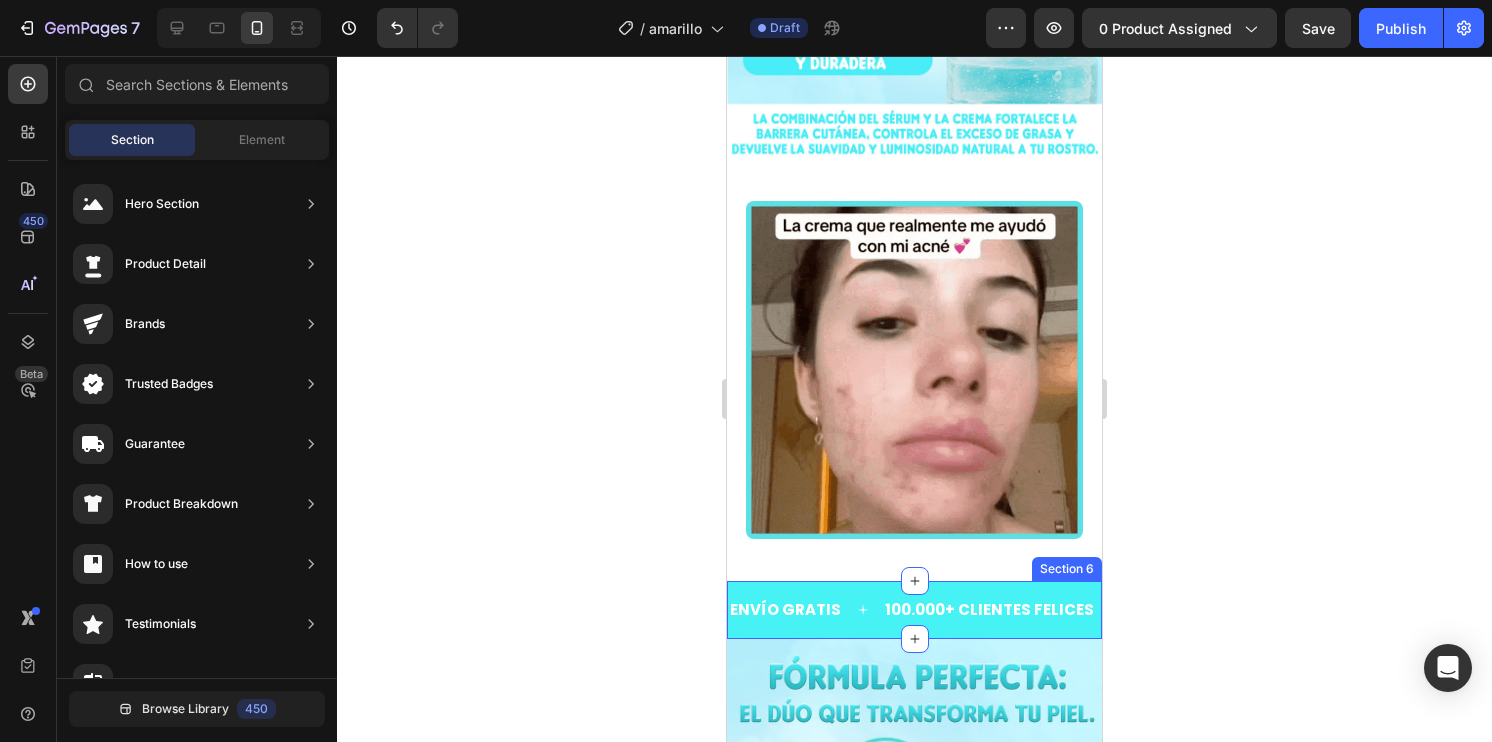 click on "ENVÍO GRATIS Text
100.000+ CLIENTES FELICES Text
AMADO POR TODOS Text
ENVÍO GRATIS Text
100.000+ CLIENTES FELICES Text
AMADO POR TODOS Text
Marquee Section 6" at bounding box center [914, 610] 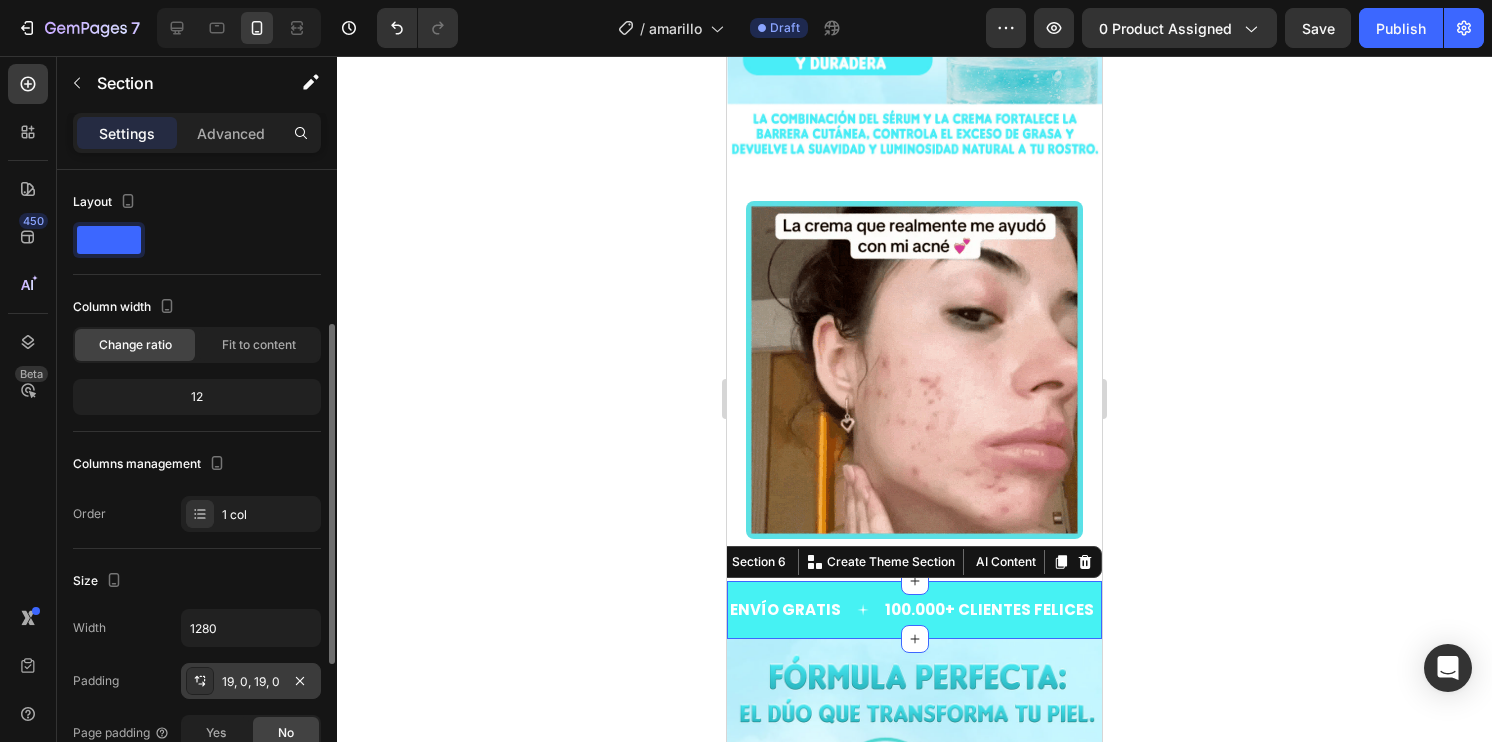 scroll, scrollTop: 200, scrollLeft: 0, axis: vertical 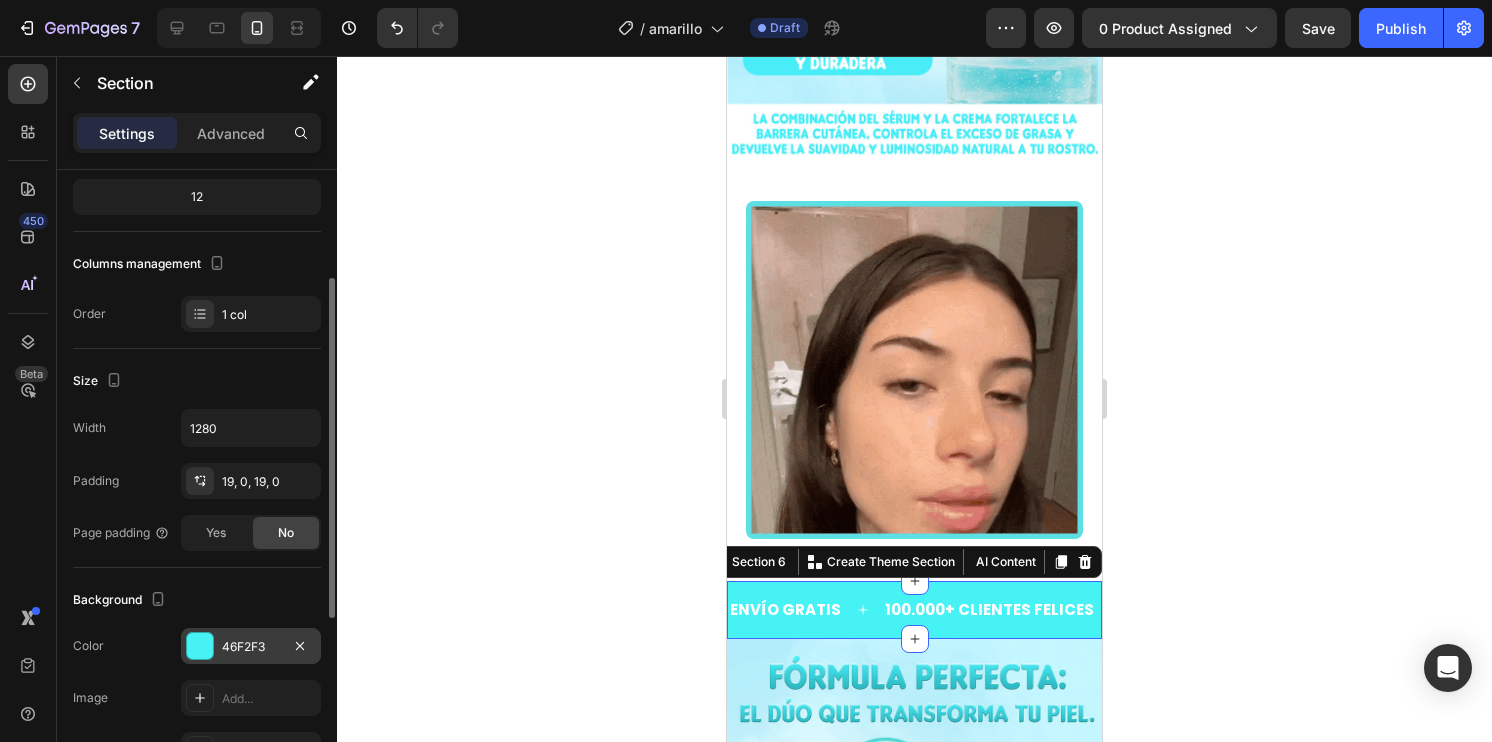 click at bounding box center [200, 646] 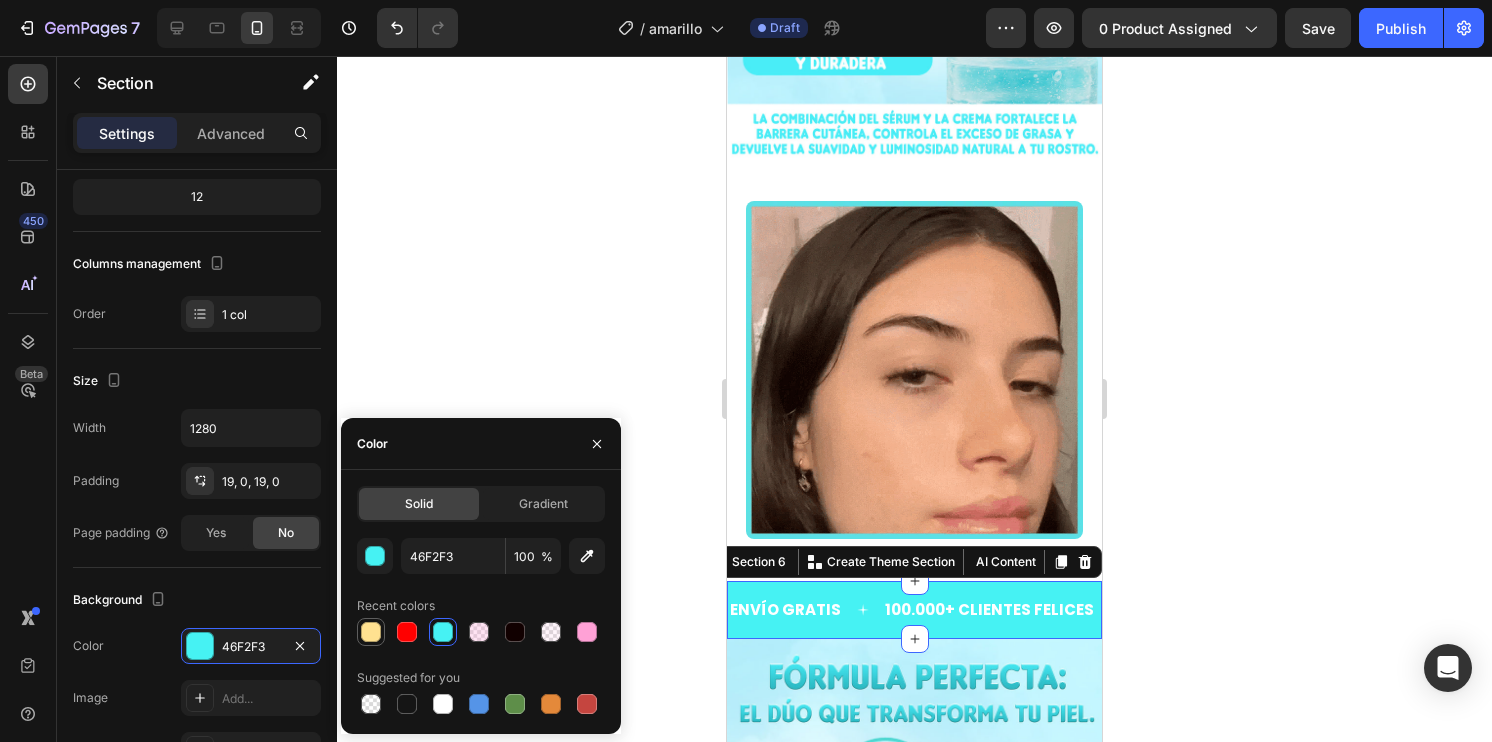 click at bounding box center (371, 632) 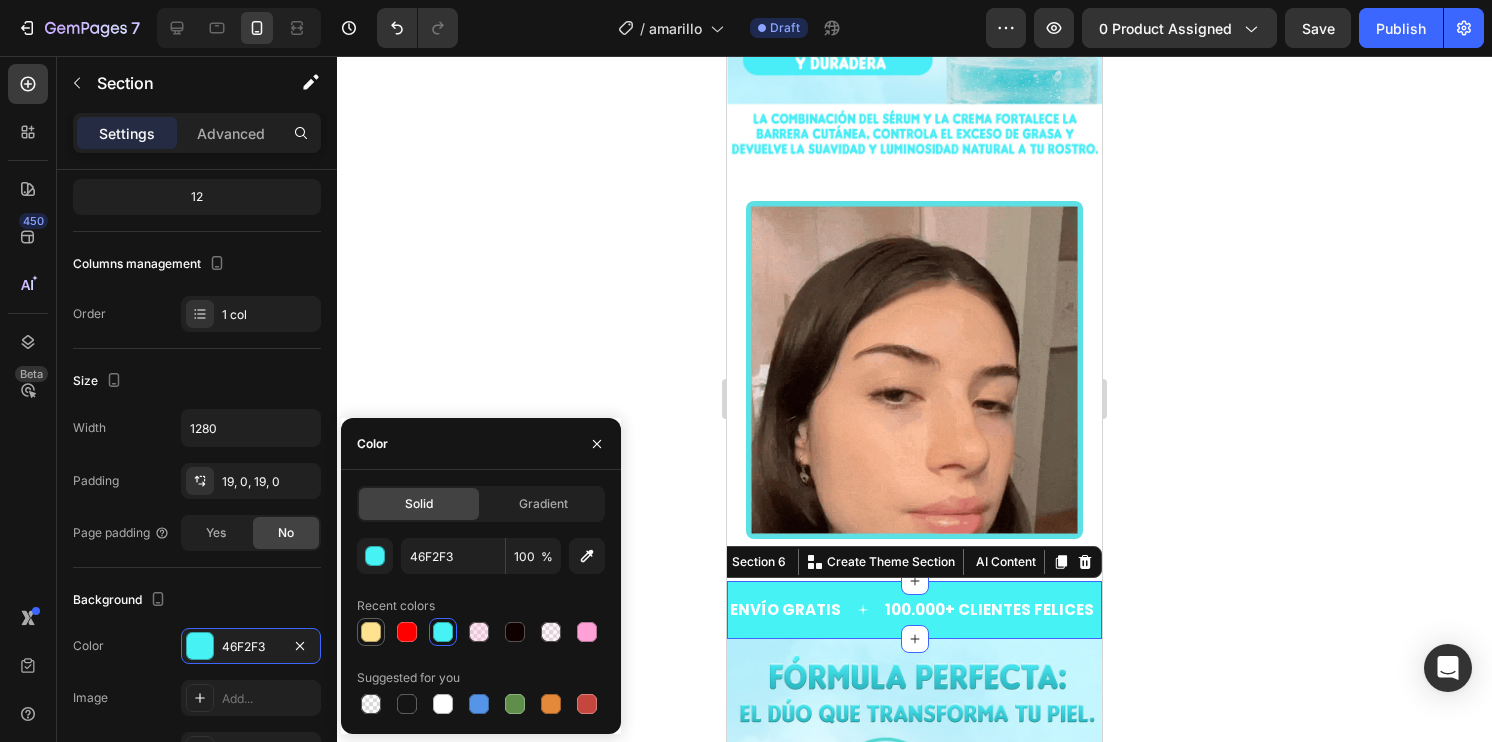 type on "FFE190" 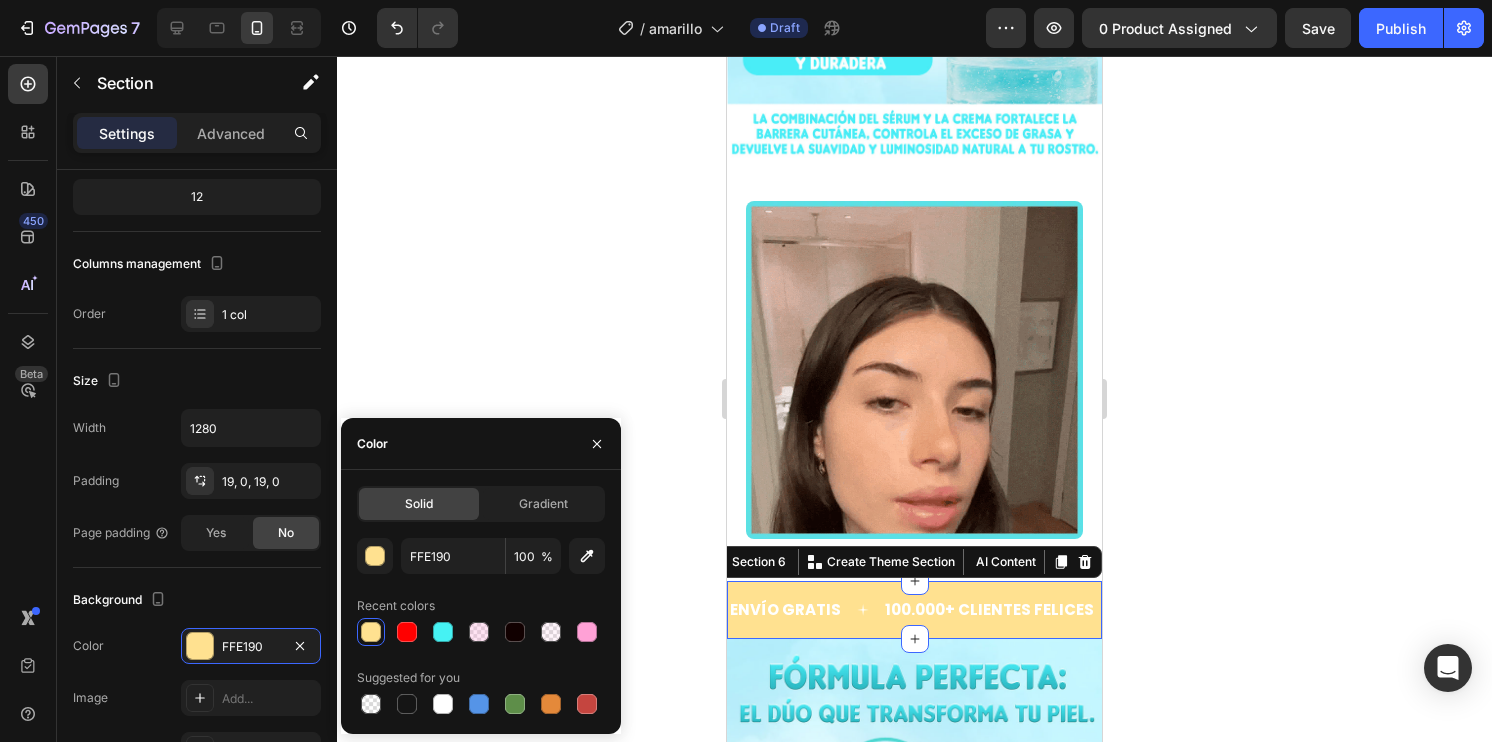 click 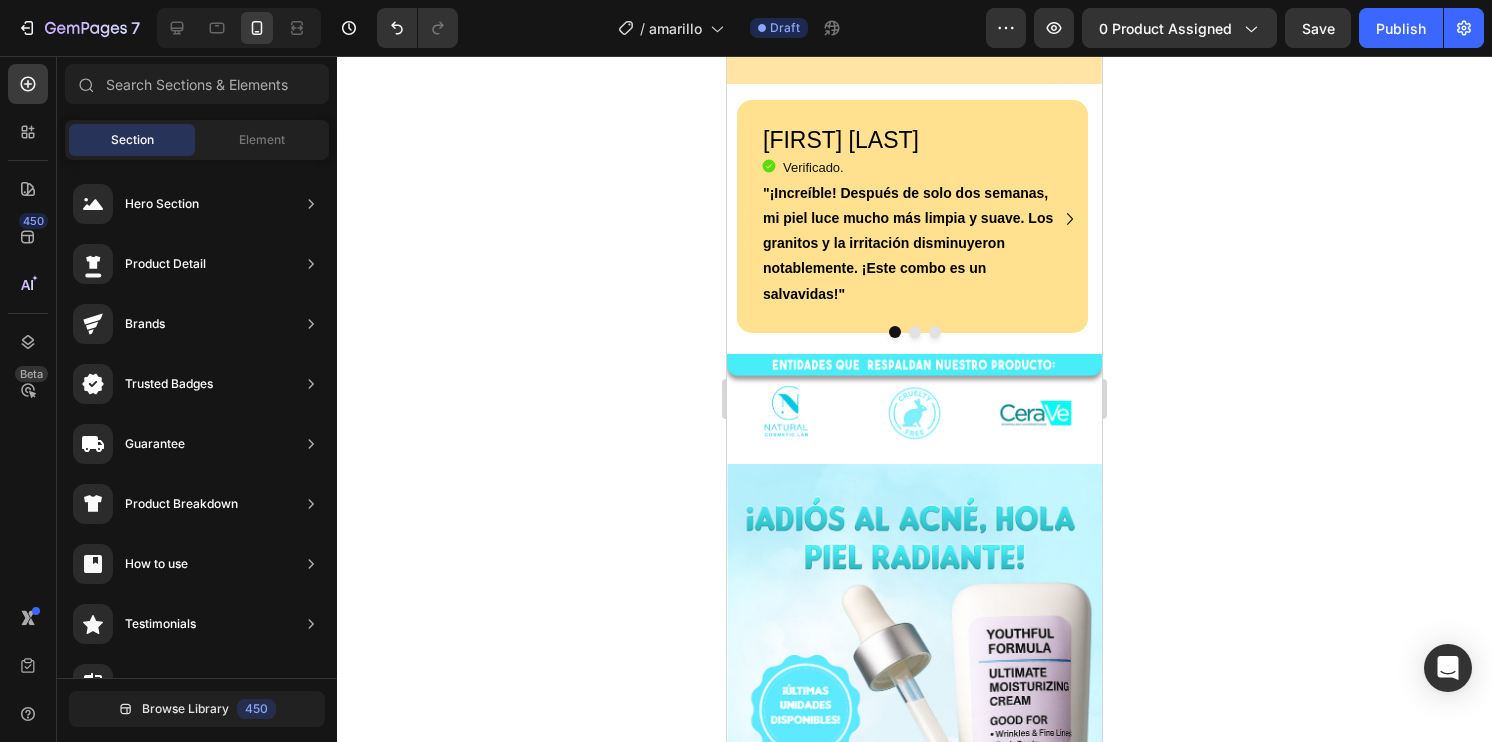 scroll, scrollTop: 3200, scrollLeft: 0, axis: vertical 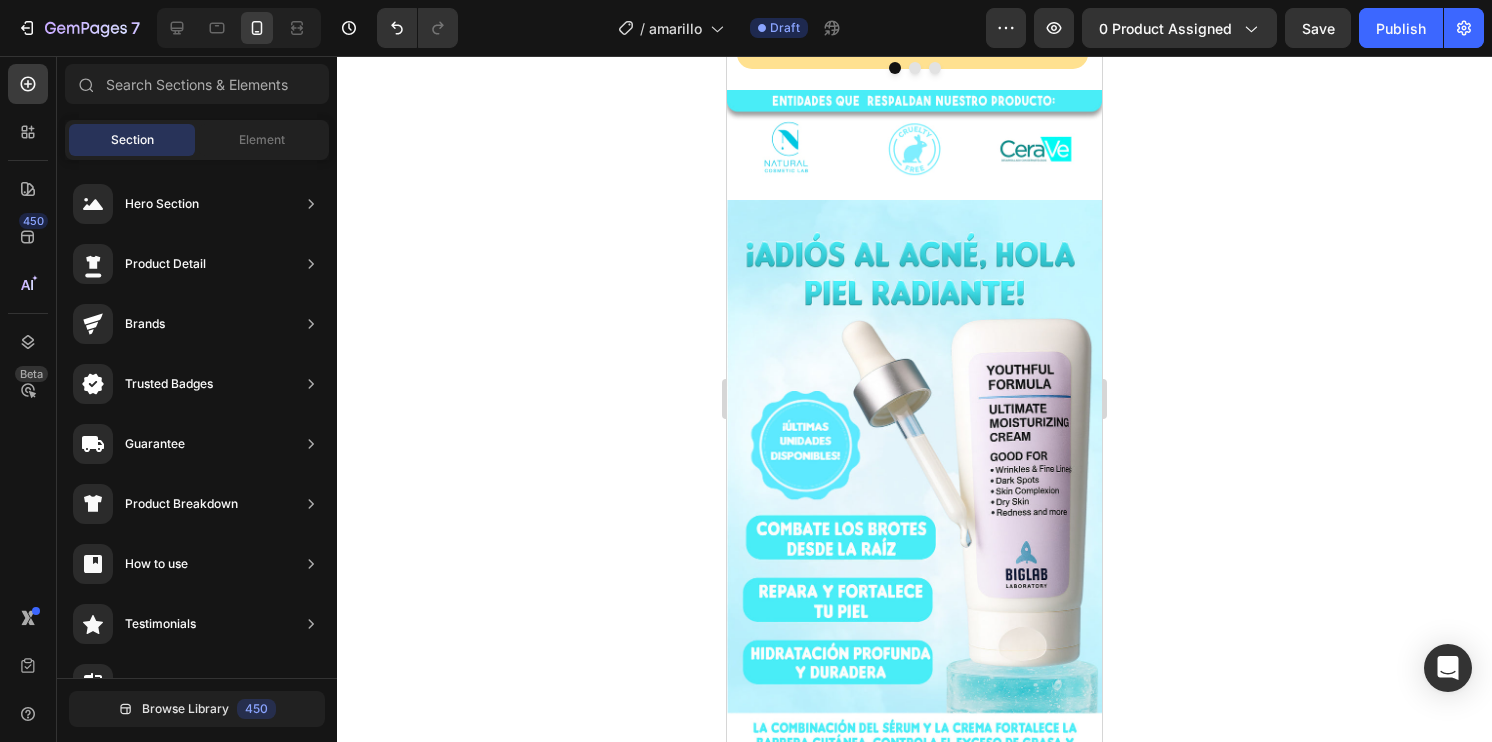 click at bounding box center (914, 487) 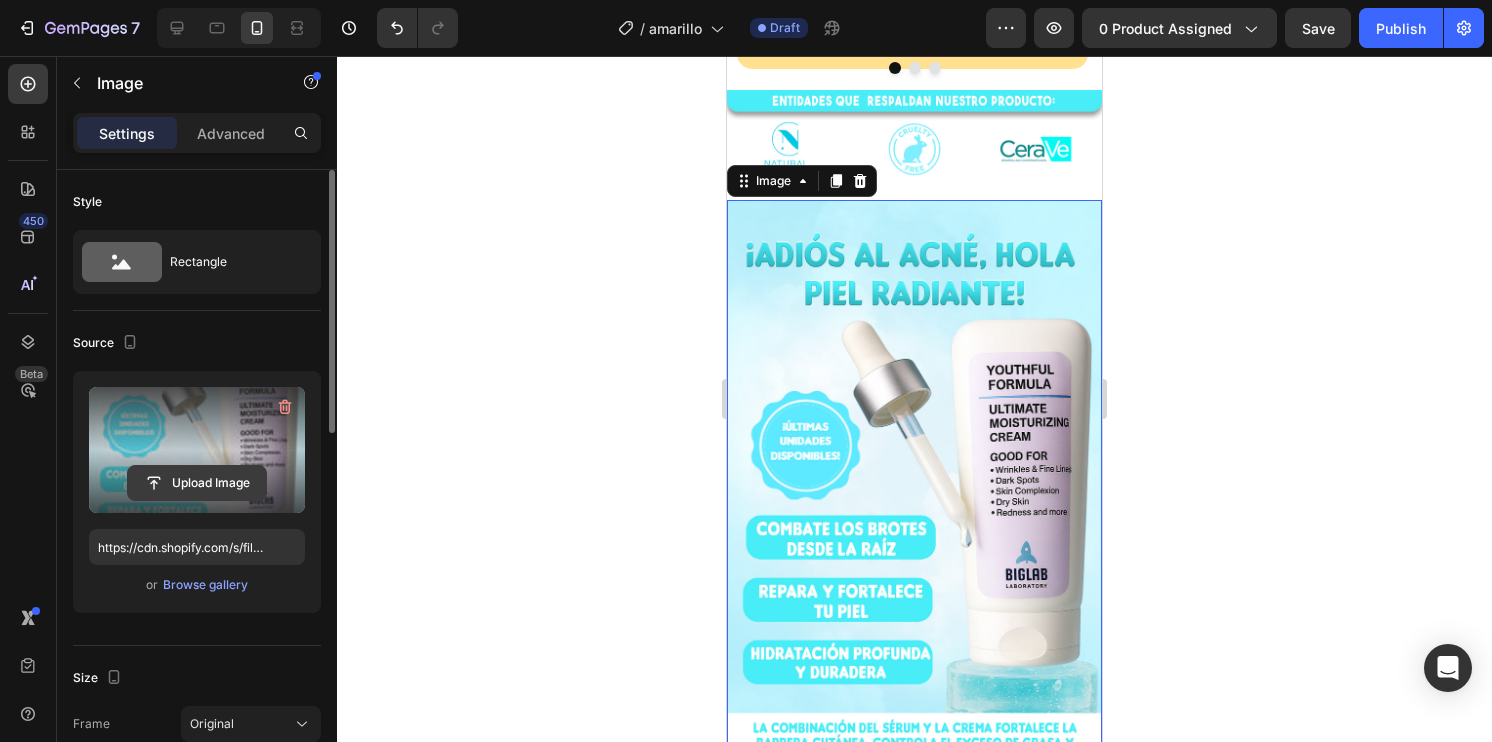click 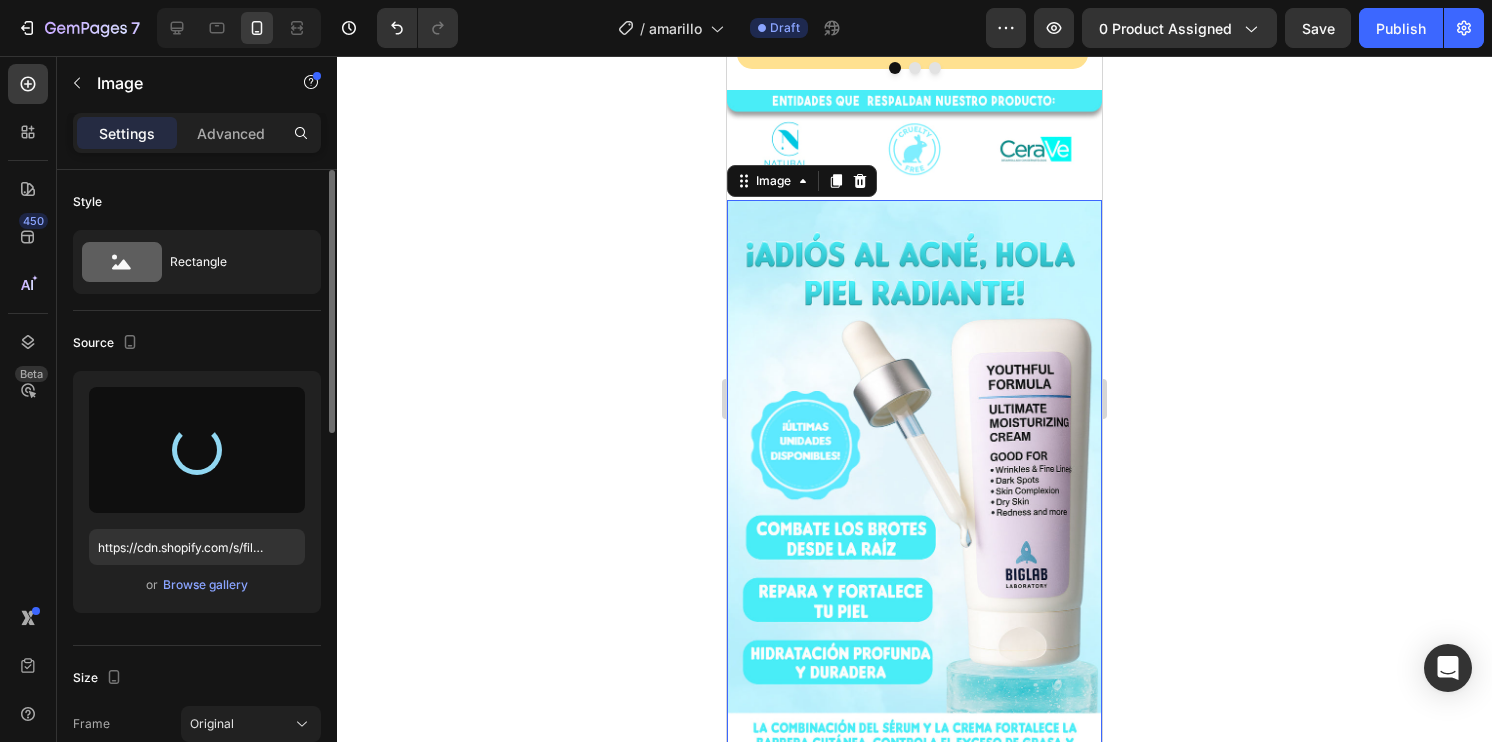 type on "https://cdn.shopify.com/s/files/1/0744/7950/1565/files/gempages_575031653676614431-145b2ca7-87e1-48b6-a8ab-c5175d83d134.jpg" 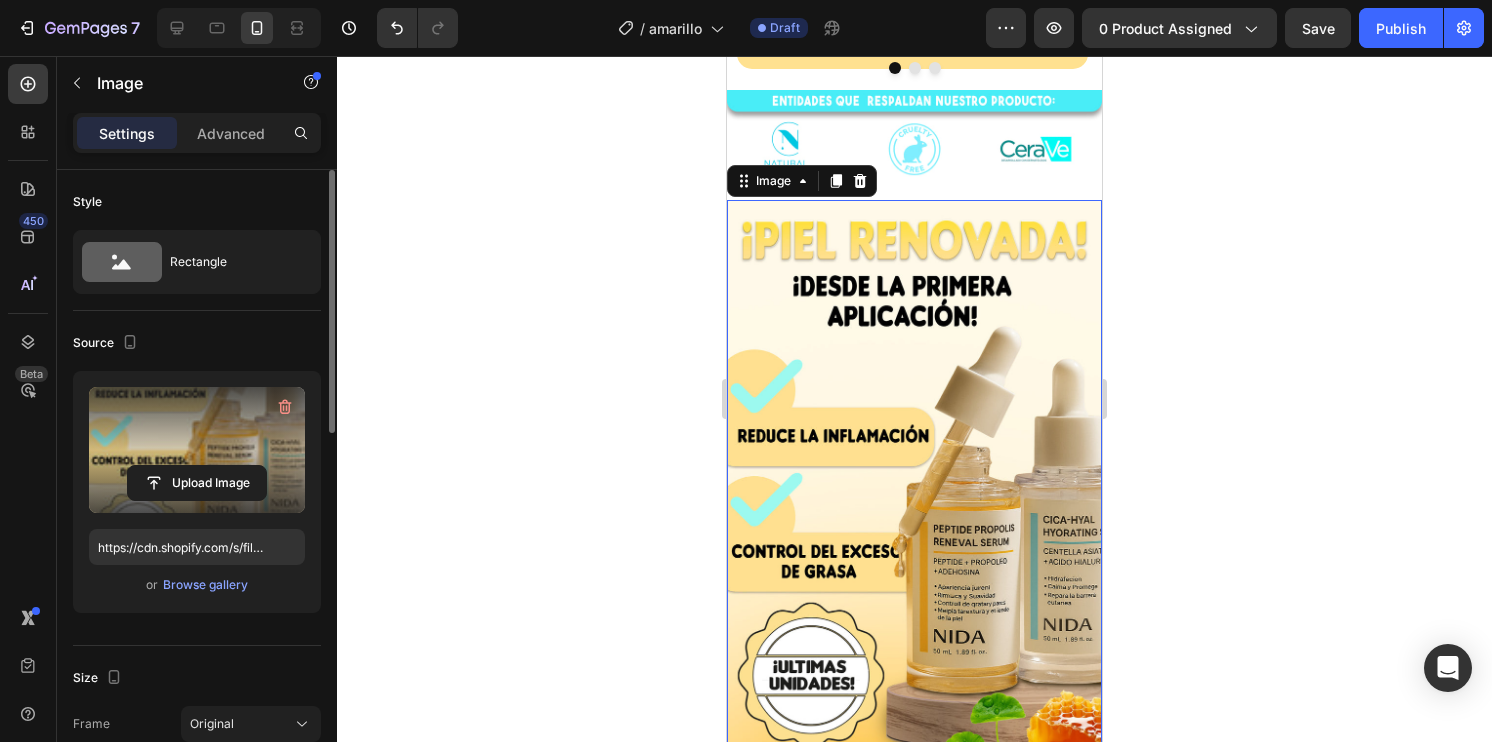 click 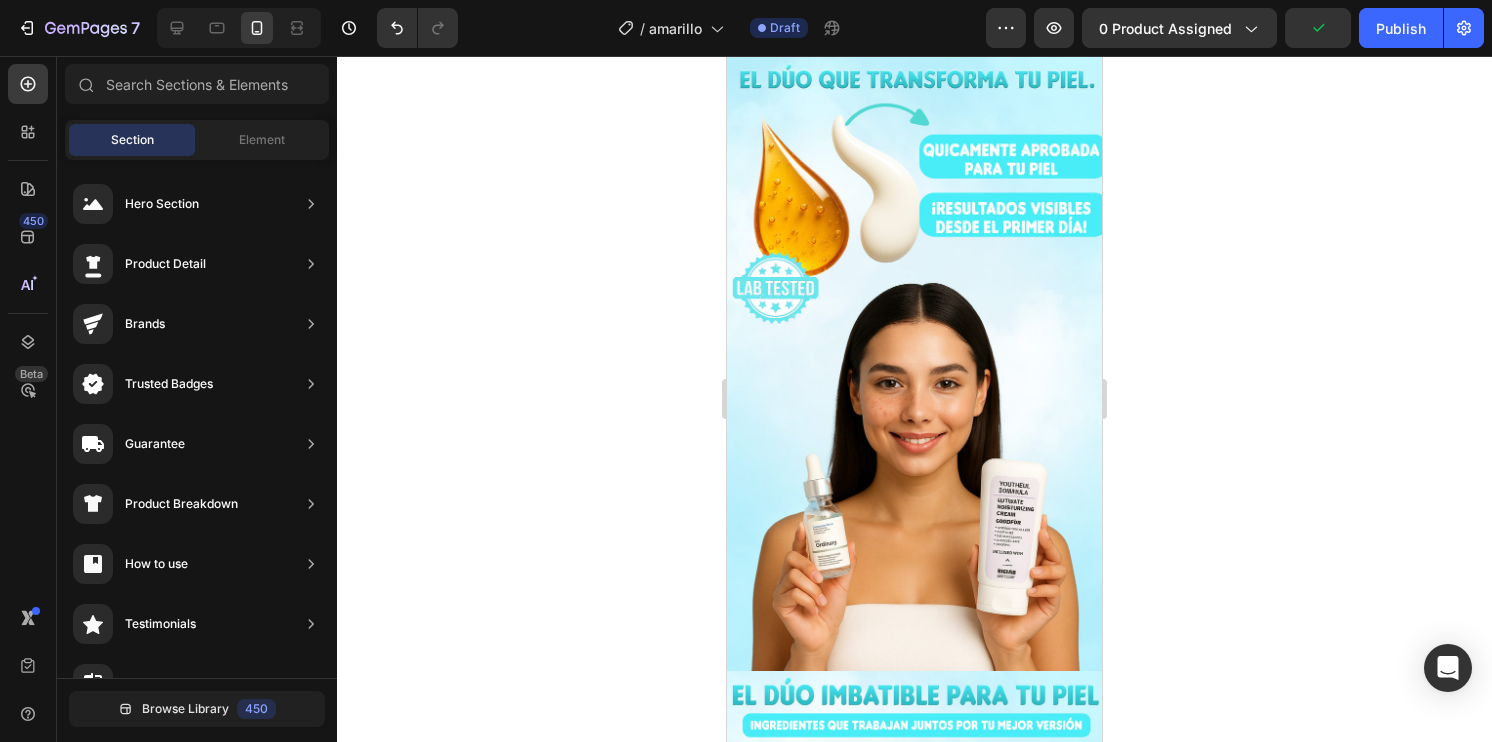 scroll, scrollTop: 4400, scrollLeft: 0, axis: vertical 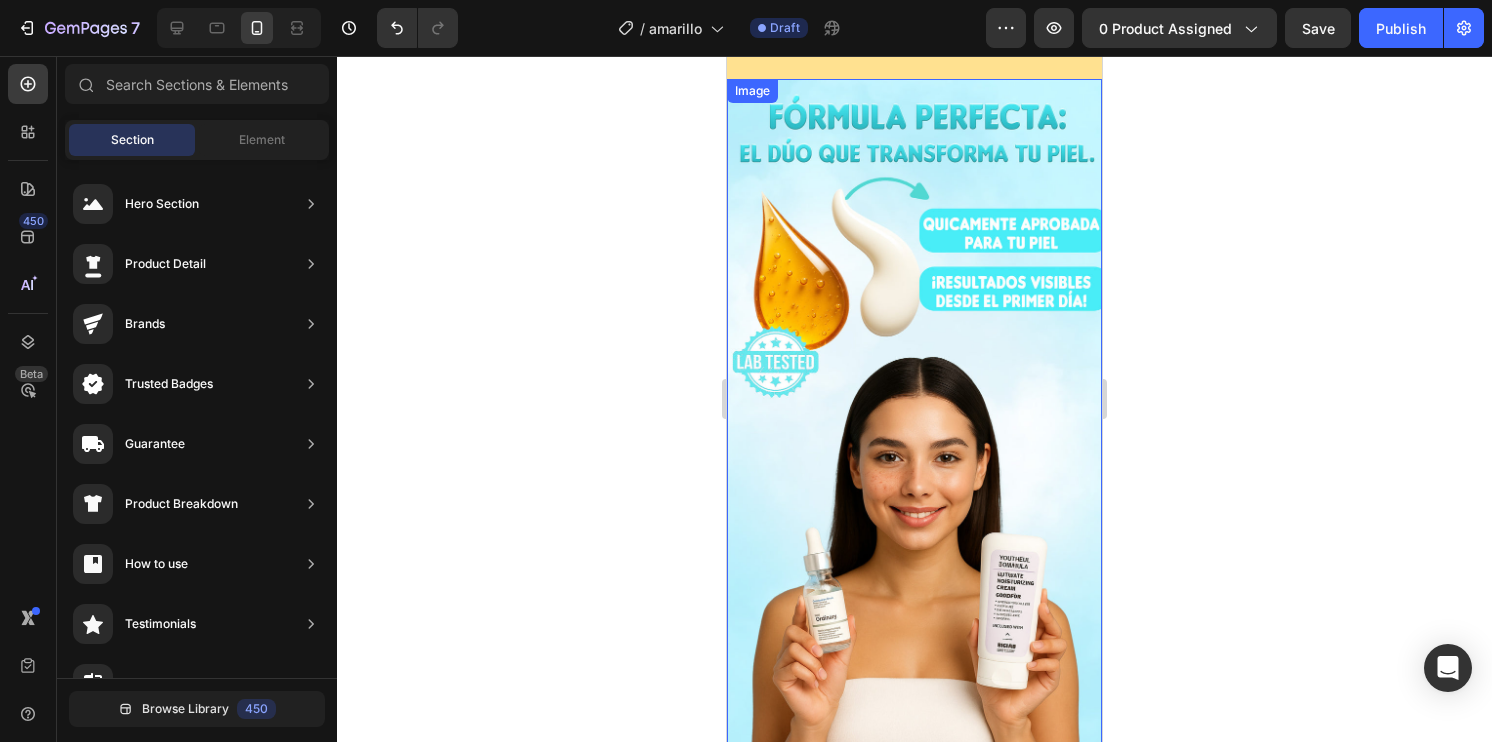 click at bounding box center (914, 412) 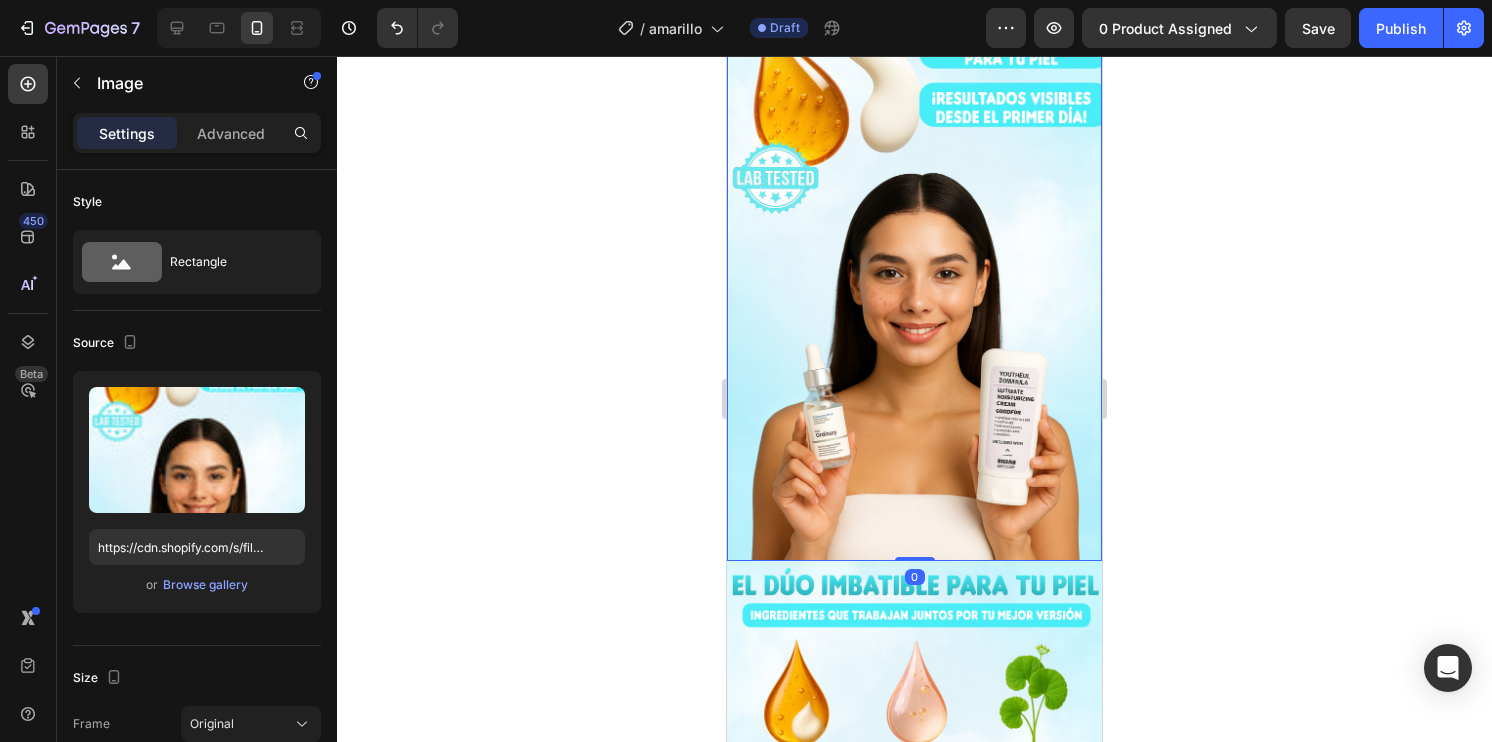 scroll, scrollTop: 4600, scrollLeft: 0, axis: vertical 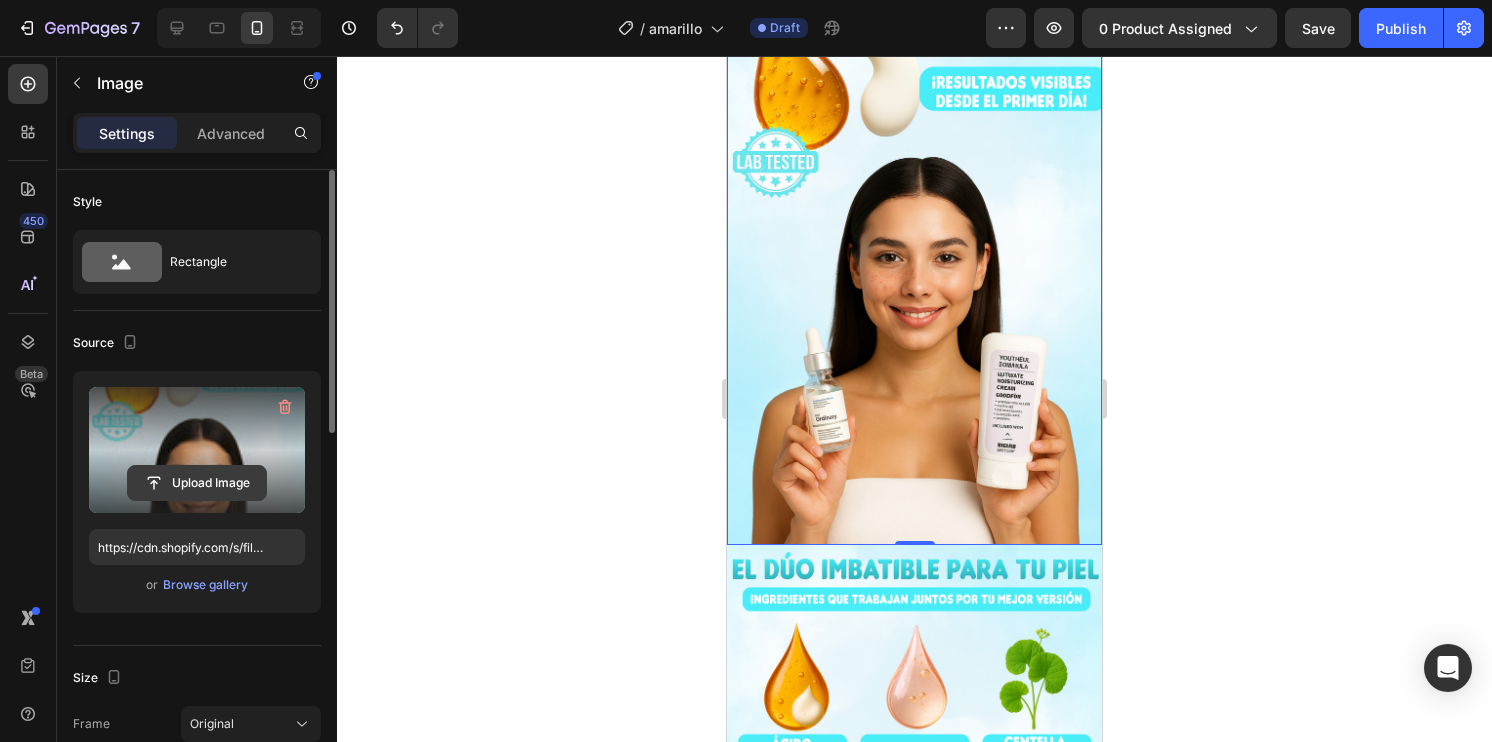 click 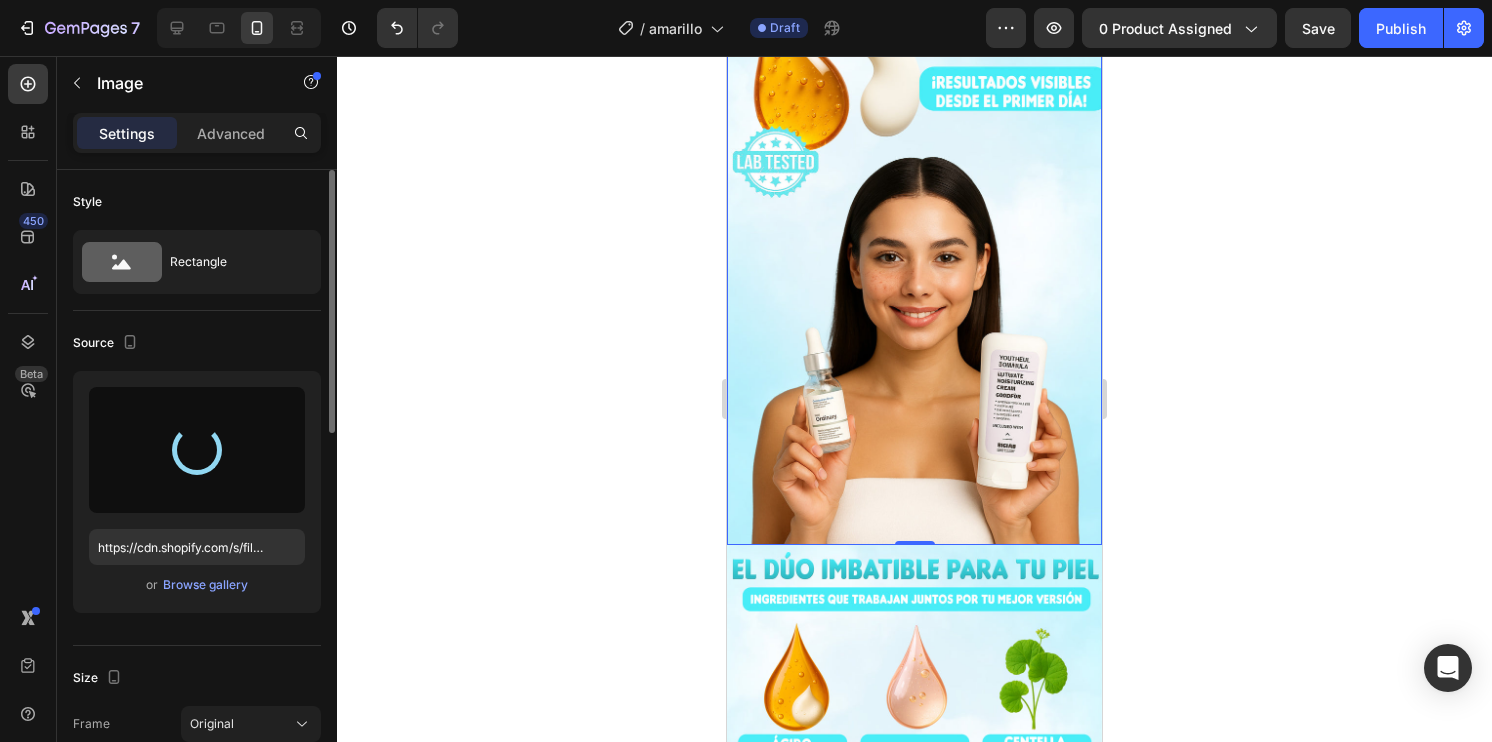 type on "https://cdn.shopify.com/s/files/1/0744/7950/1565/files/gempages_575031653676614431-5440a438-8bca-46cb-9e3f-7099d8ee81bd.jpg" 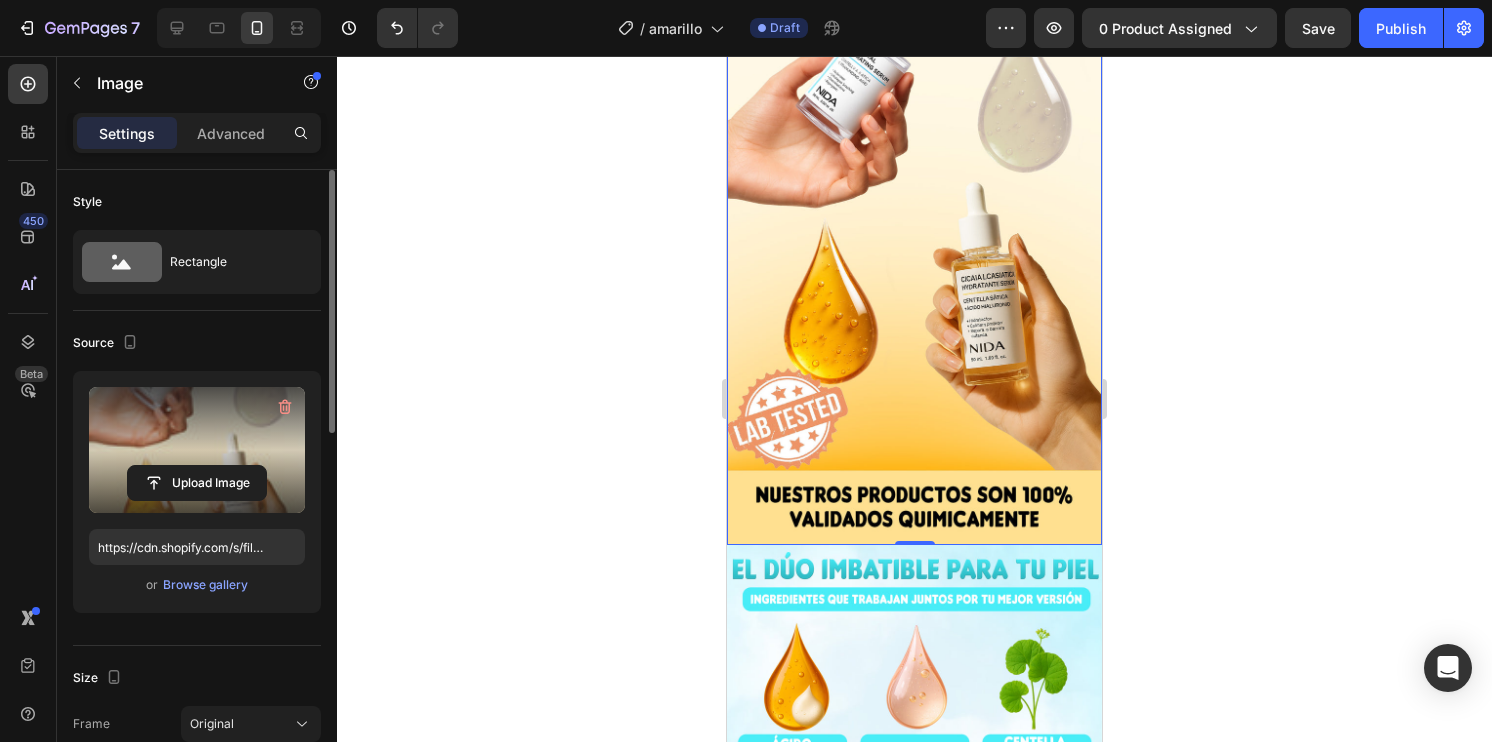 click 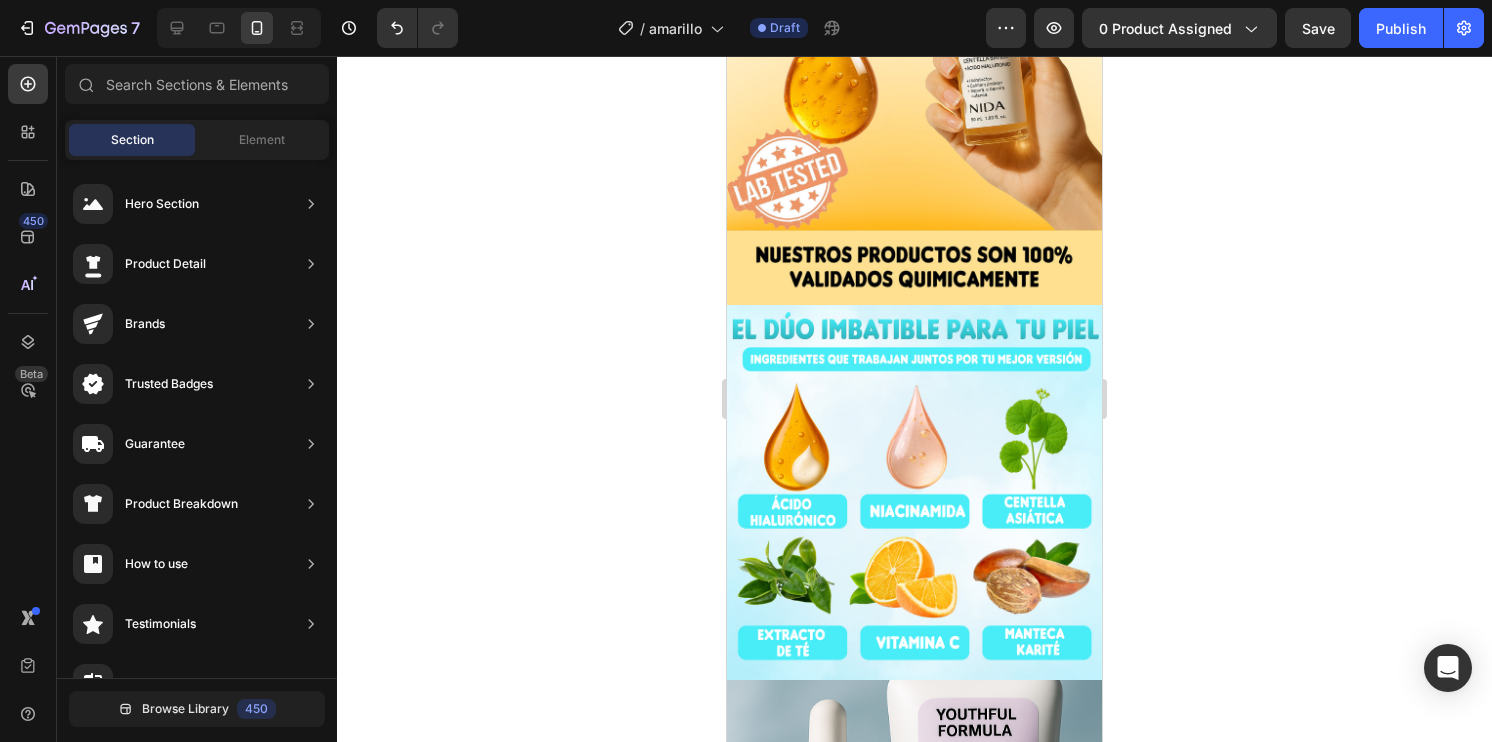 scroll, scrollTop: 4840, scrollLeft: 0, axis: vertical 